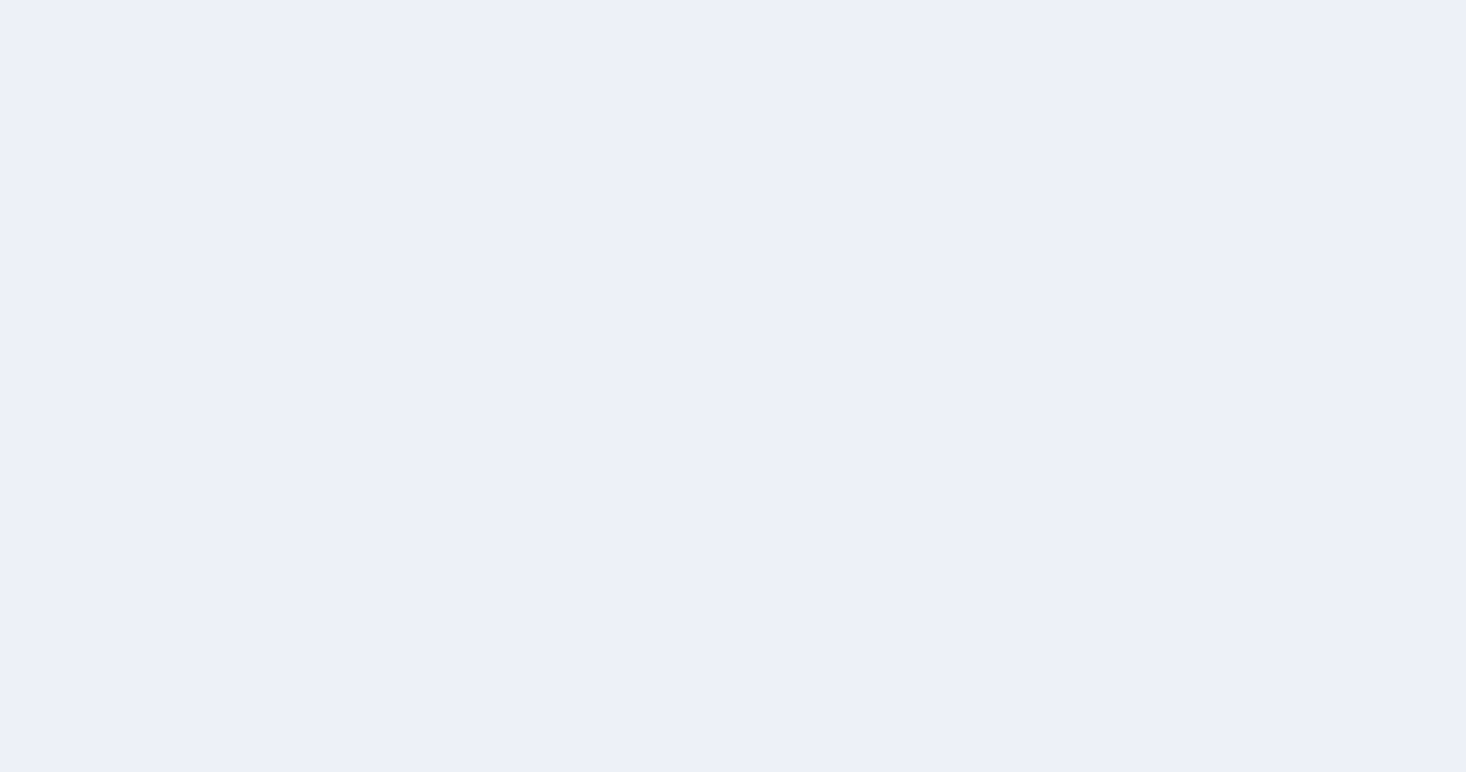 scroll, scrollTop: 0, scrollLeft: 0, axis: both 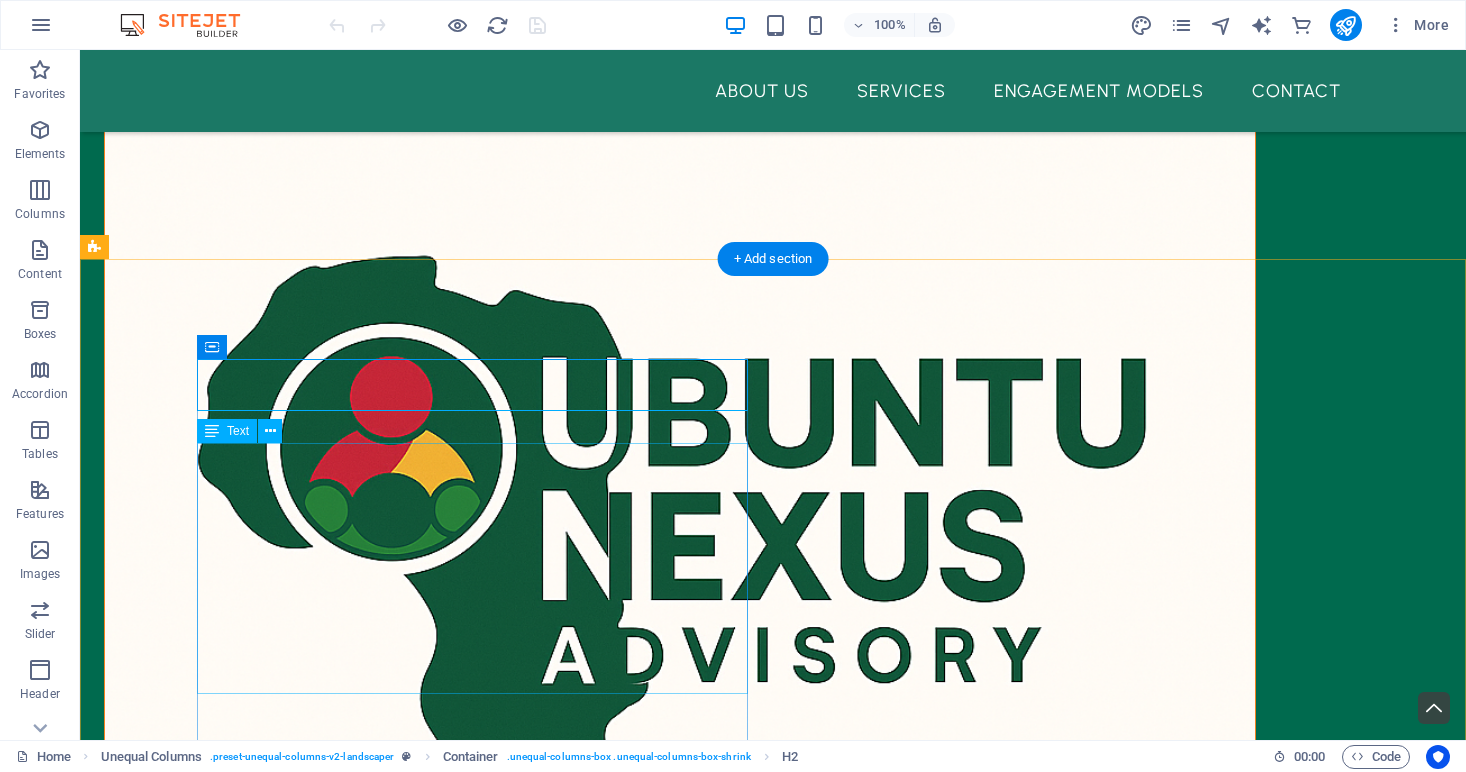click on "Ubuntu Nexus Advisory is a specialized consulting firm rooted in the principles of Ubuntu — a philosophy centered on human dignity, interconnectedness, and collective responsibility. Our firm supports organizations in navigating political risk and stakeholder complexity across Africa. We serve multinational corporations, development finance institutions (DFIs), governments, international organizations, and civil society actors. With deep regional insight and a commitment to ethical advisory practices, we deliver context-sensitive solutions tailored to Africa’s diverse socio-political landscapes." at bounding box center [680, 1669] 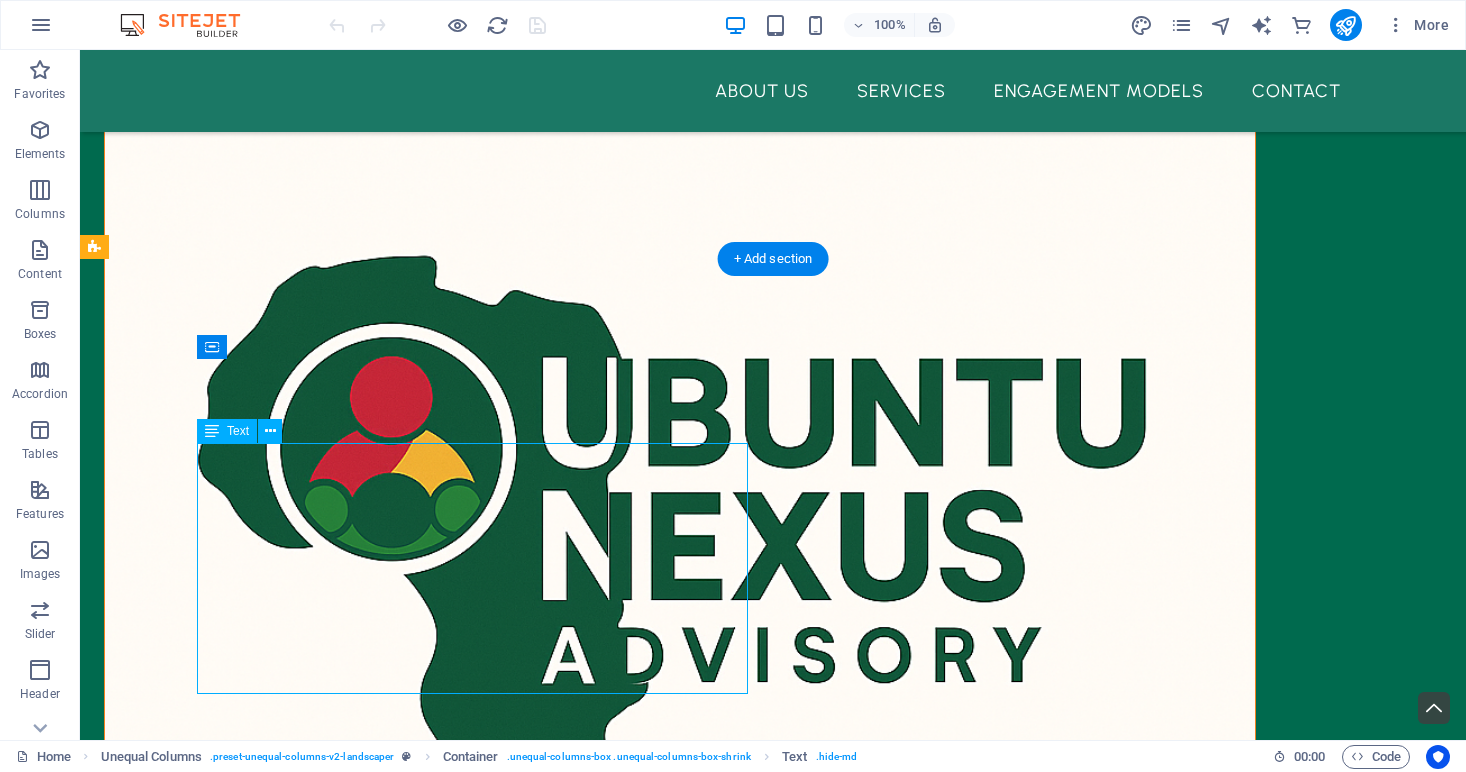 click on "Ubuntu Nexus Advisory is a specialized consulting firm rooted in the principles of Ubuntu — a philosophy centered on human dignity, interconnectedness, and collective responsibility. Our firm supports organizations in navigating political risk and stakeholder complexity across Africa. We serve multinational corporations, development finance institutions (DFIs), governments, international organizations, and civil society actors. With deep regional insight and a commitment to ethical advisory practices, we deliver context-sensitive solutions tailored to Africa’s diverse socio-political landscapes." at bounding box center [680, 1669] 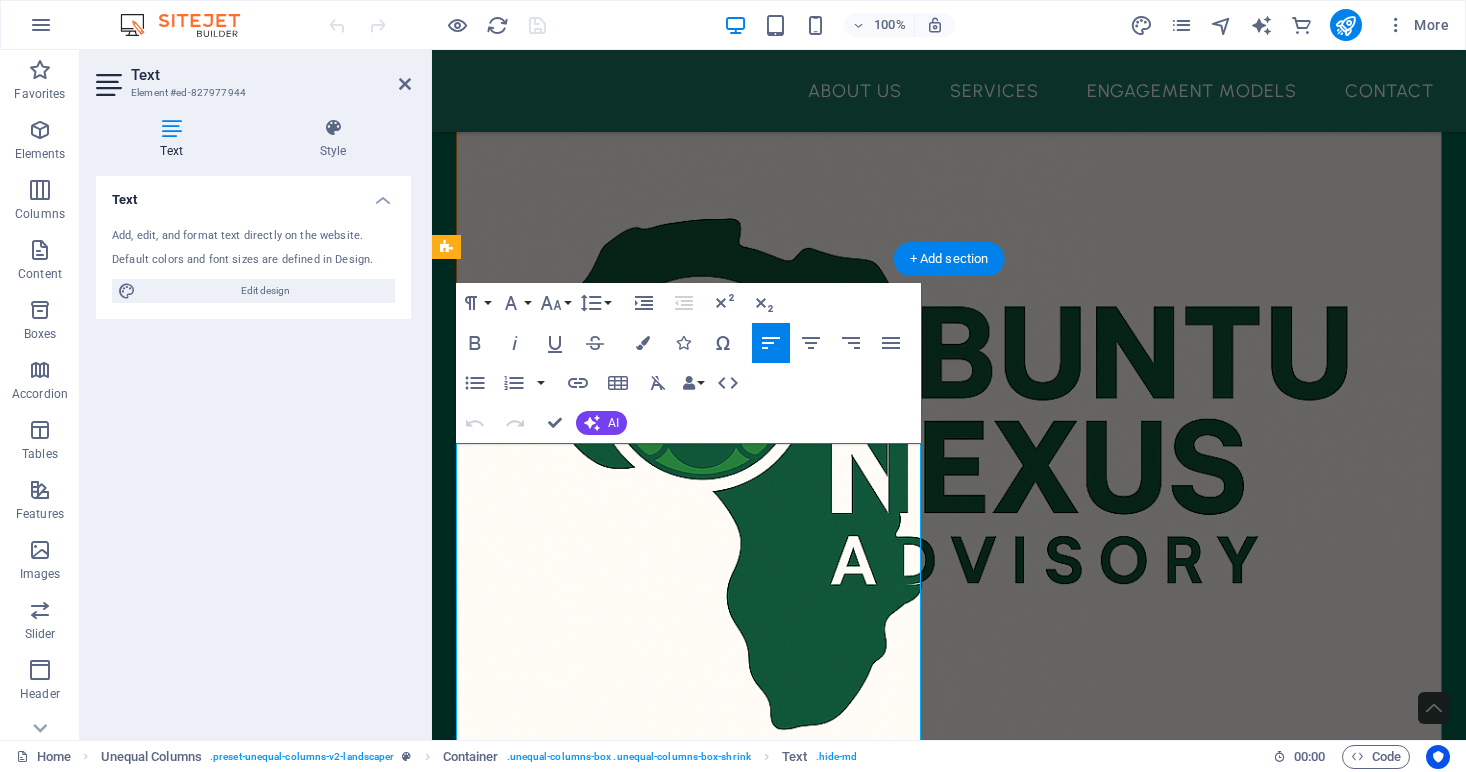 click on "Text Add, edit, and format text directly on the website. Default colors and font sizes are defined in Design. Edit design Alignment Left aligned Centered Right aligned" at bounding box center [253, 450] 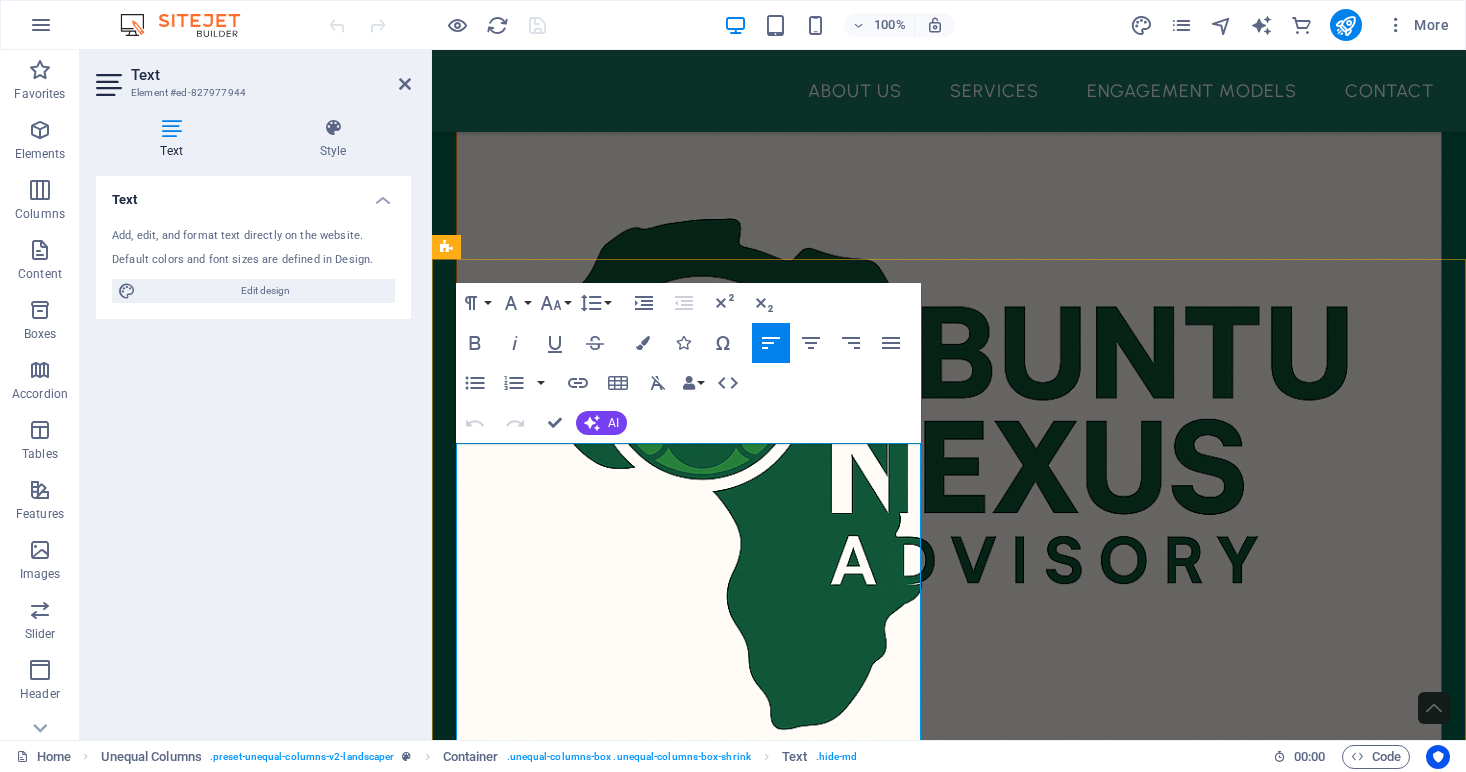 click on "Ubuntu Nexus Advisory is a specialized consulting firm rooted in the principles of Ubuntu — a philosophy centered on human dignity, interconnectedness, and collective responsibility. Our firm supports organizations in navigating political risk and stakeholder complexity across Africa. We serve multinational corporations, development finance institutions (DFIs), governments, international organizations, and civil society actors. With deep regional insight and a commitment to ethical advisory practices, we deliver context-sensitive solutions tailored to Africa’s diverse socio-political landscapes." at bounding box center (937, 1503) 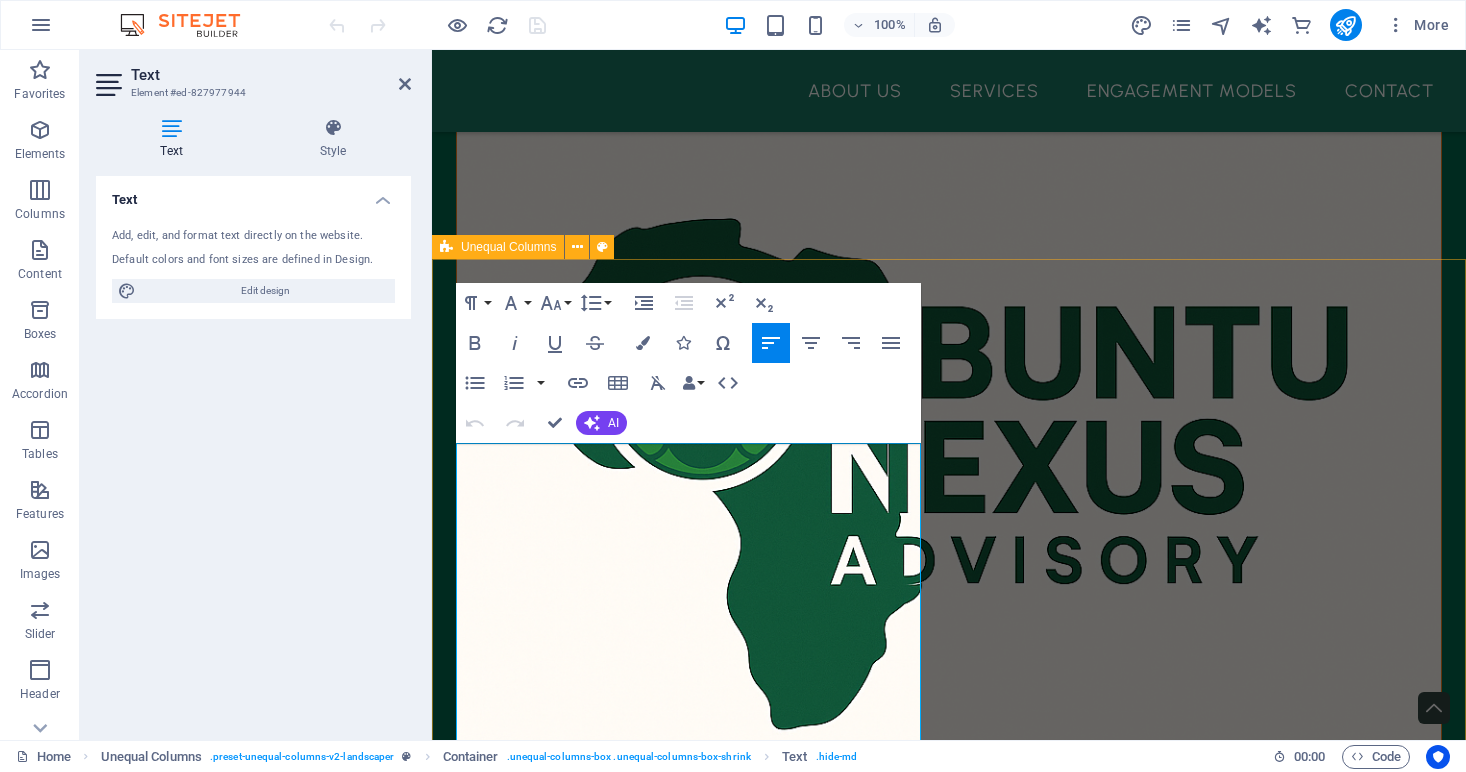 click on "What we are all about Ubuntu Nexus Advisory is a specialized consulting firm rooted in the principles of Ubuntu — a philosophy centered on human dignity, interconnectedness, and collective responsibility. Our firm supports organizations in navigating political risk and stakeholder complexity across Africa. We serve multinational corporations, development finance institutions (DFIs), governments, international organizations, and civil society actors. With deep regional insight and a commitment to ethical advisory practices, we deliver context-sensitive solutions tailored to Africa’s diverse socio-political landscapes. about us" at bounding box center [949, 1511] 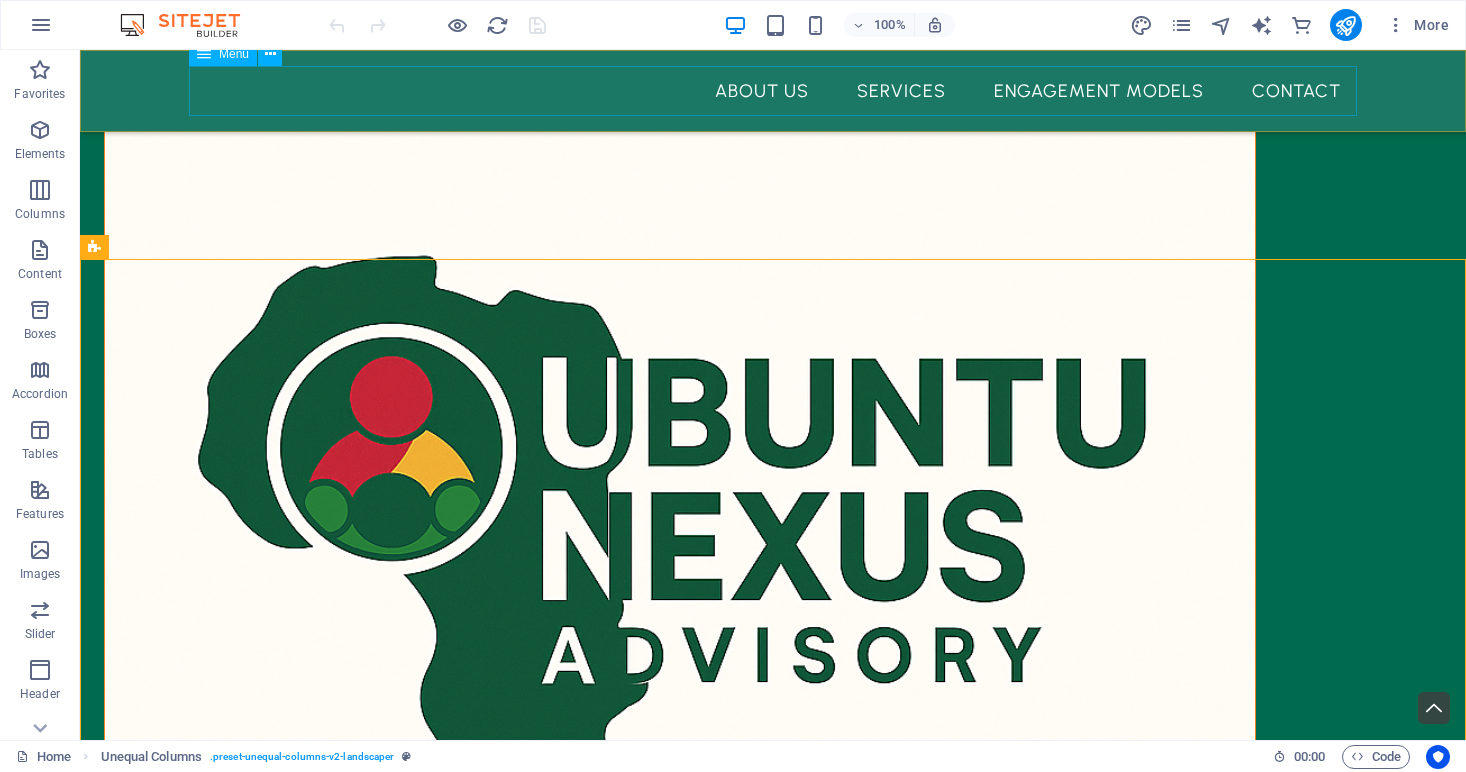 click on "About Us Services Engagement Models Contact" at bounding box center [773, 91] 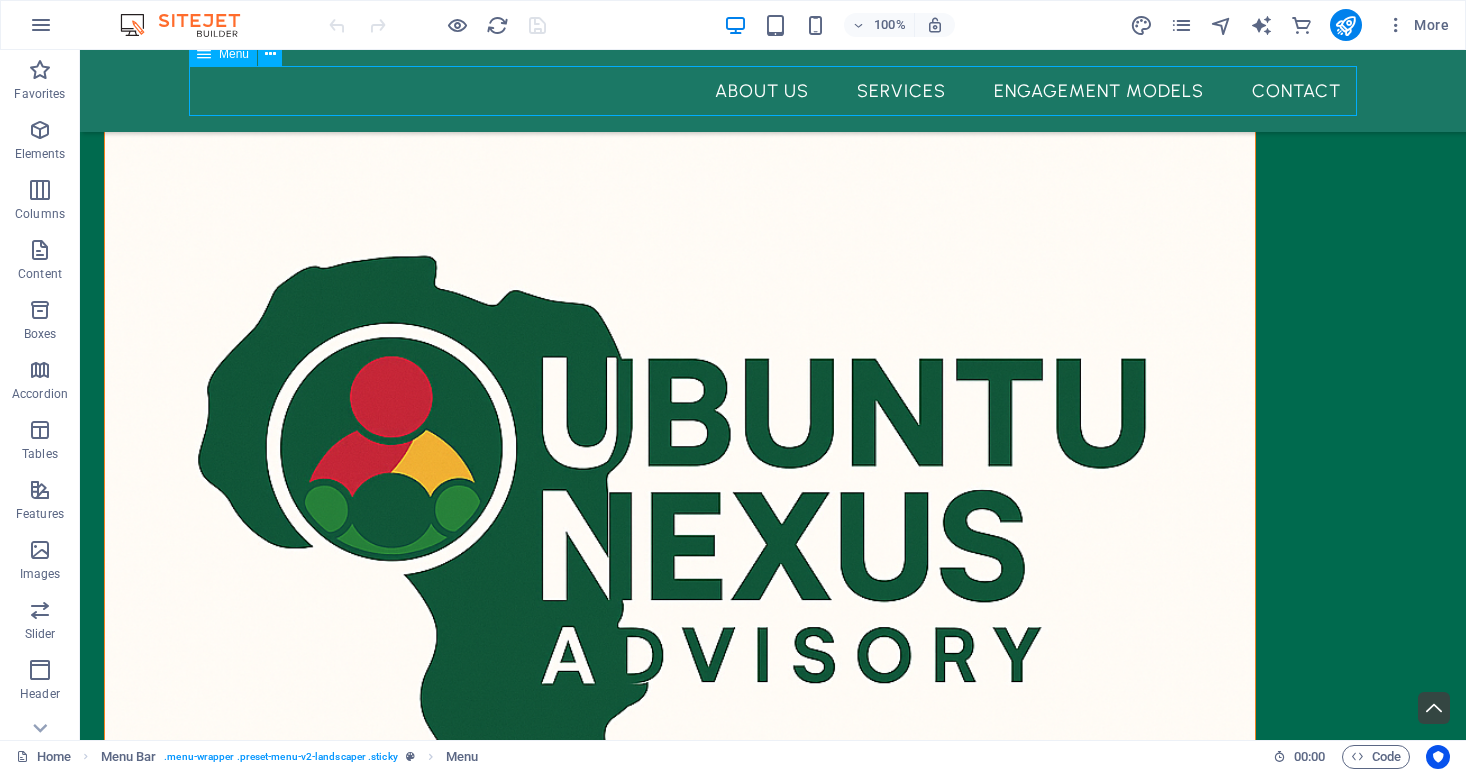 click on "About Us Services Engagement Models Contact" at bounding box center [773, 91] 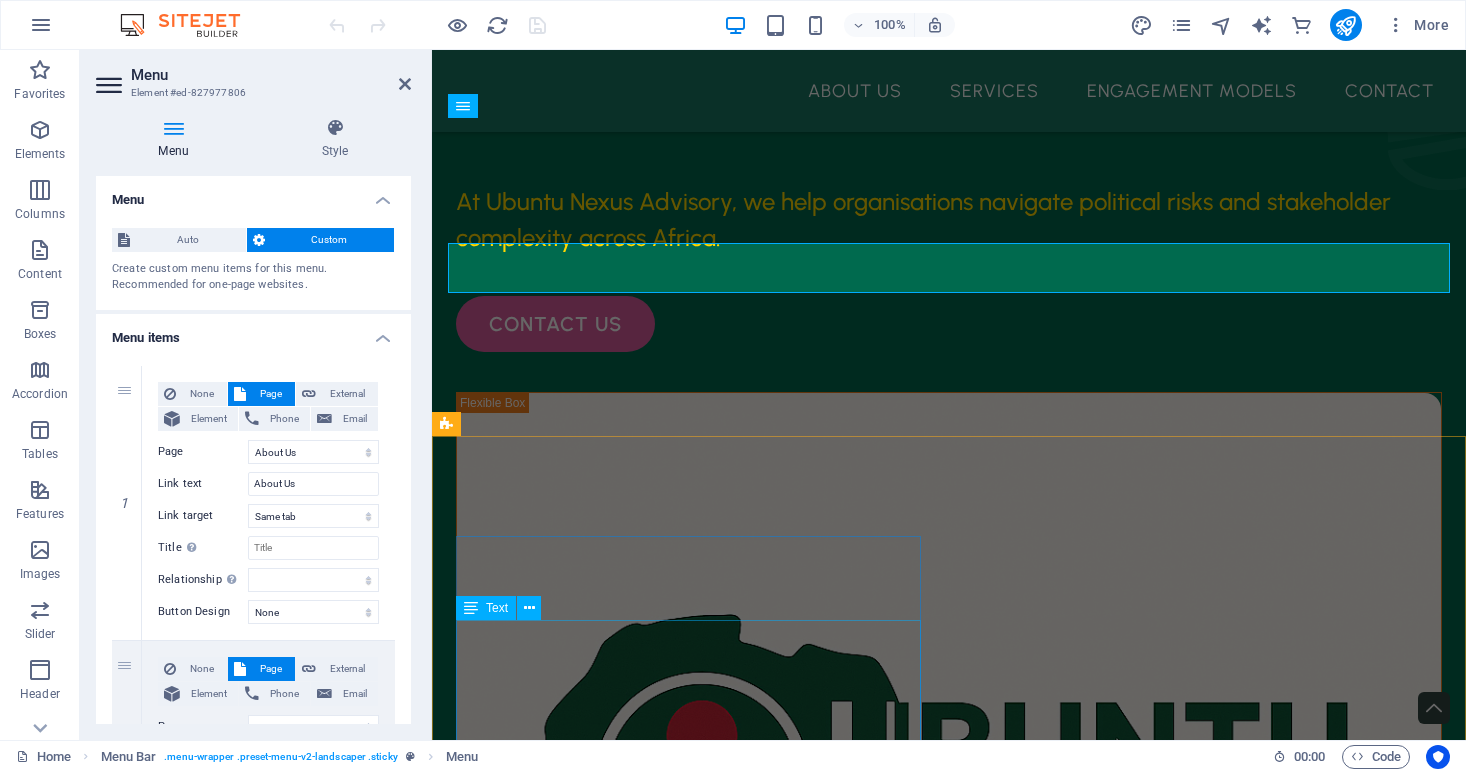 scroll, scrollTop: 294, scrollLeft: 0, axis: vertical 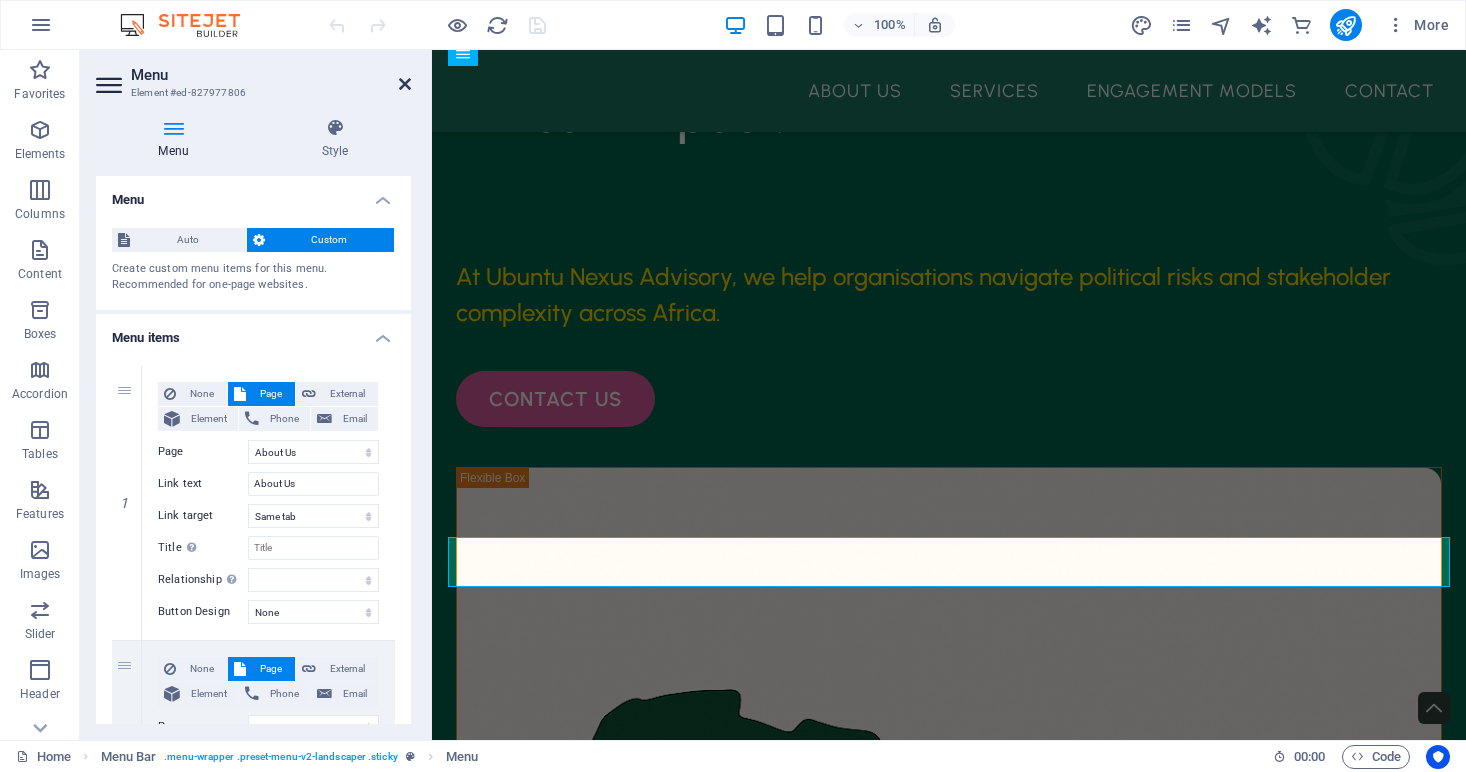 click at bounding box center [405, 84] 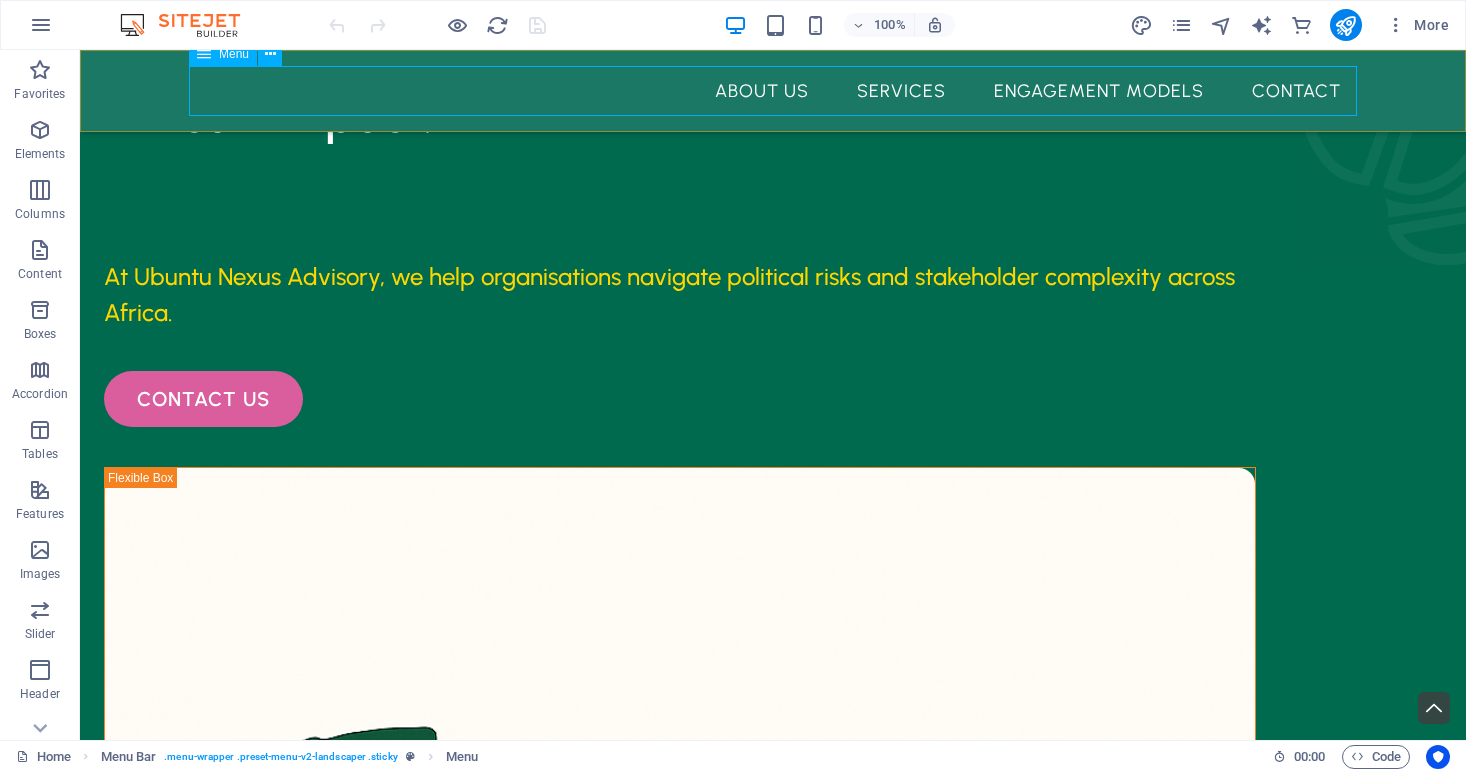 click on "About Us Services Engagement Models Contact" at bounding box center [773, 91] 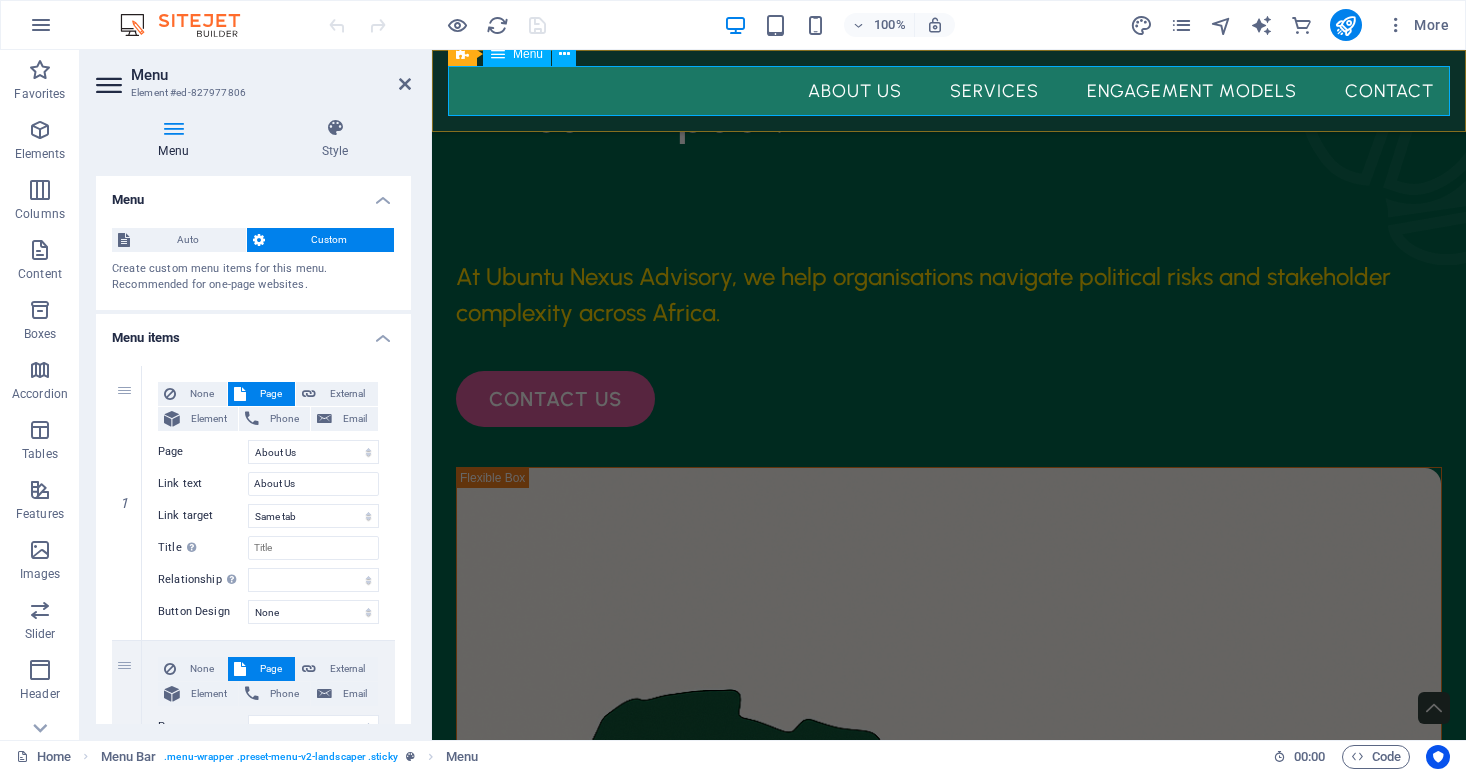 click on "About Us Services Engagement Models Contact" at bounding box center (949, 91) 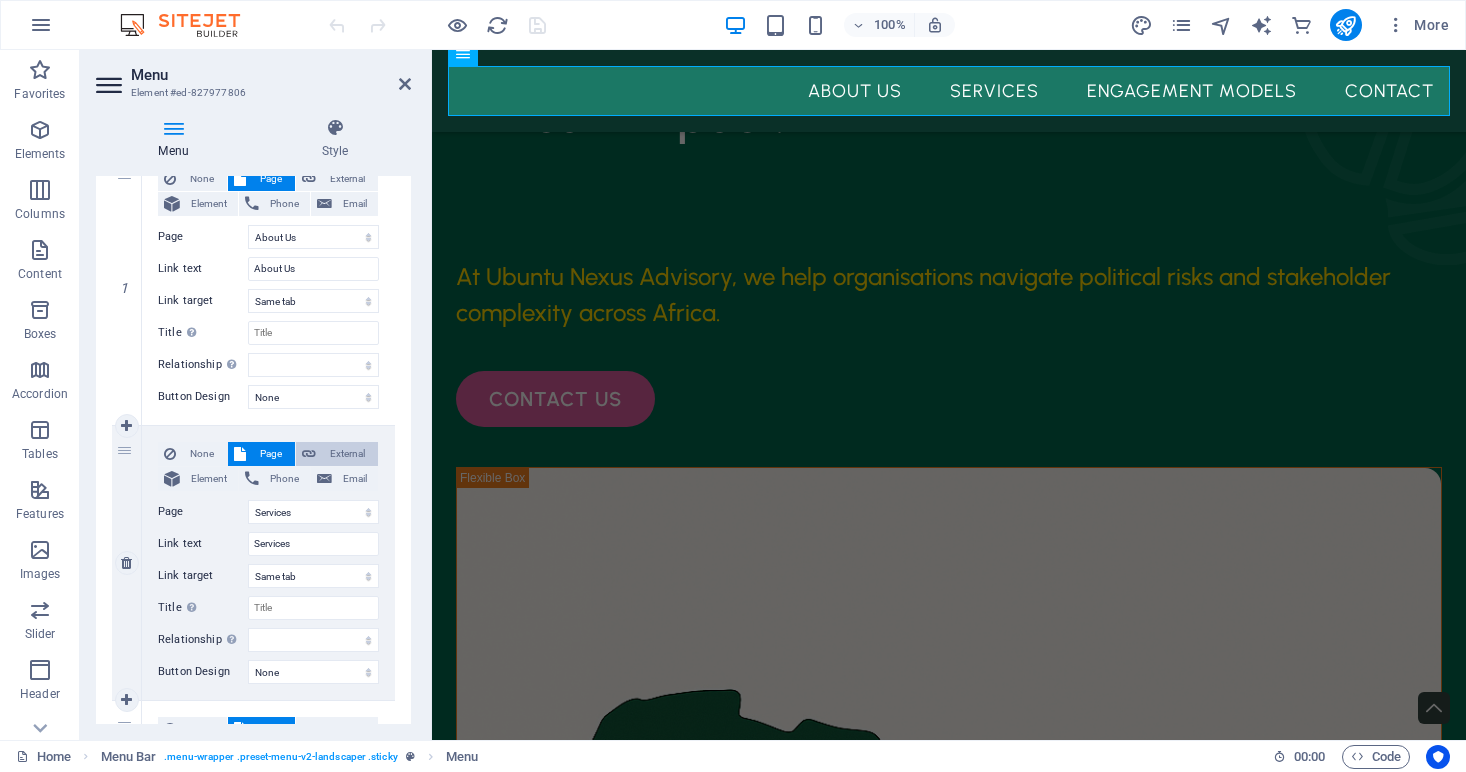 scroll, scrollTop: 207, scrollLeft: 0, axis: vertical 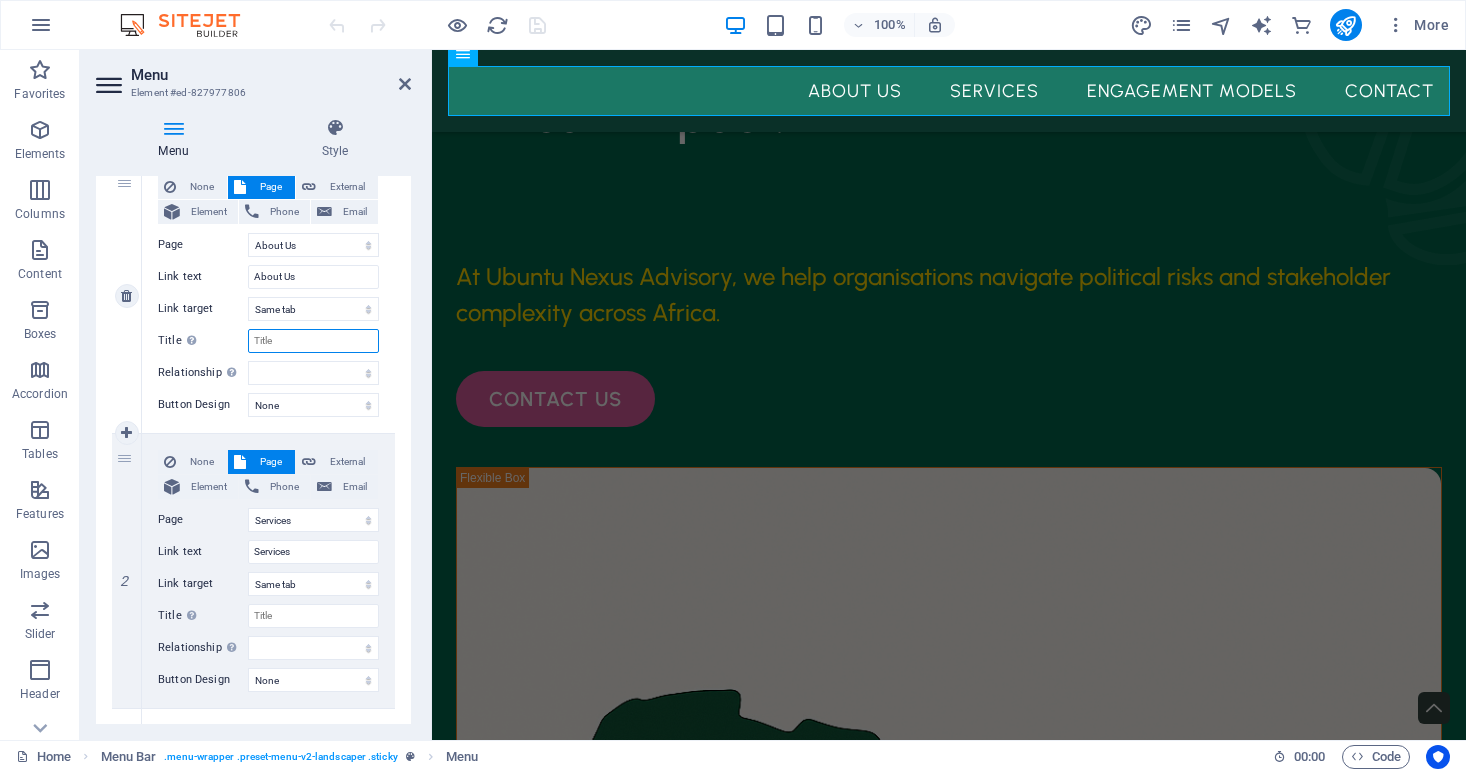 click on "Title Additional link description, should not be the same as the link text. The title is most often shown as a tooltip text when the mouse moves over the element. Leave empty if uncertain." at bounding box center [313, 341] 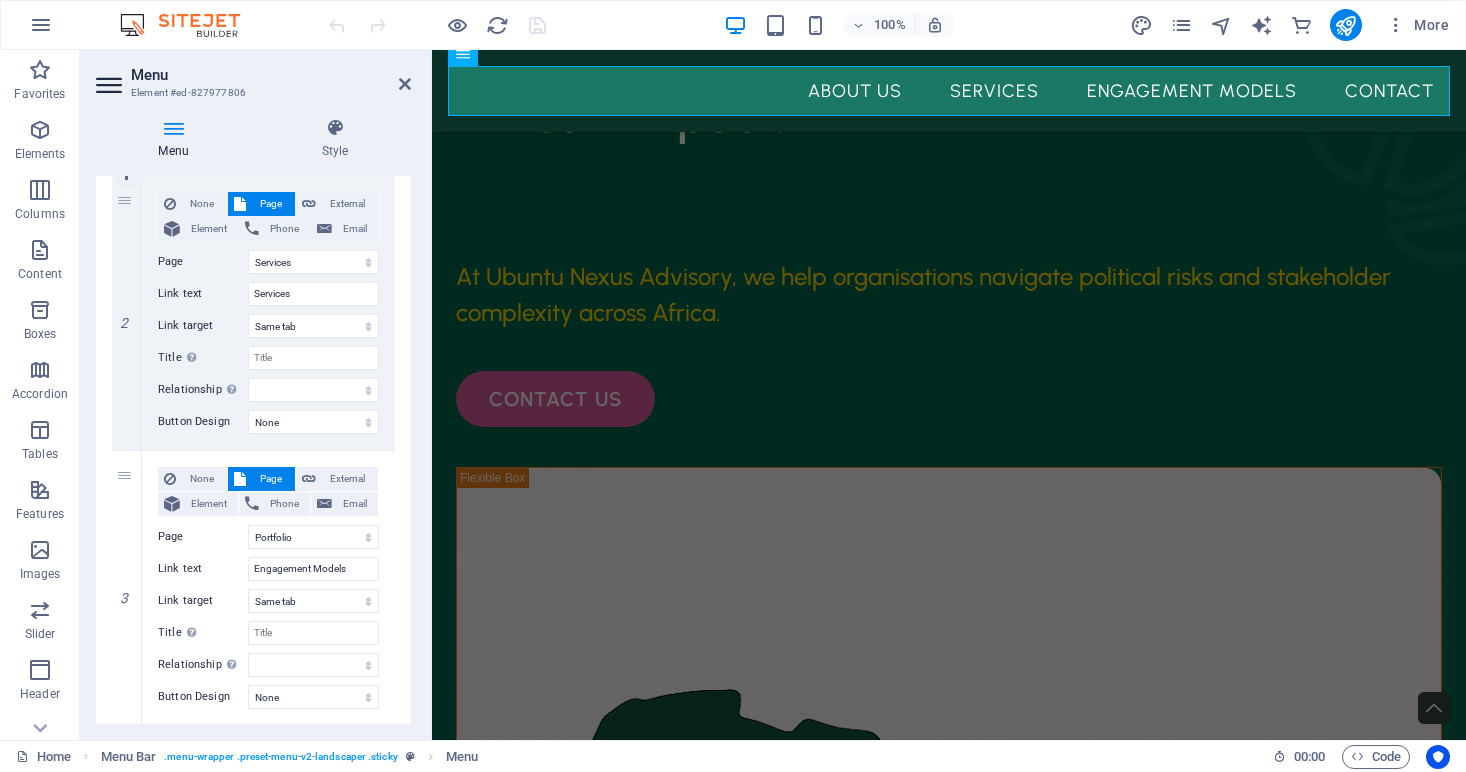 scroll, scrollTop: 468, scrollLeft: 0, axis: vertical 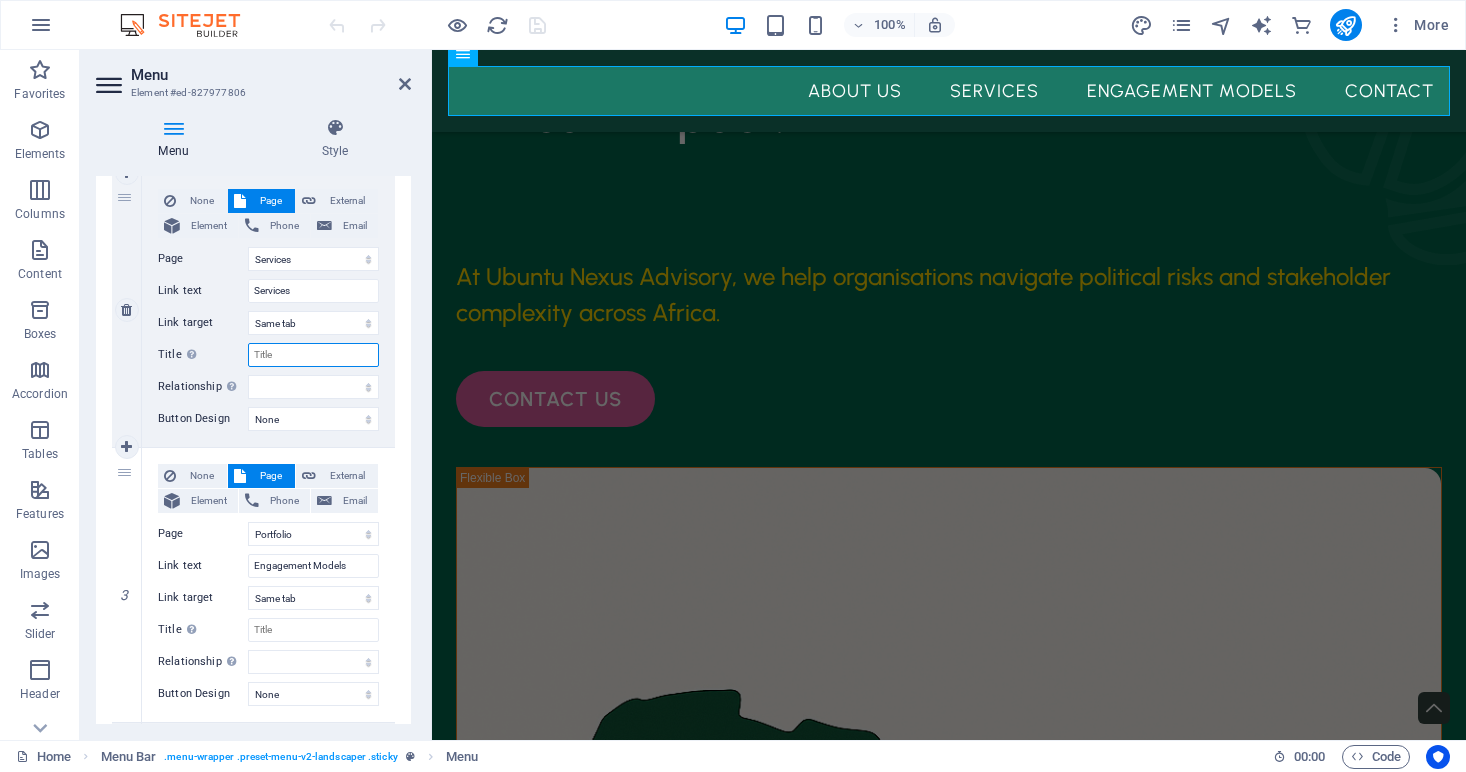 click on "Title Additional link description, should not be the same as the link text. The title is most often shown as a tooltip text when the mouse moves over the element. Leave empty if uncertain." at bounding box center [313, 355] 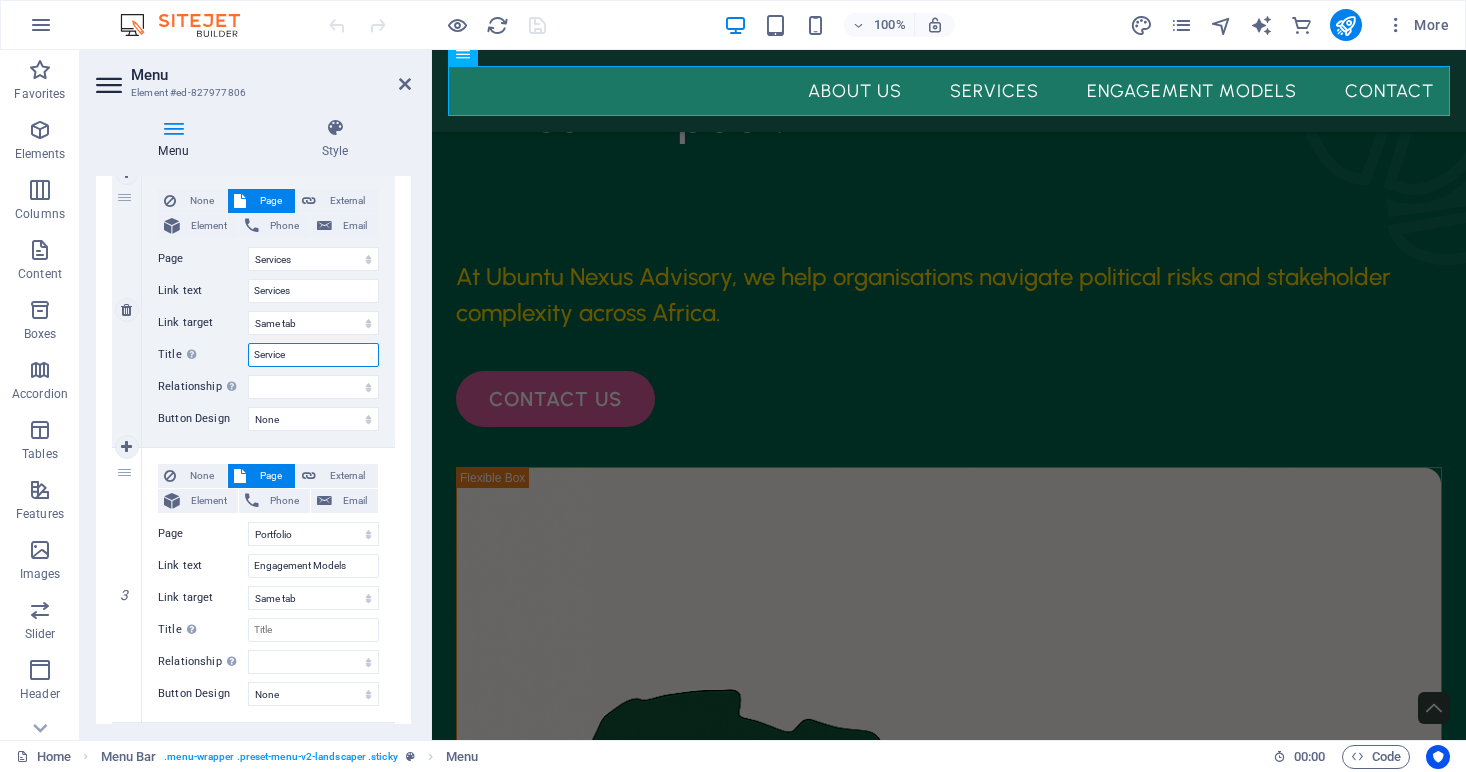 type on "Services" 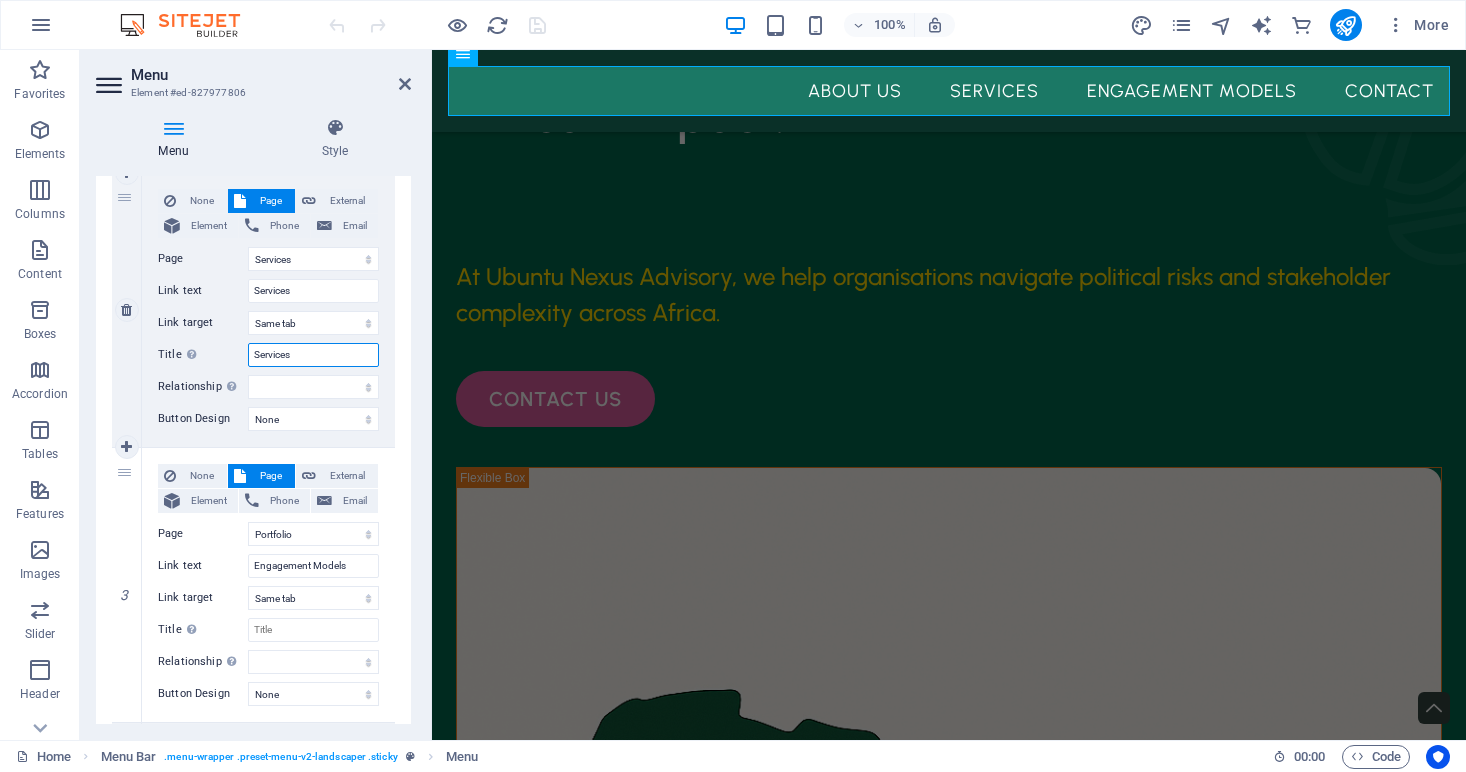 select 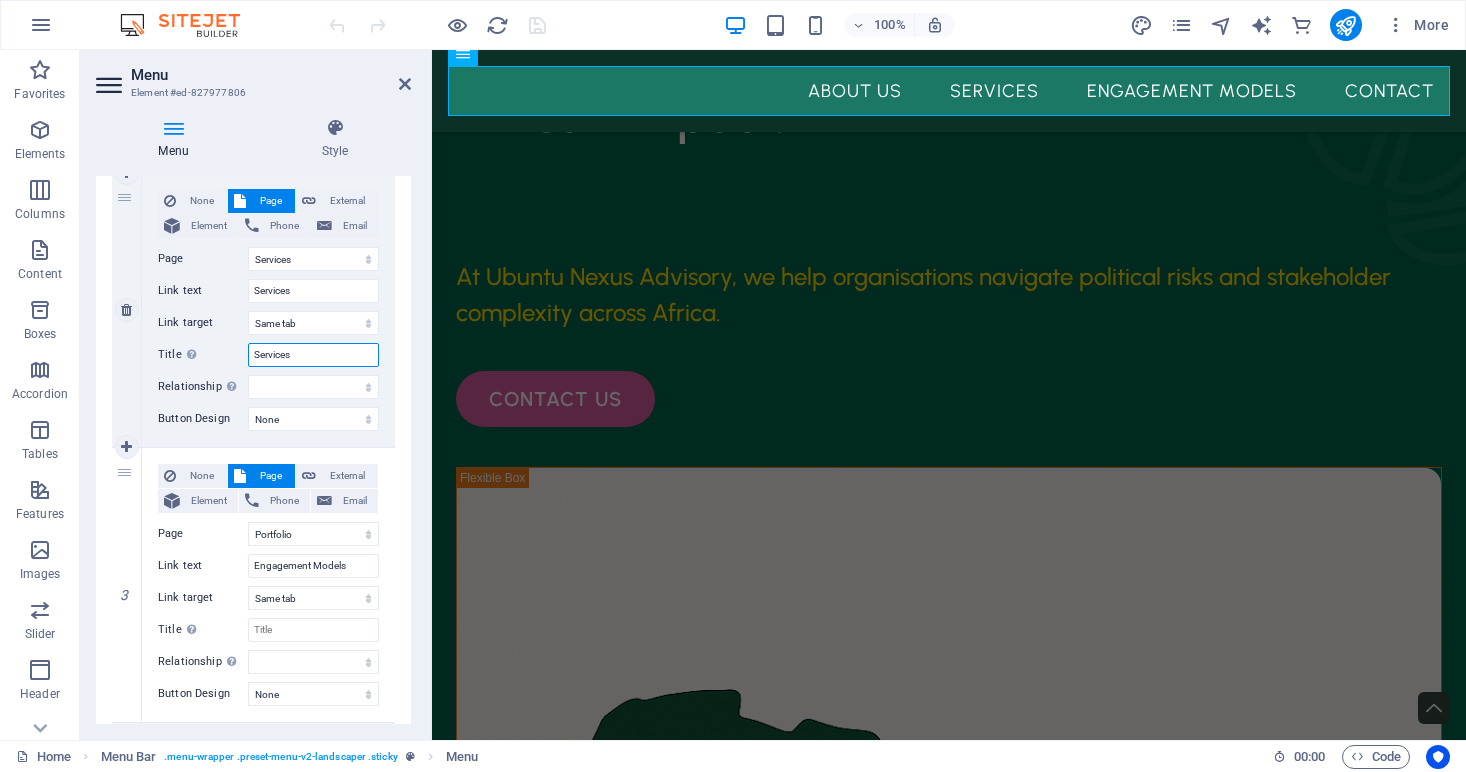 select 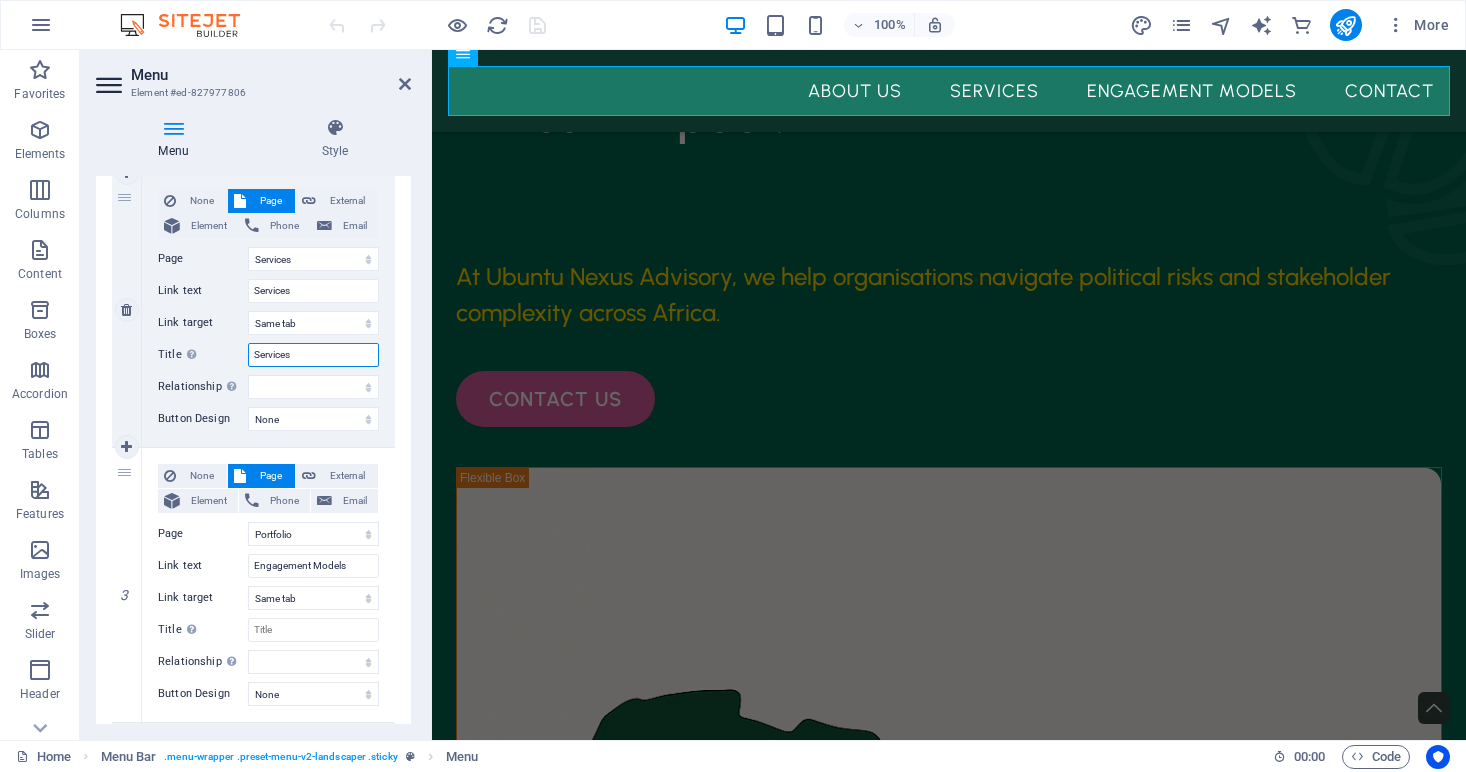 select 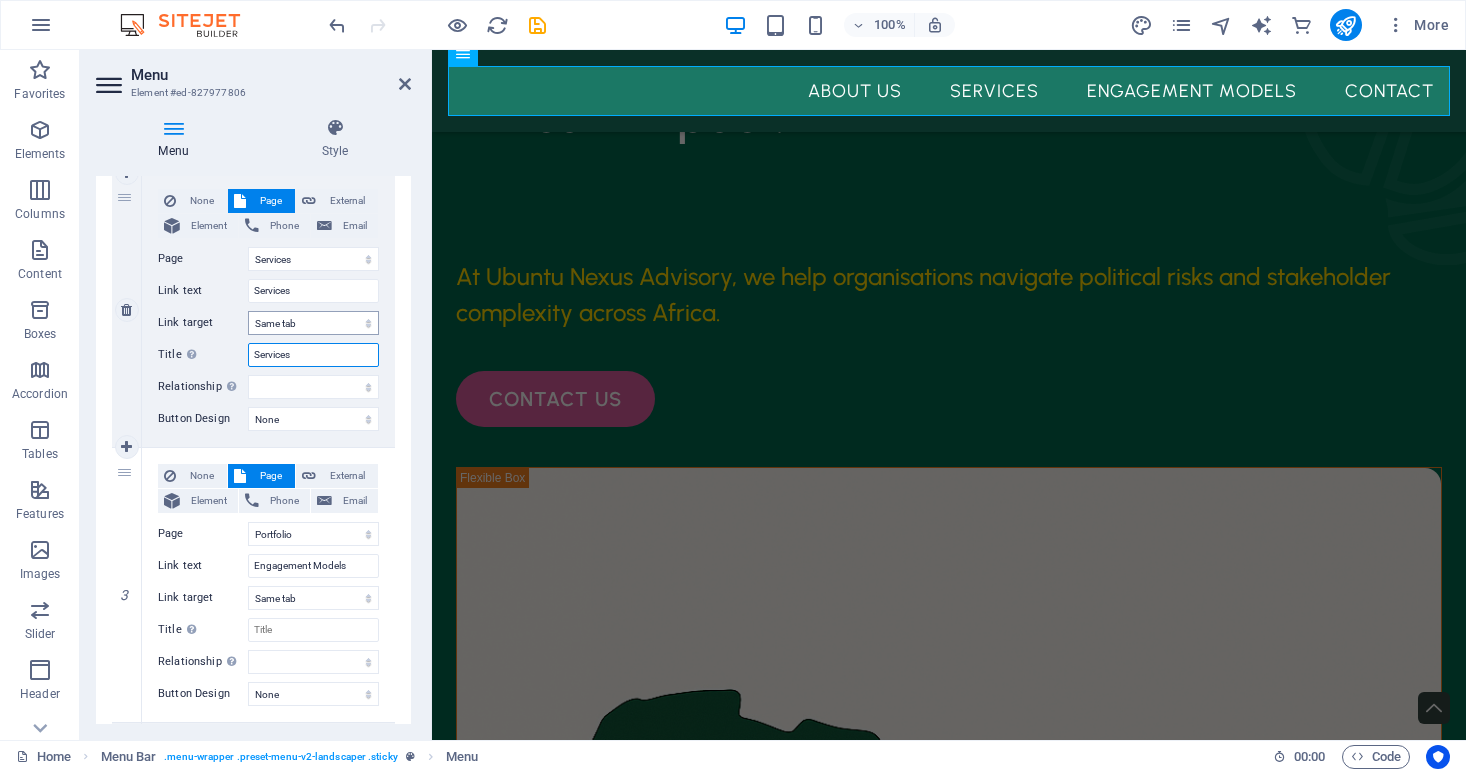 type on "Services" 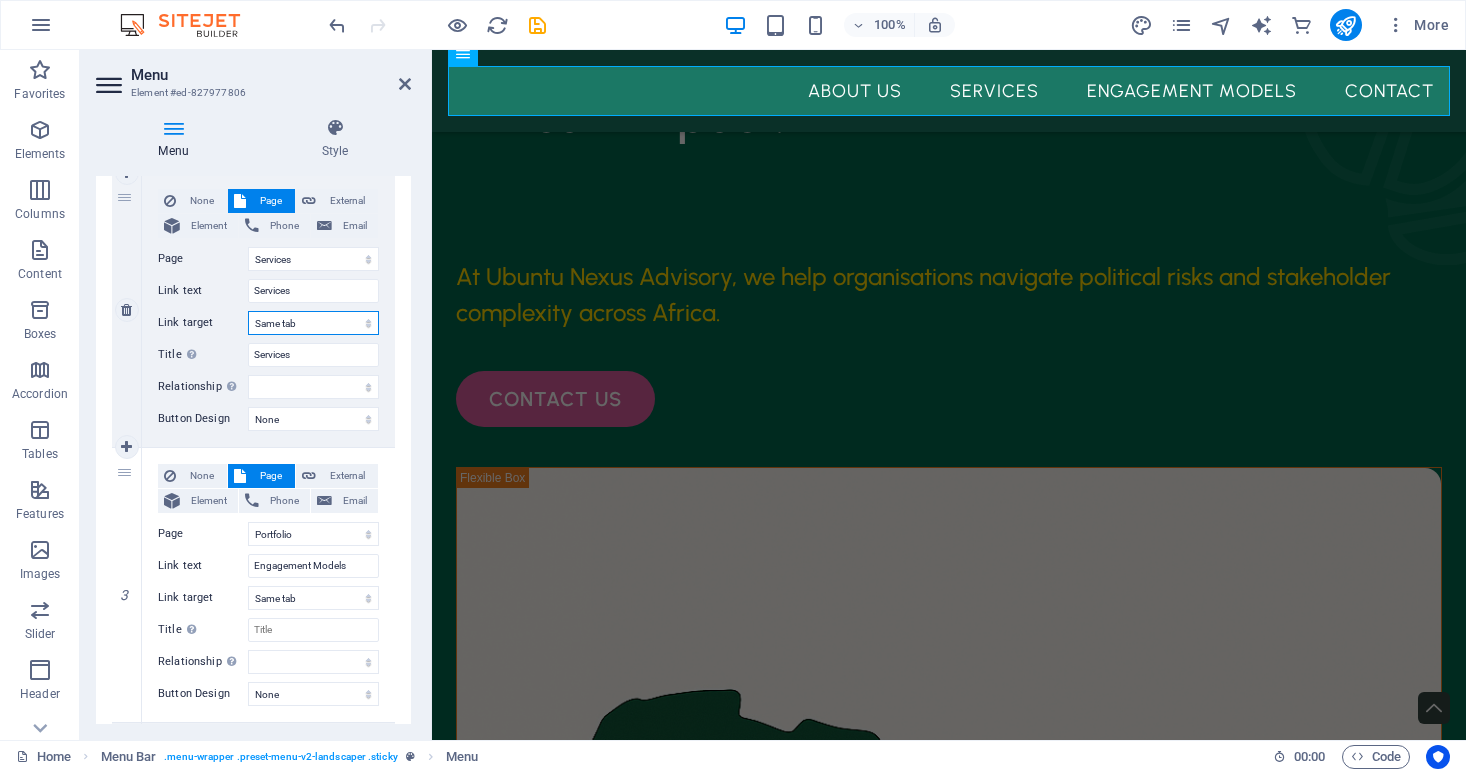 select on "overlay" 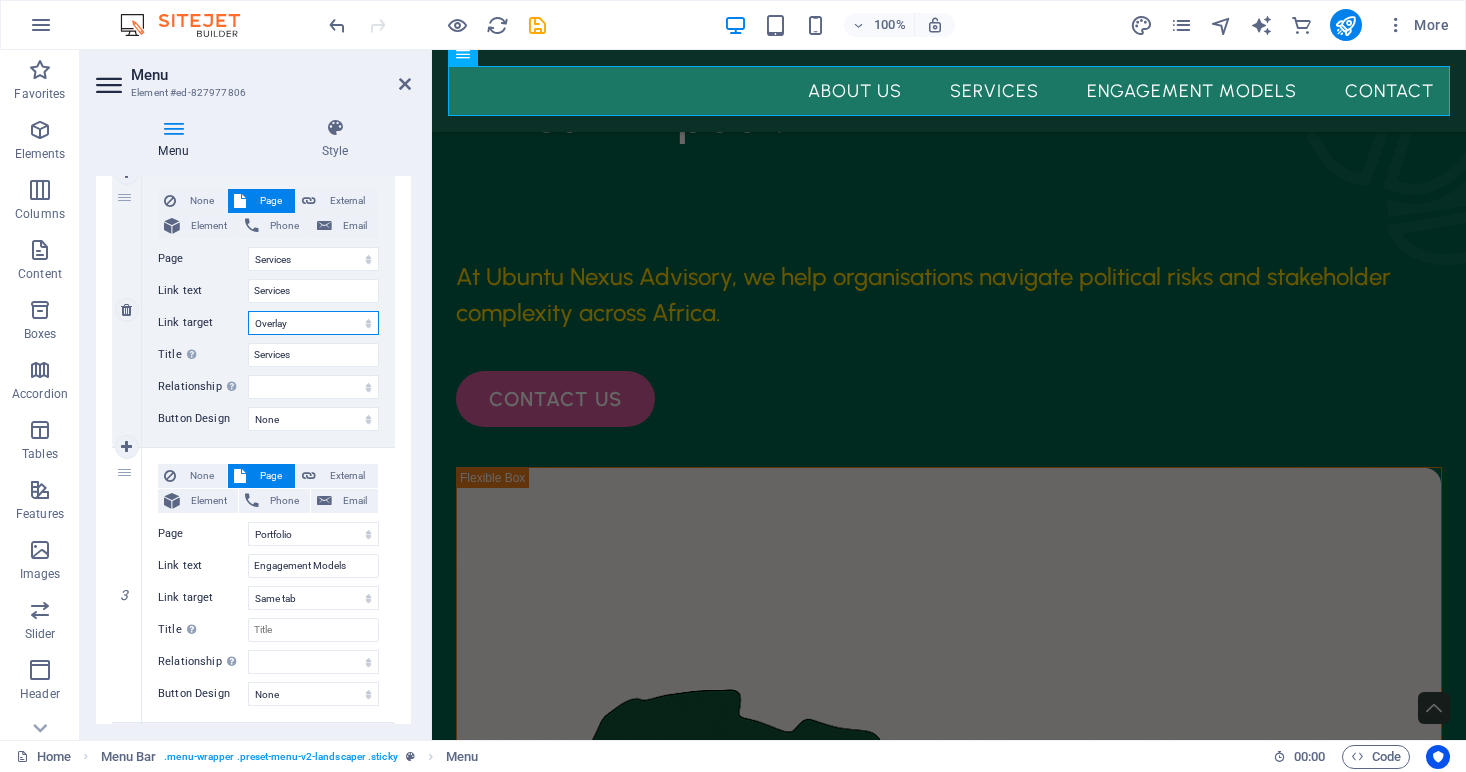 select 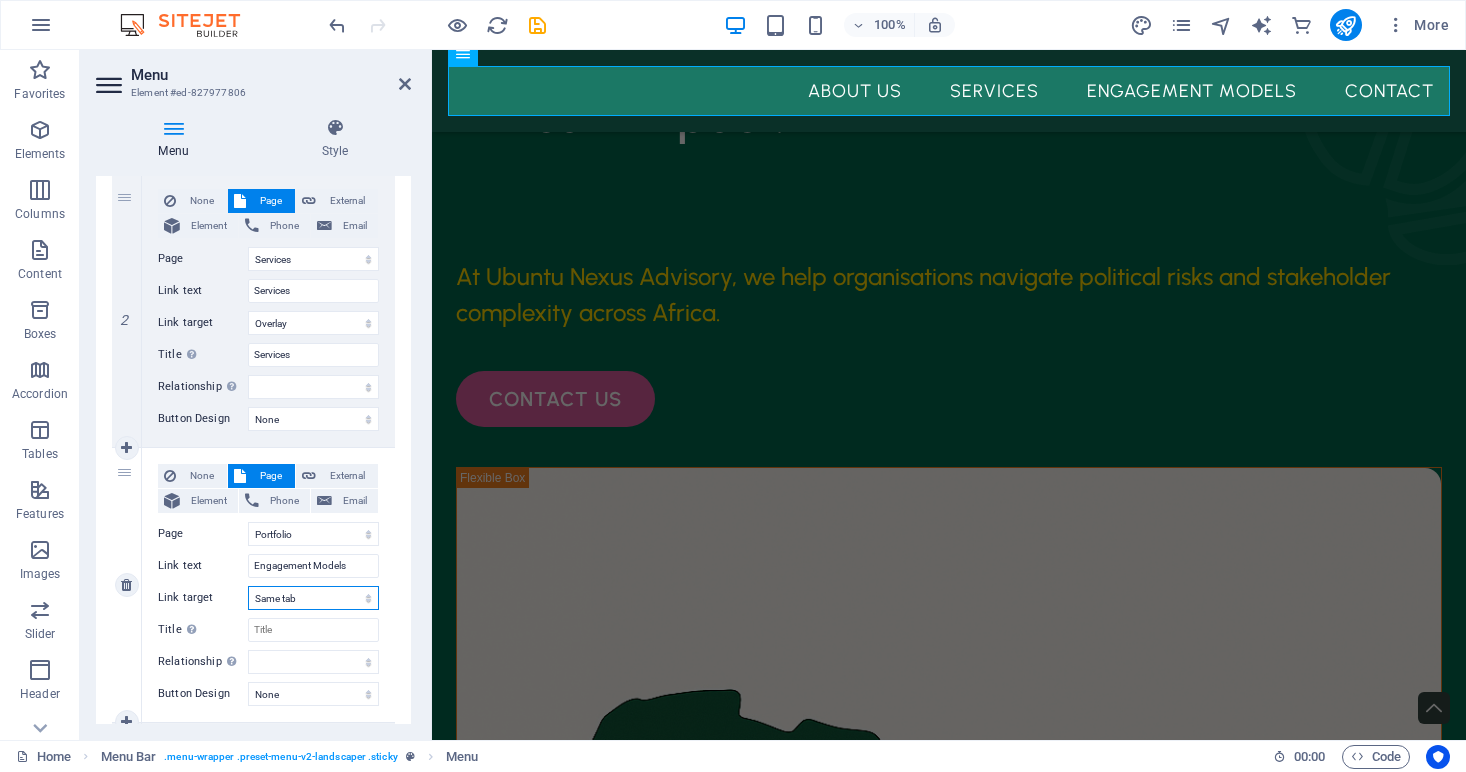 select on "blank" 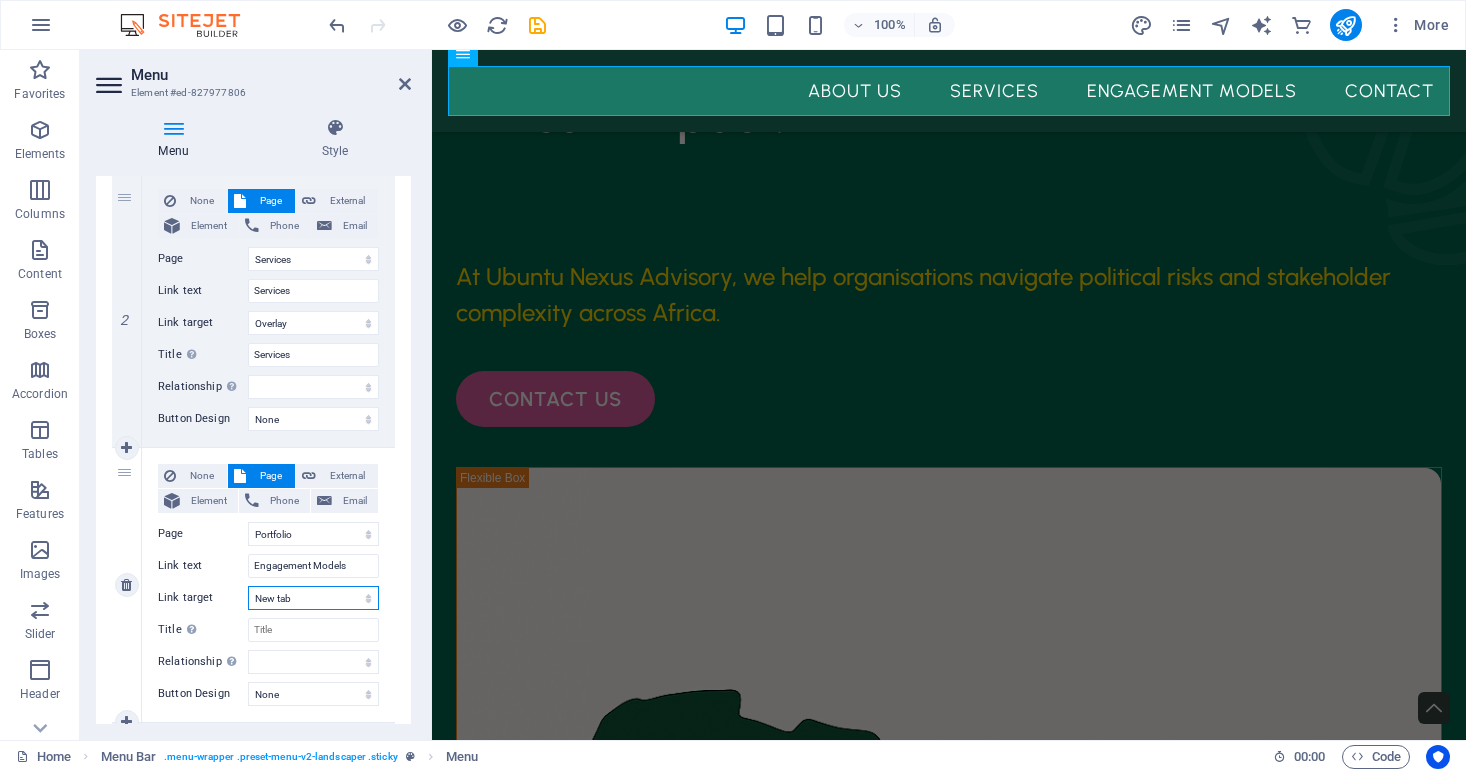 select 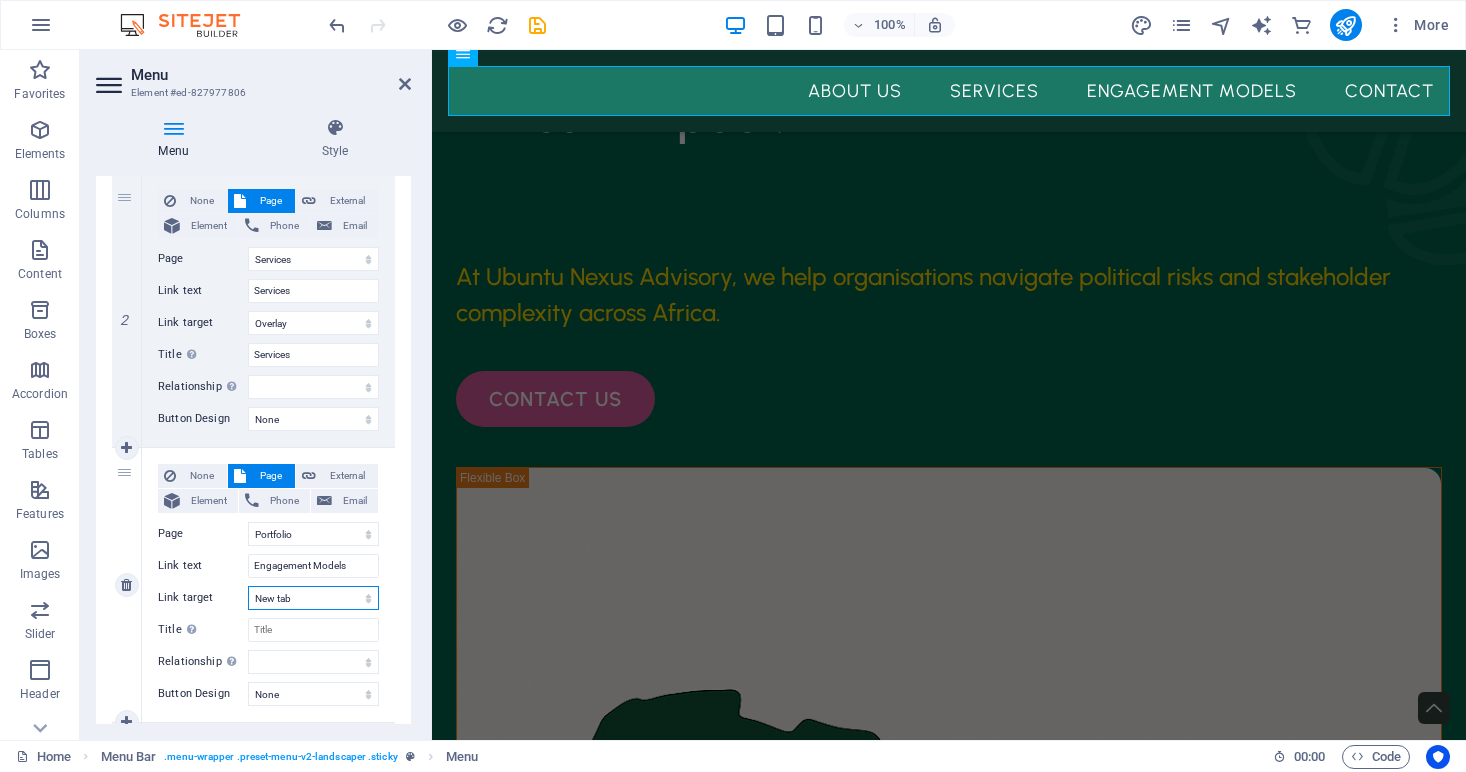 select 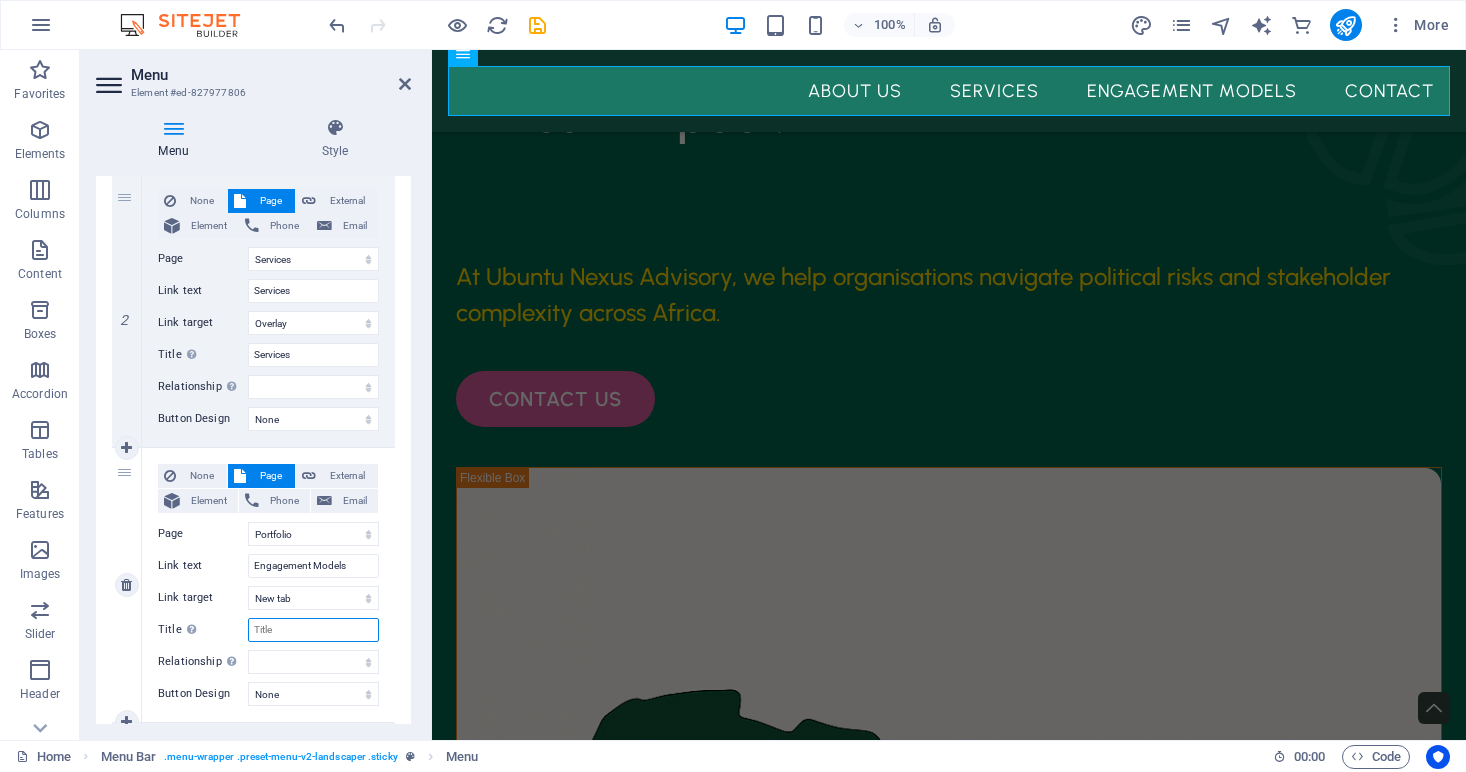 click on "Title Additional link description, should not be the same as the link text. The title is most often shown as a tooltip text when the mouse moves over the element. Leave empty if uncertain." at bounding box center (313, 630) 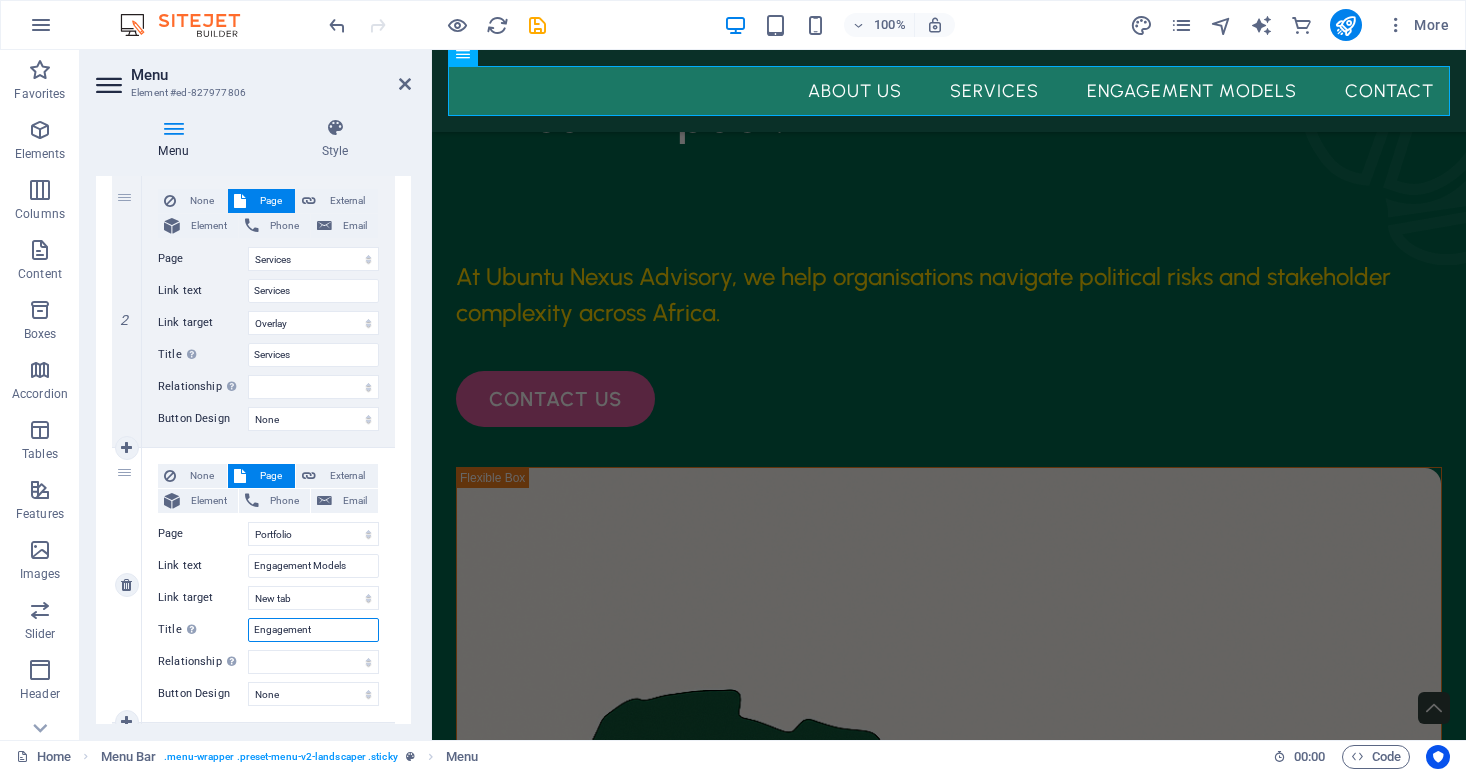 type on "Engagement" 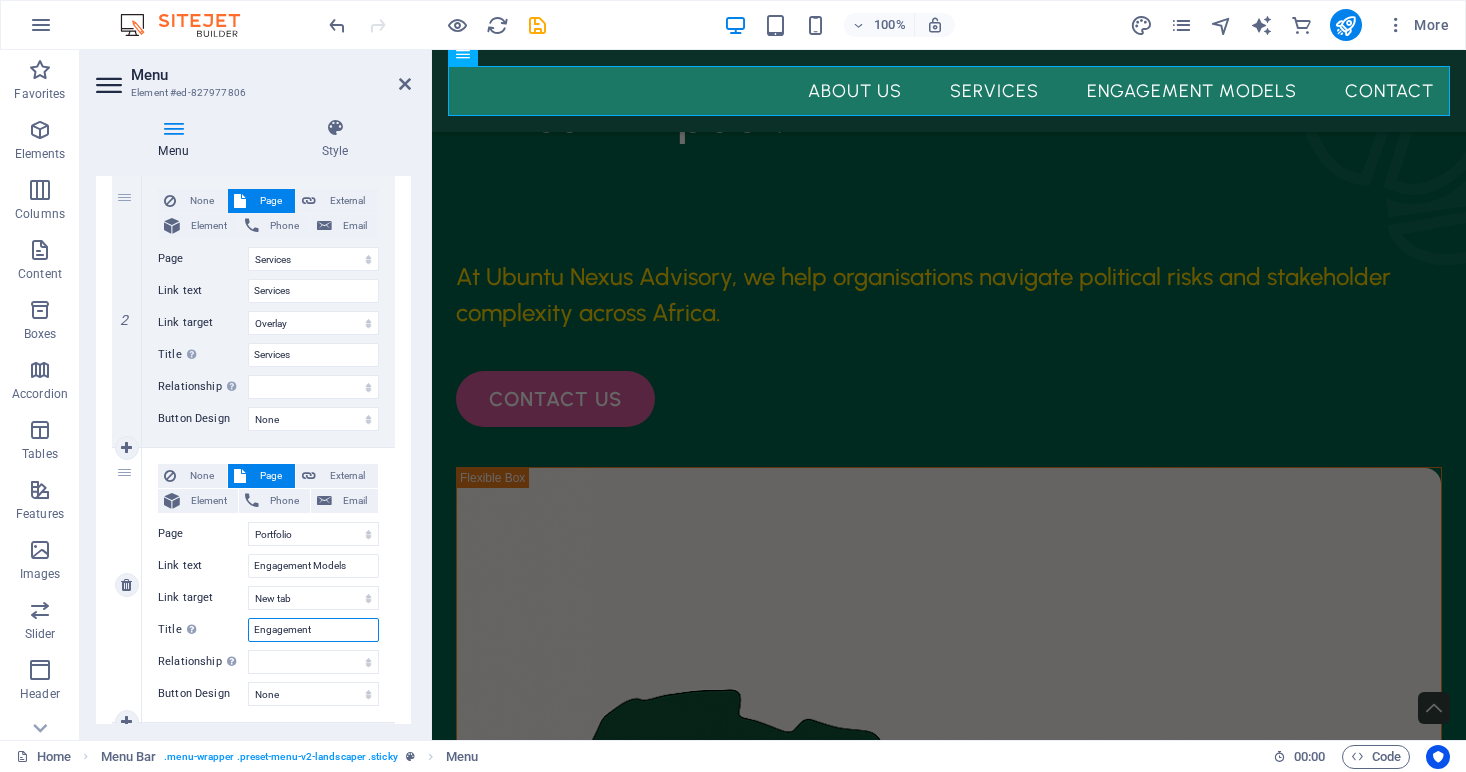 type on "Engagement M" 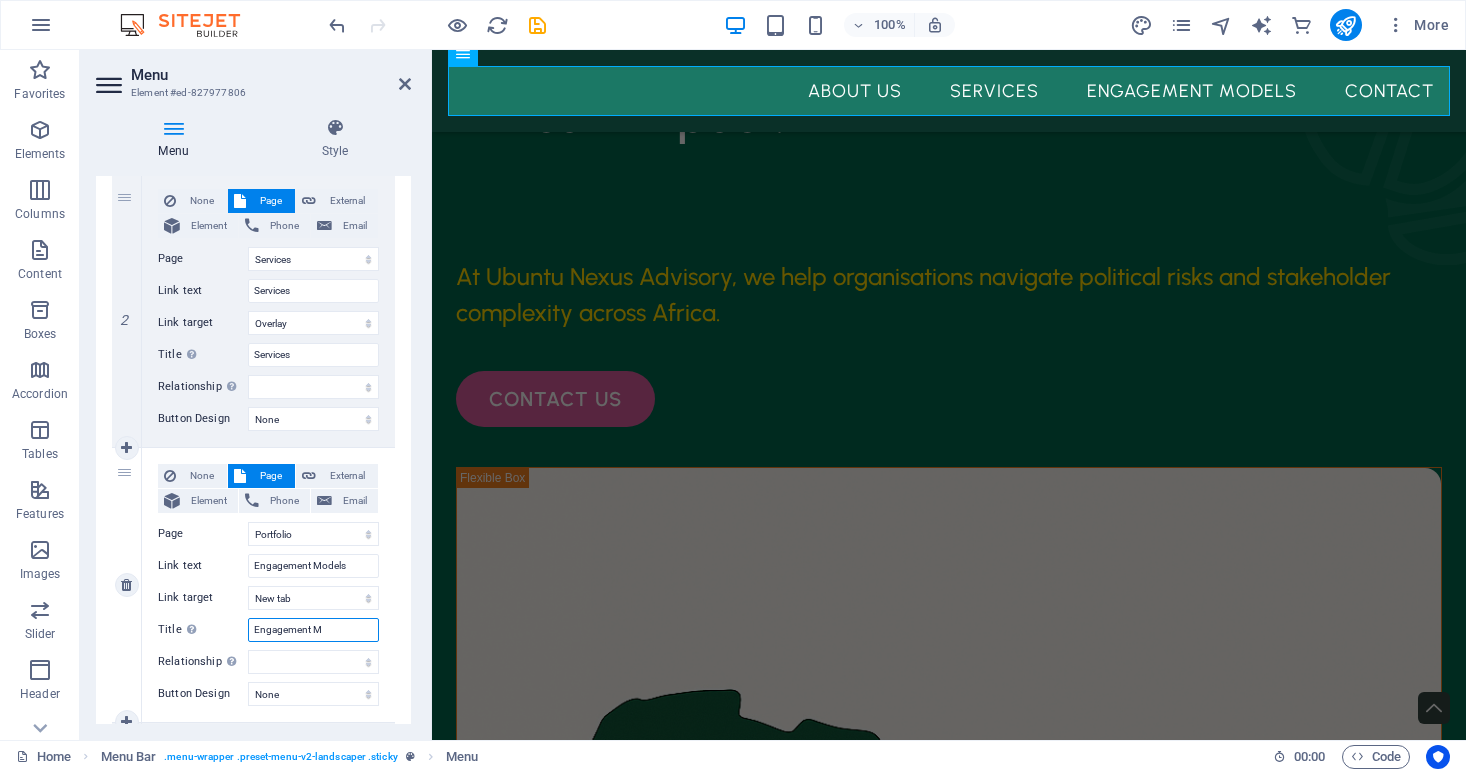 select 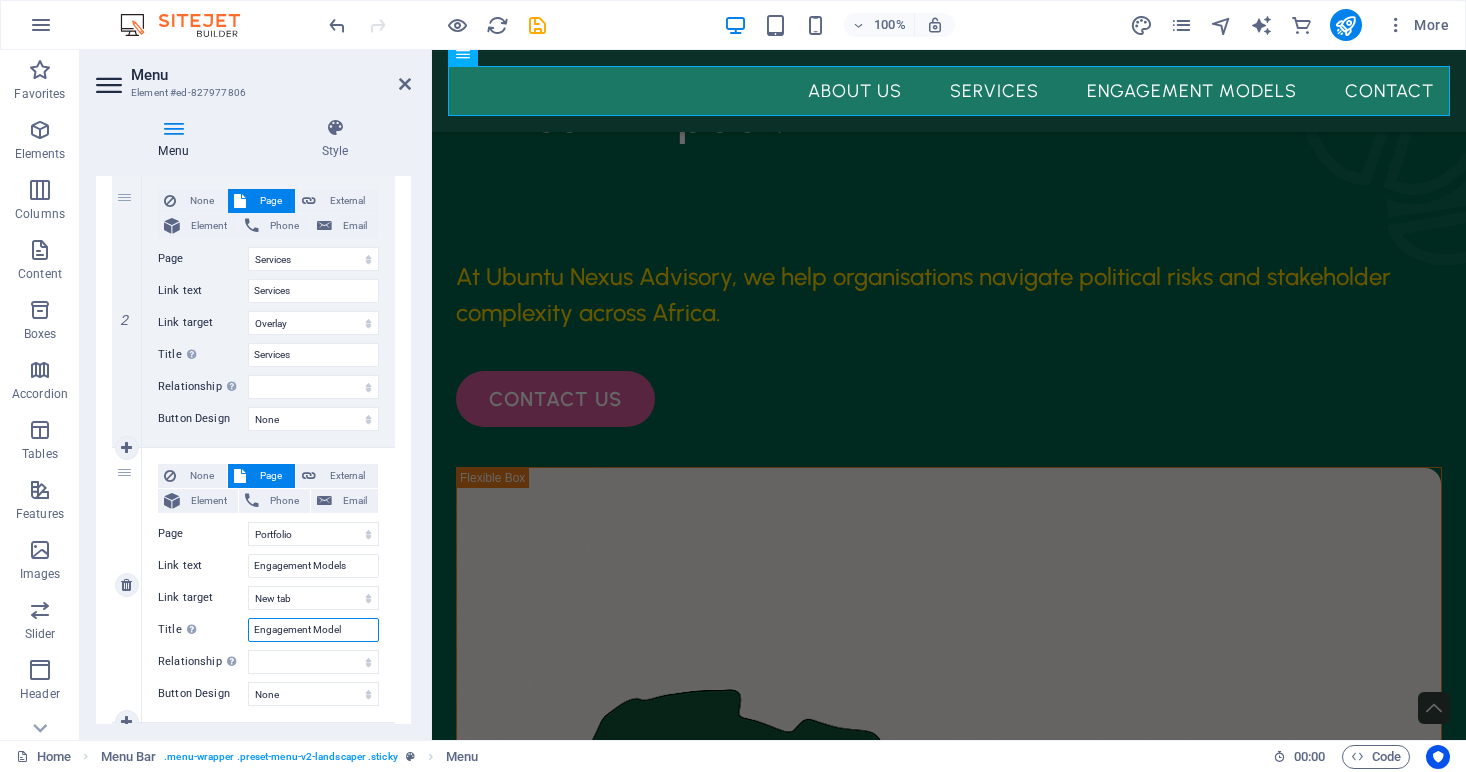 type on "Engagement Models" 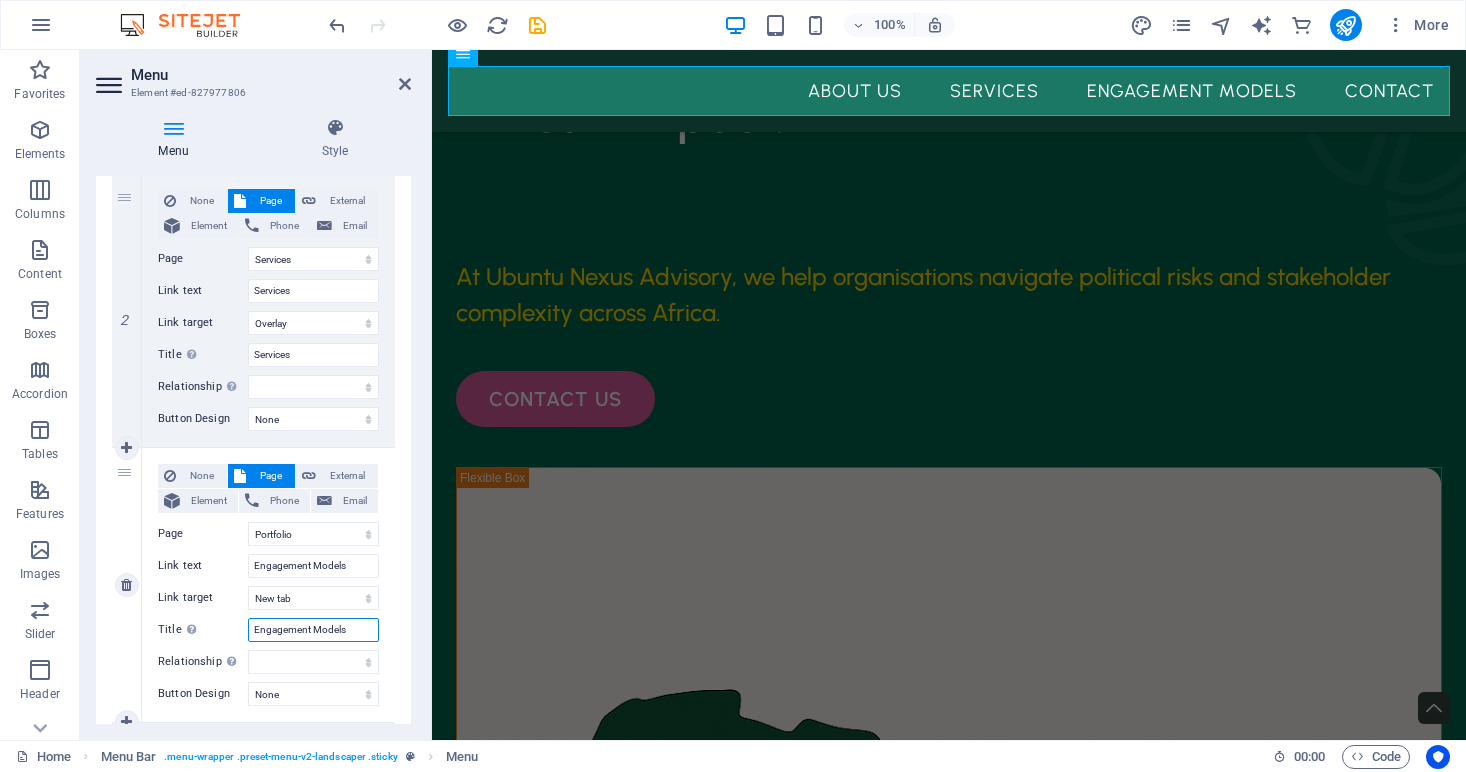 select 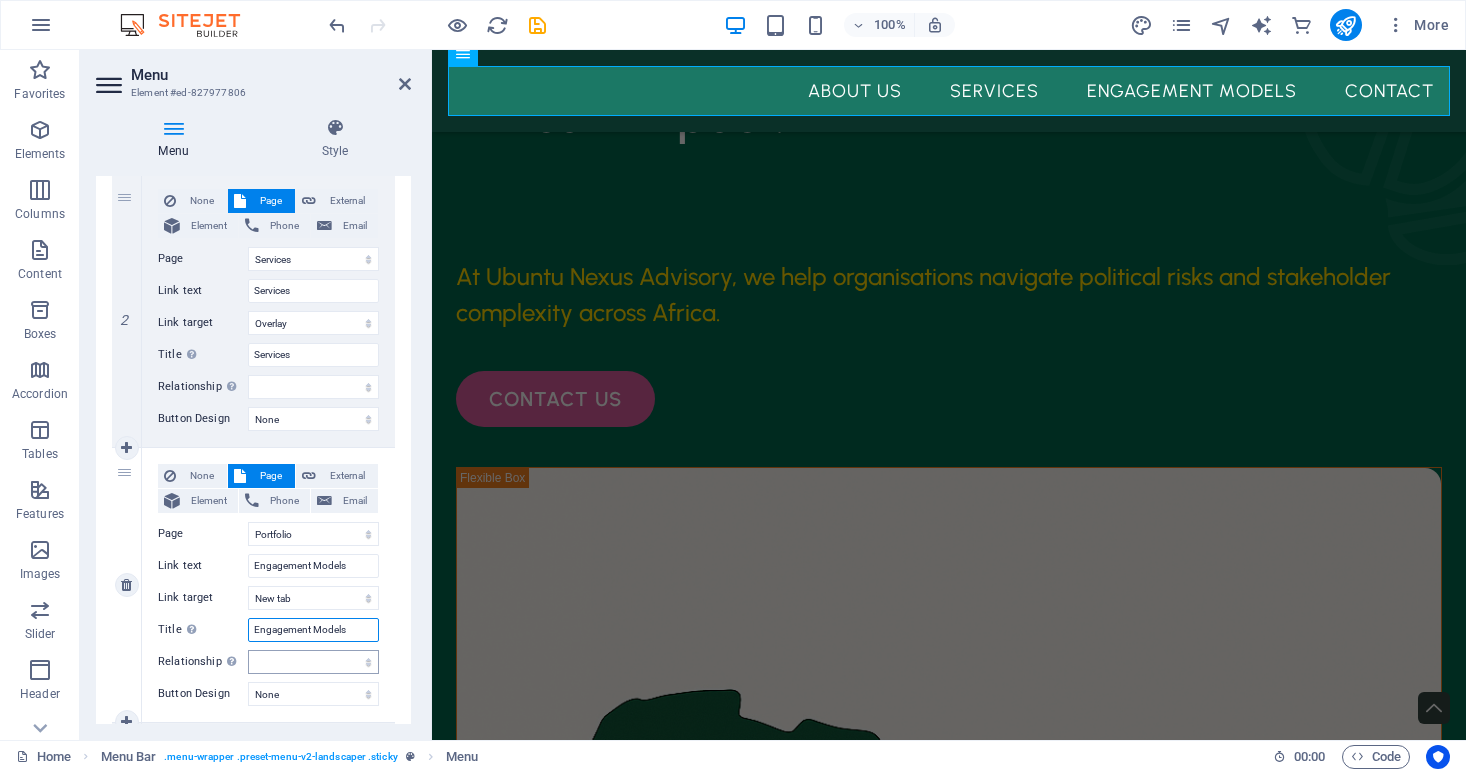 type on "Engagement Models" 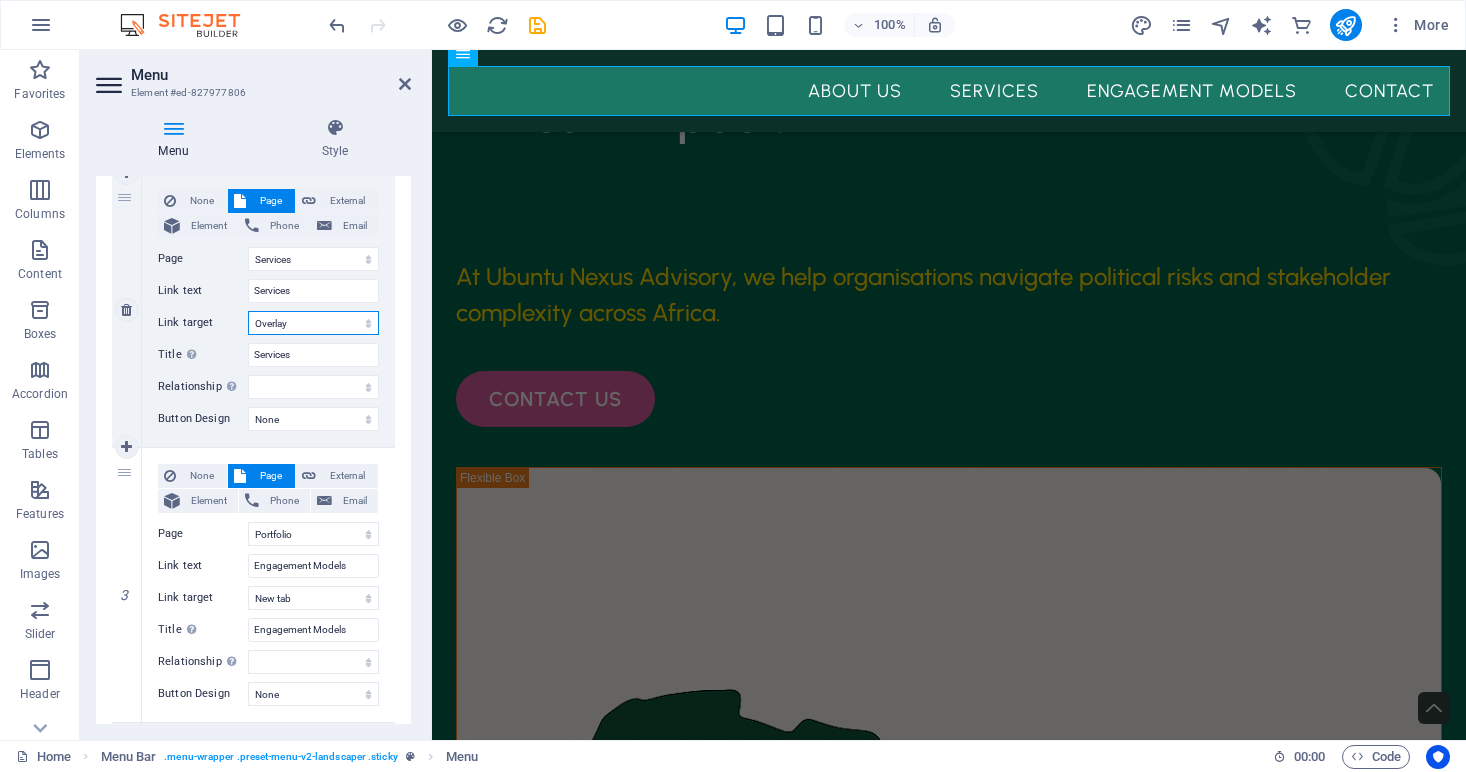 select on "blank" 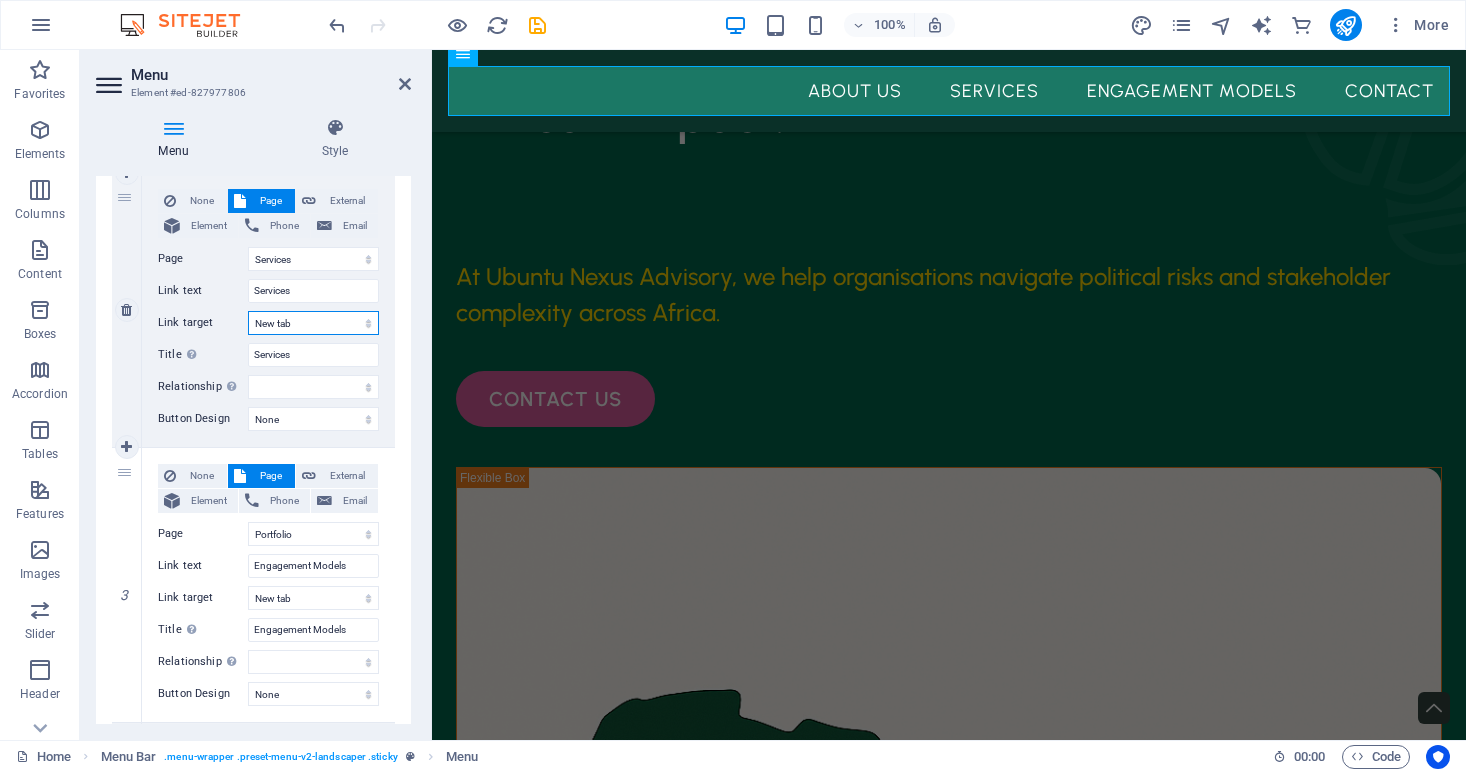 select 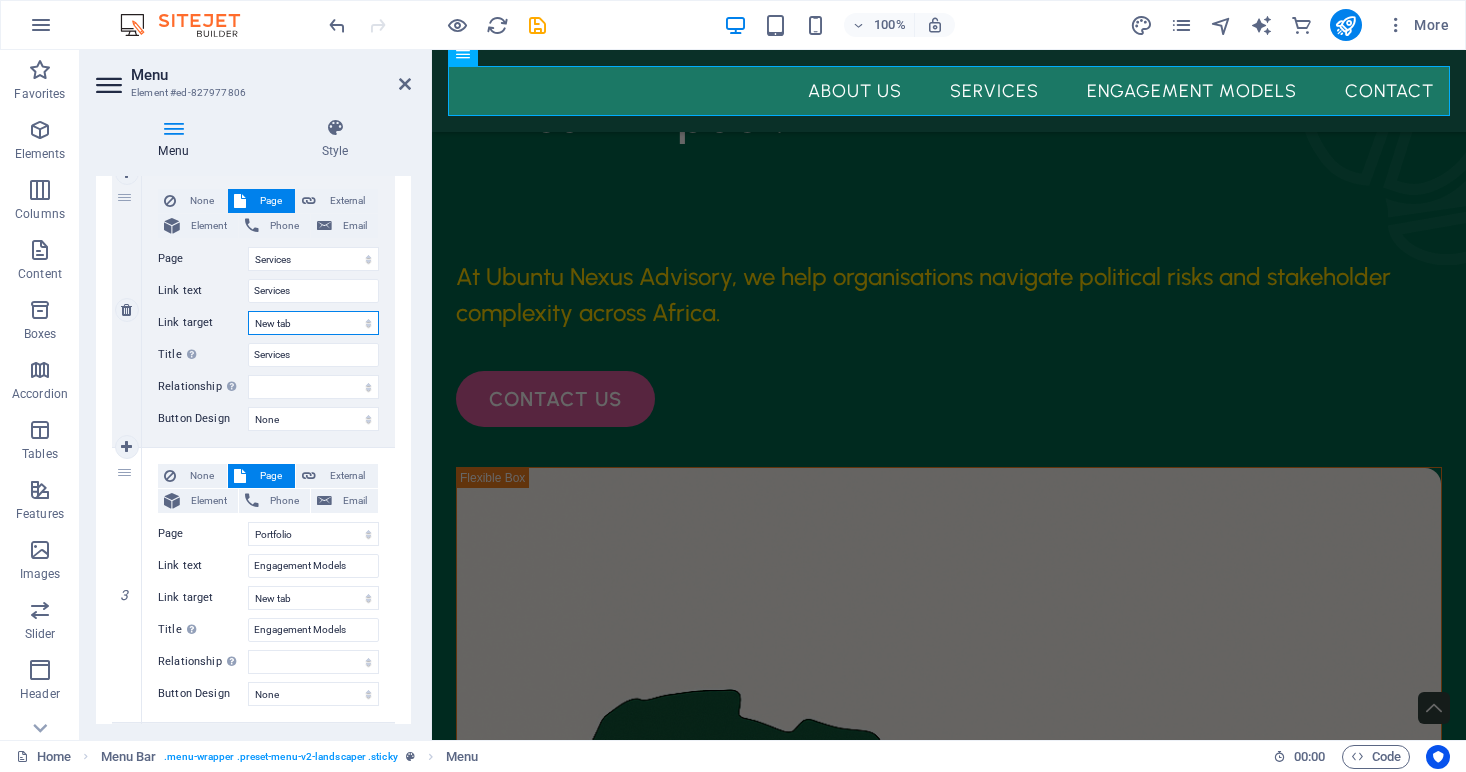 select 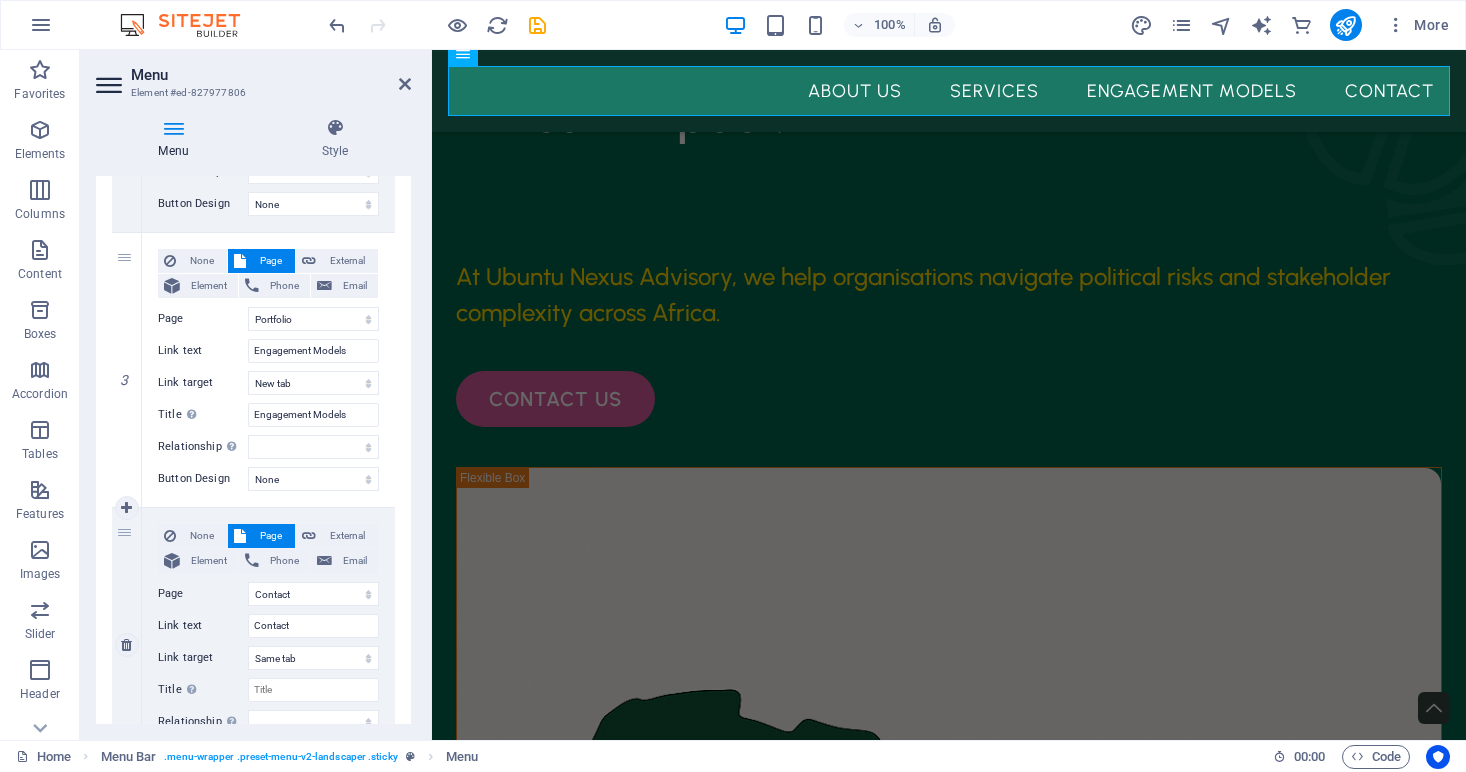 scroll, scrollTop: 778, scrollLeft: 0, axis: vertical 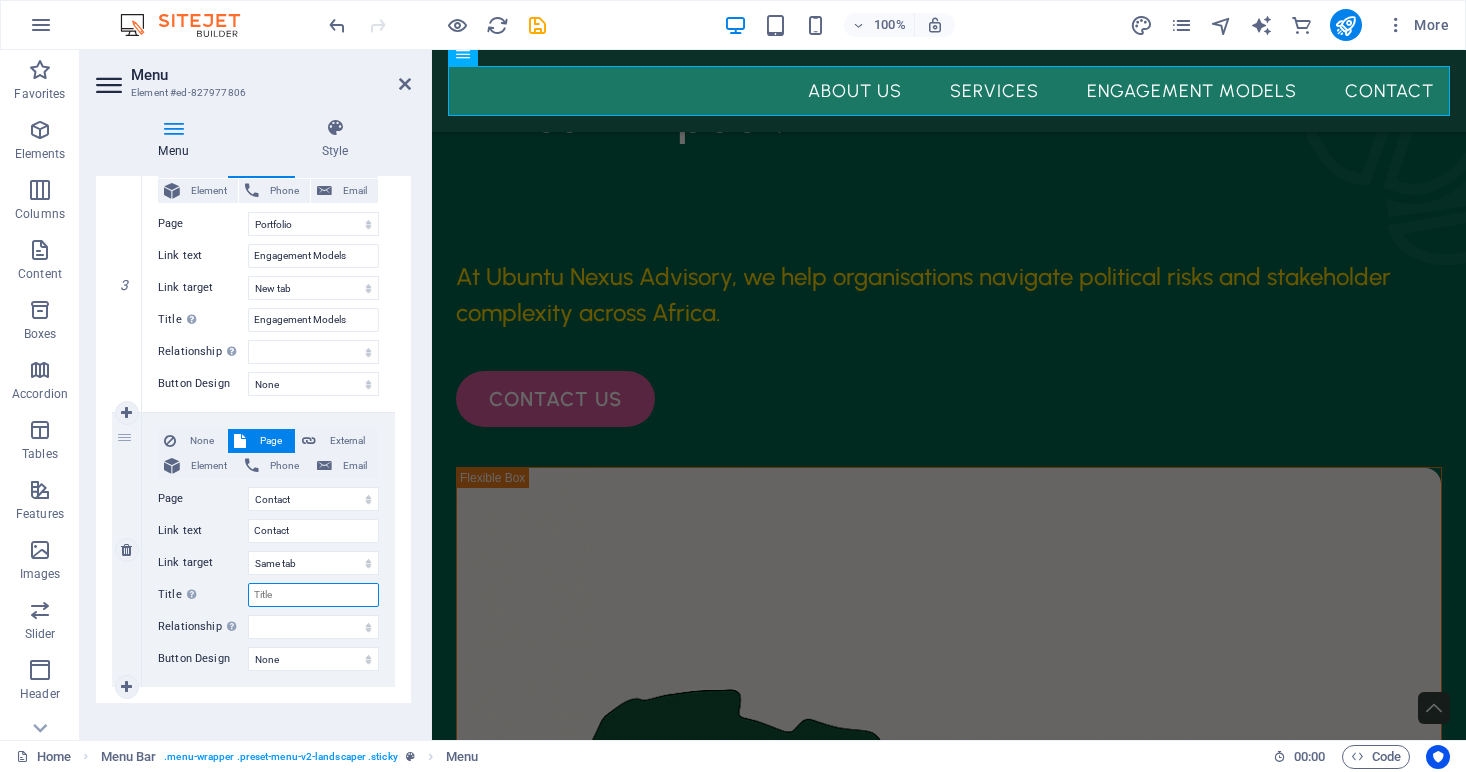 click on "Title Additional link description, should not be the same as the link text. The title is most often shown as a tooltip text when the mouse moves over the element. Leave empty if uncertain." at bounding box center (313, 595) 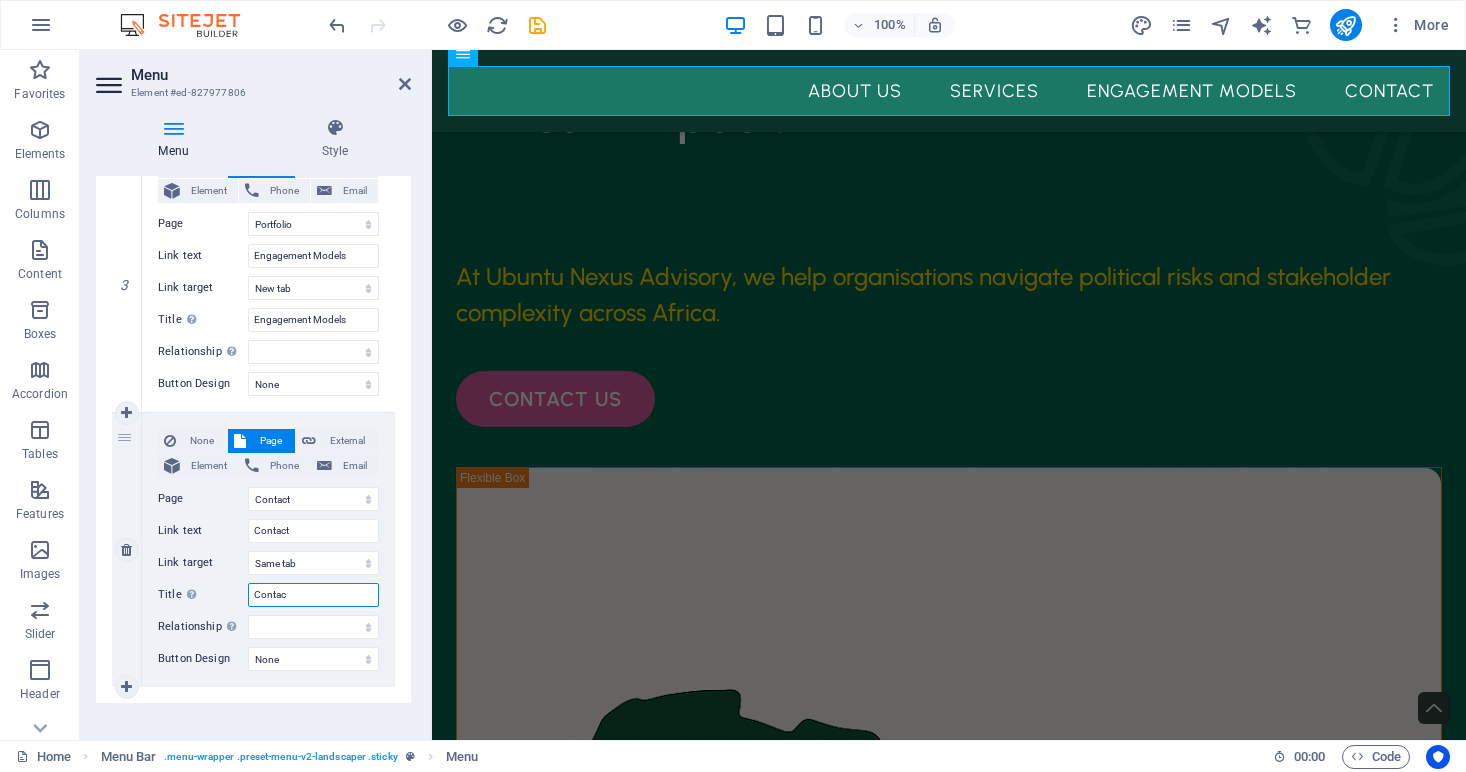 type on "Contact" 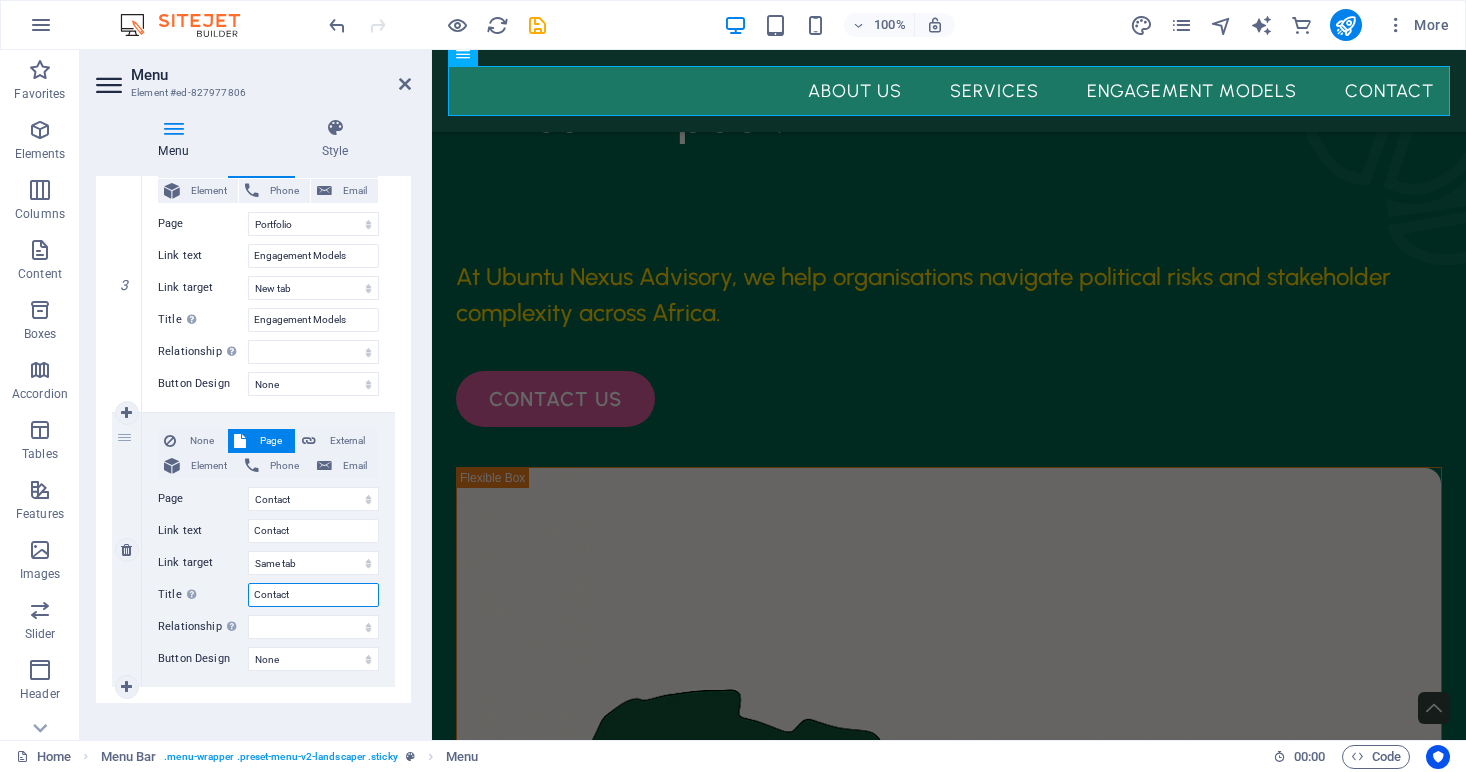 select 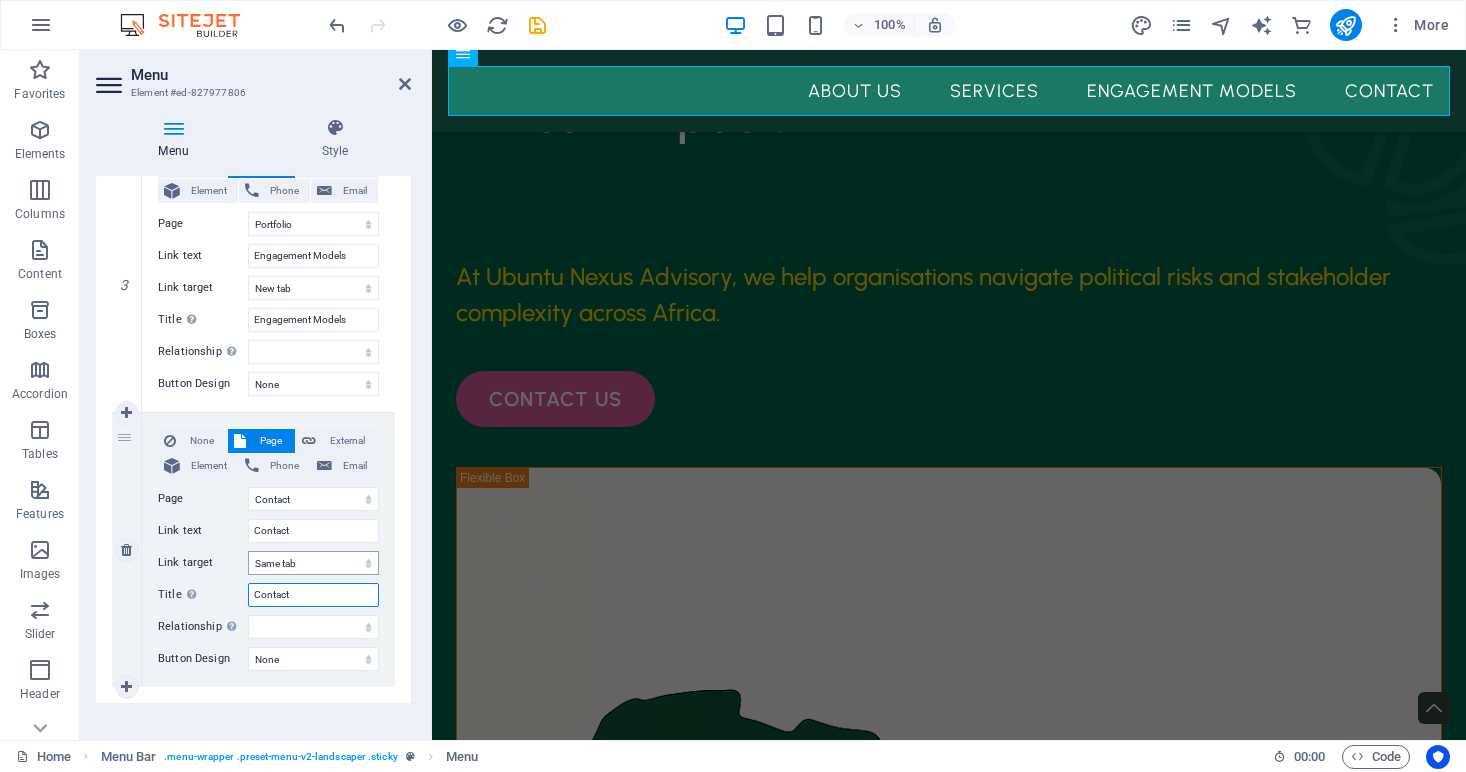 type on "Contact" 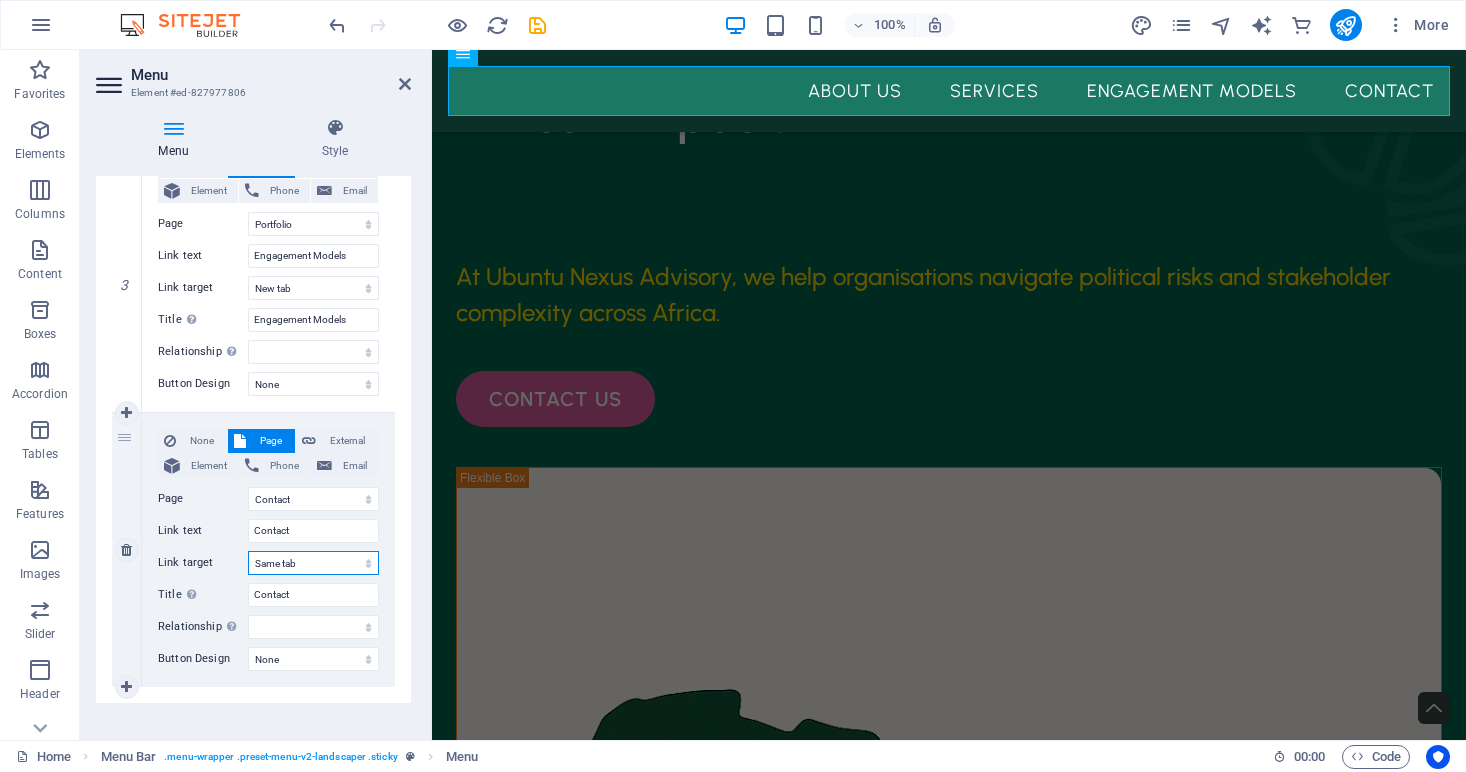 select on "blank" 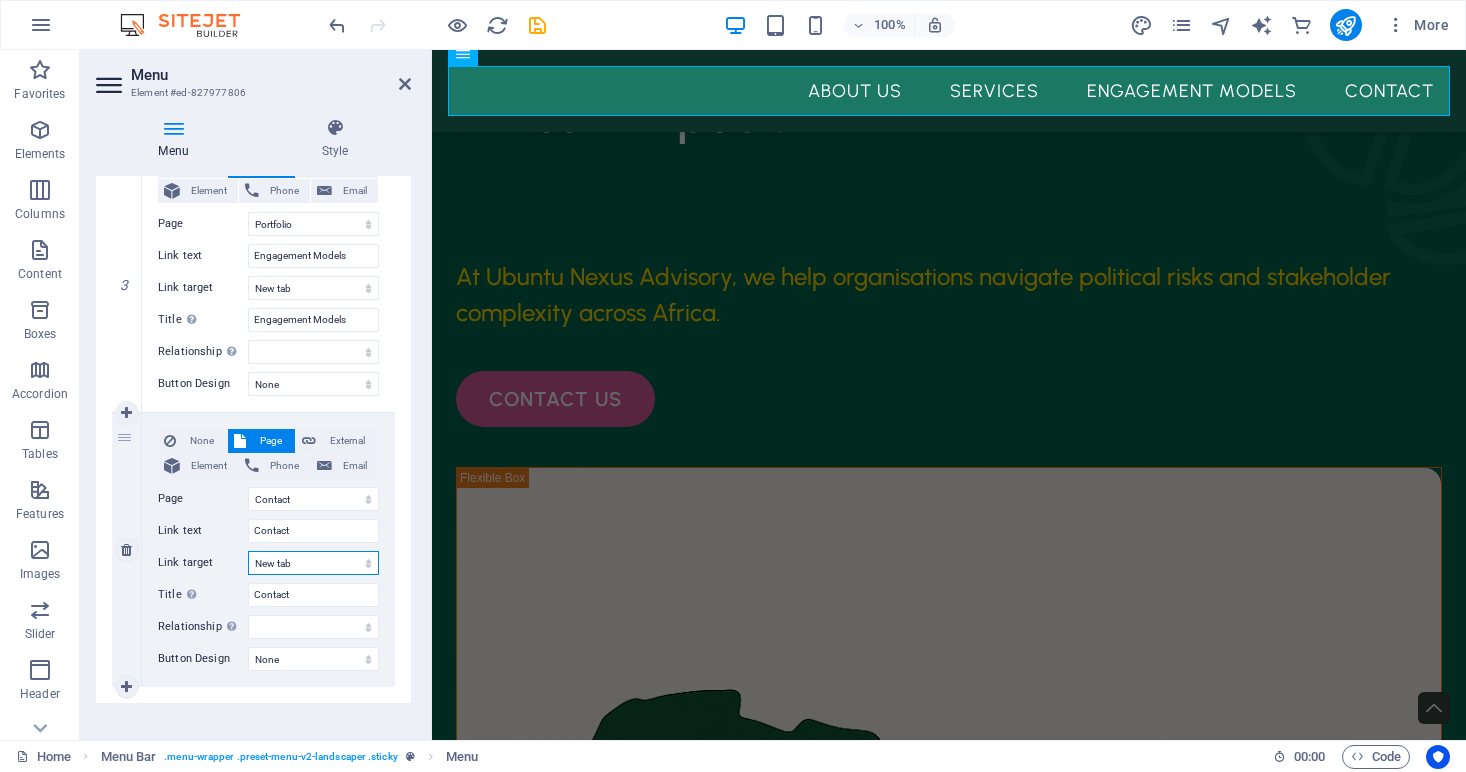 select 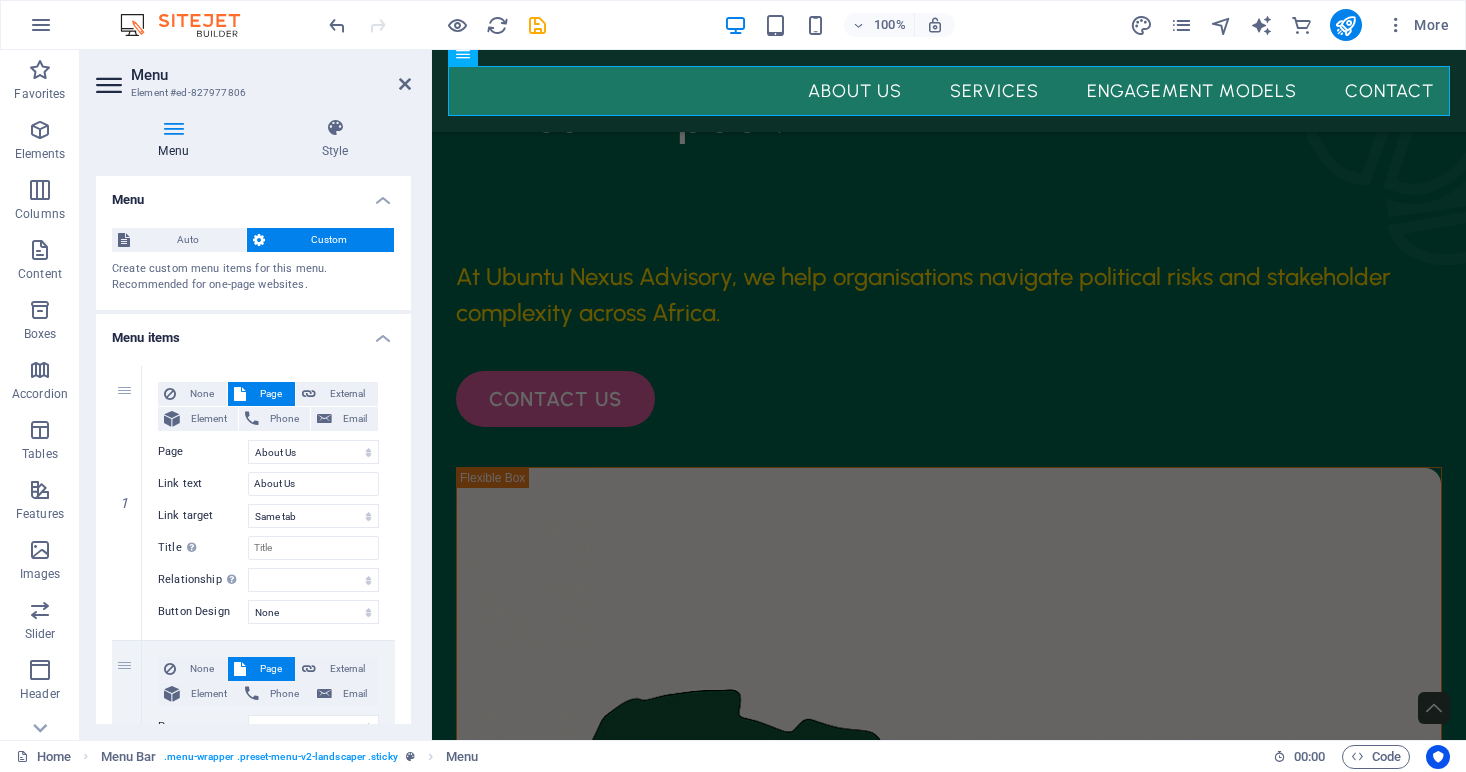 scroll, scrollTop: 0, scrollLeft: 0, axis: both 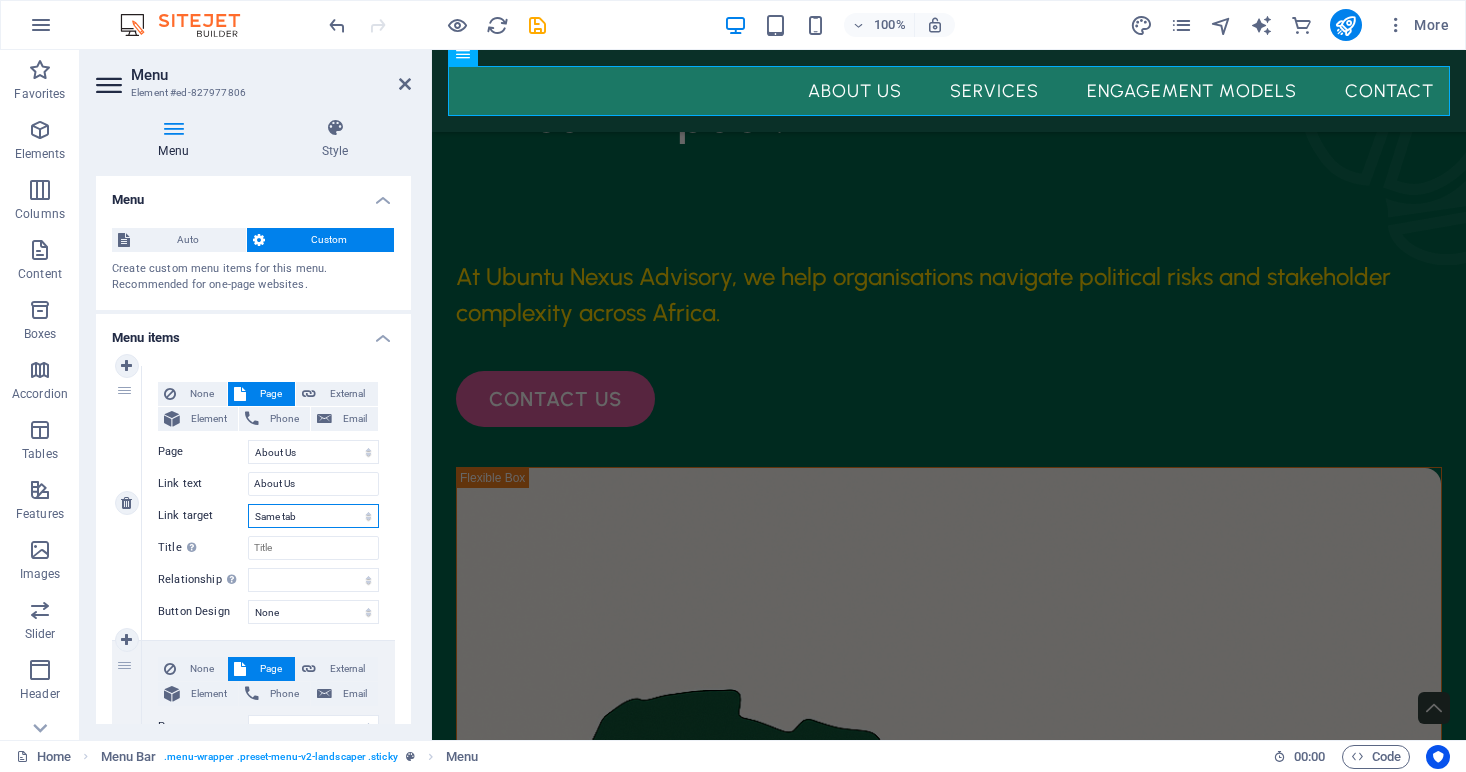 select on "blank" 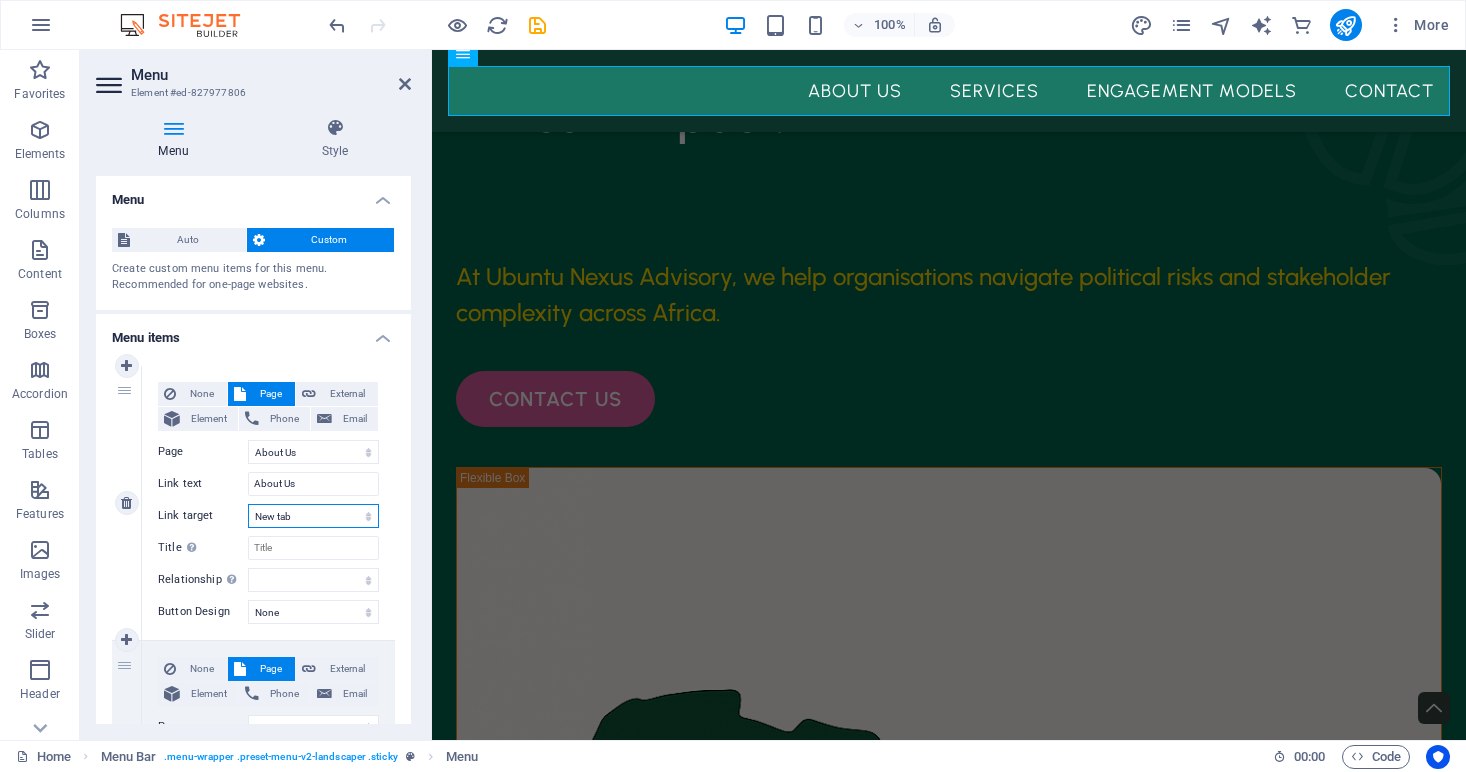 select 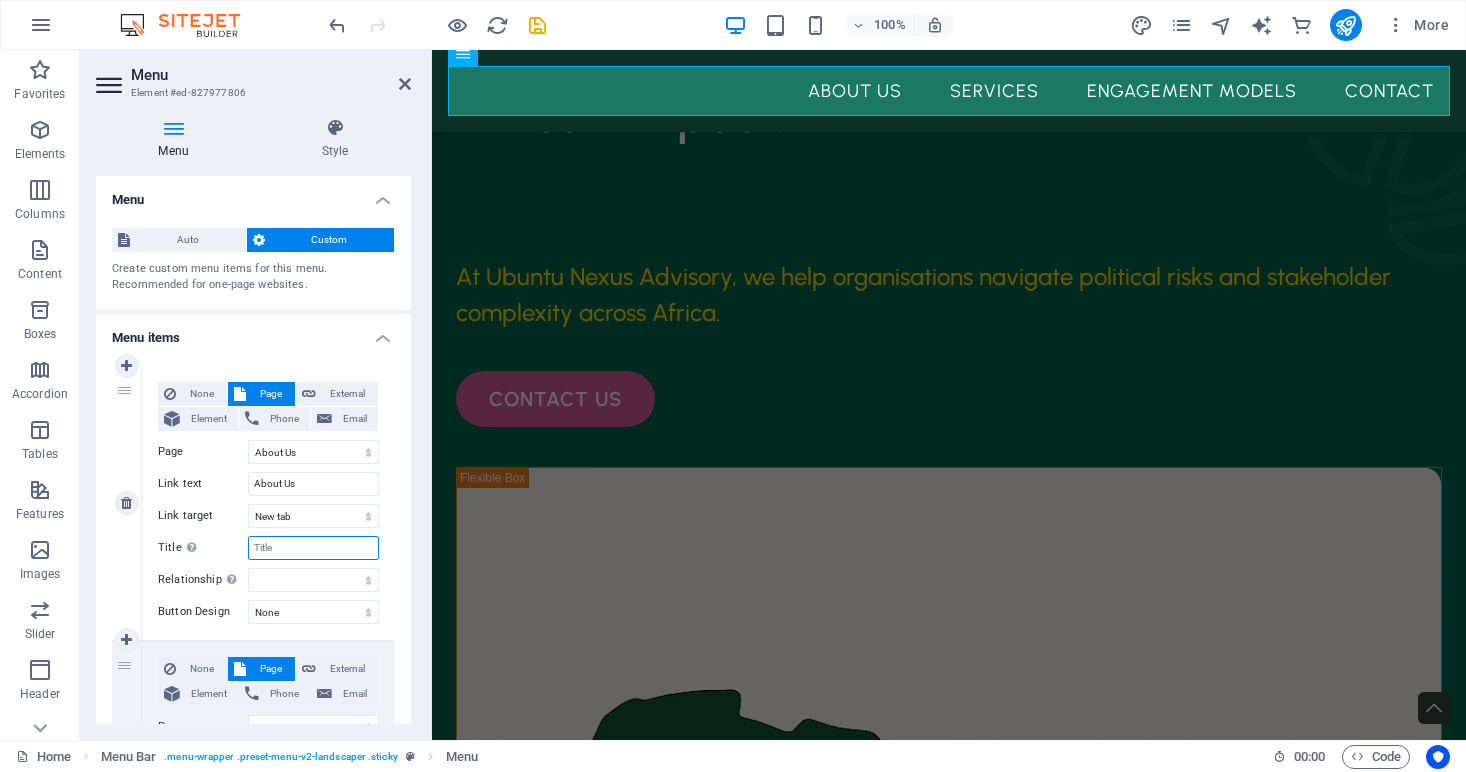 click on "Title Additional link description, should not be the same as the link text. The title is most often shown as a tooltip text when the mouse moves over the element. Leave empty if uncertain." at bounding box center (313, 548) 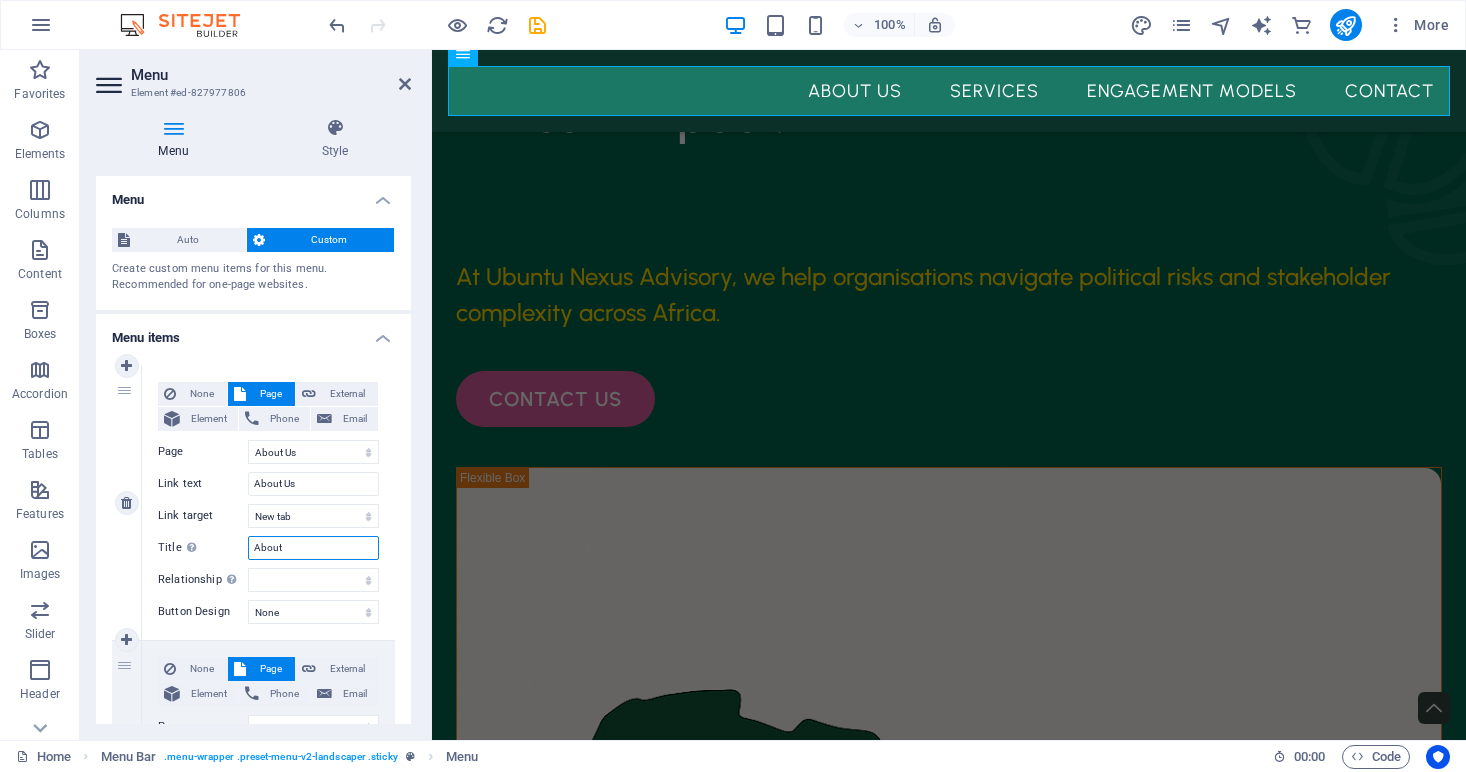 type on "About" 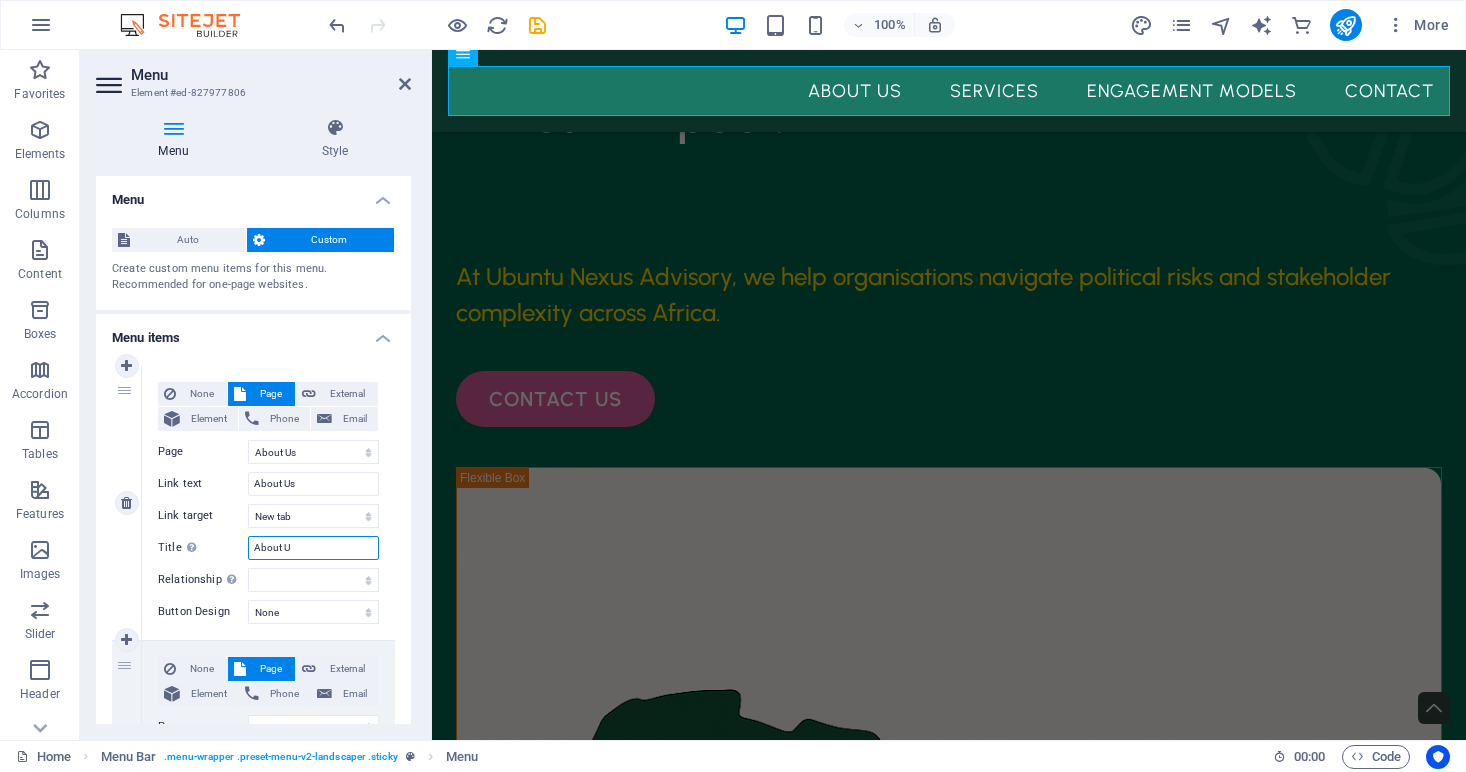 type on "About Us" 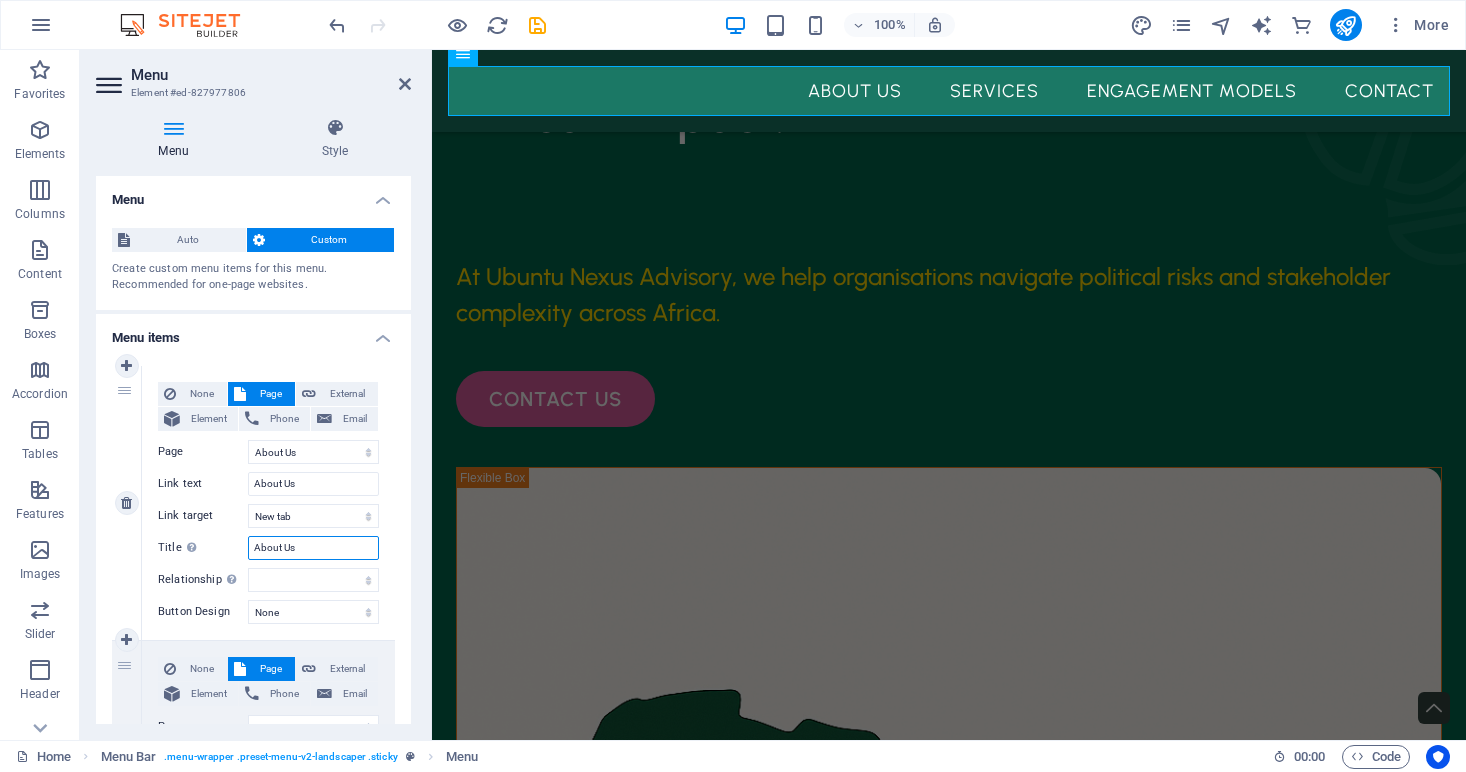 select 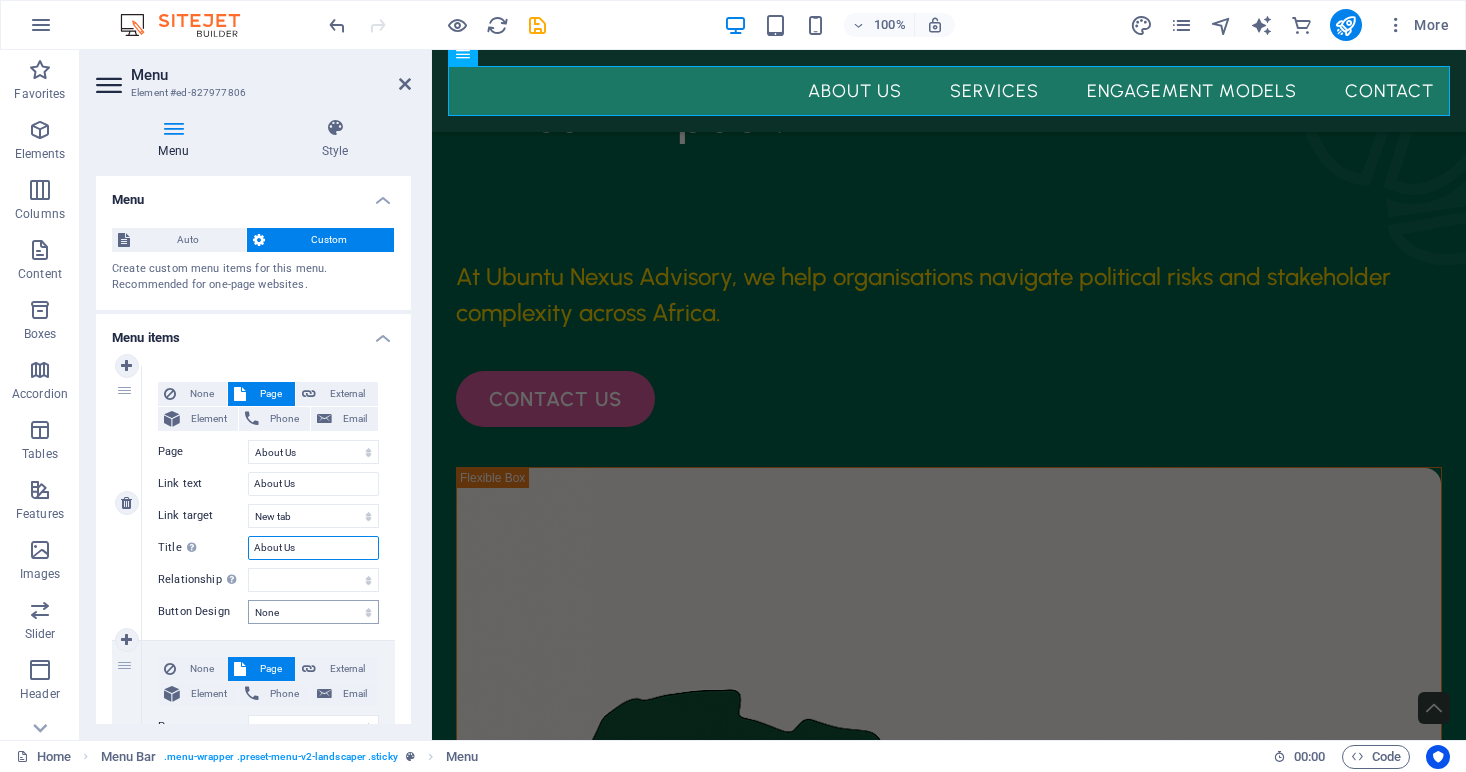 type on "About Us" 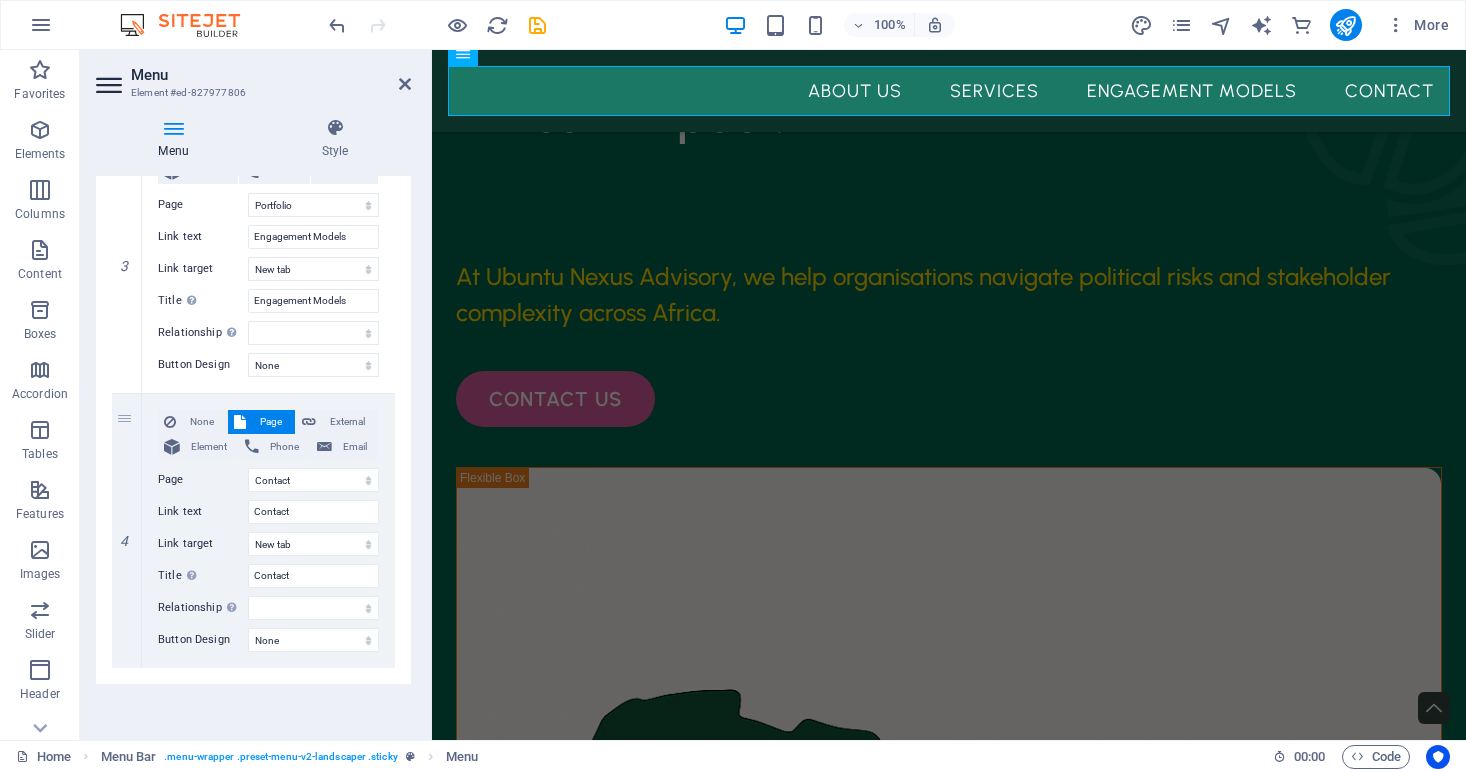scroll, scrollTop: 797, scrollLeft: 0, axis: vertical 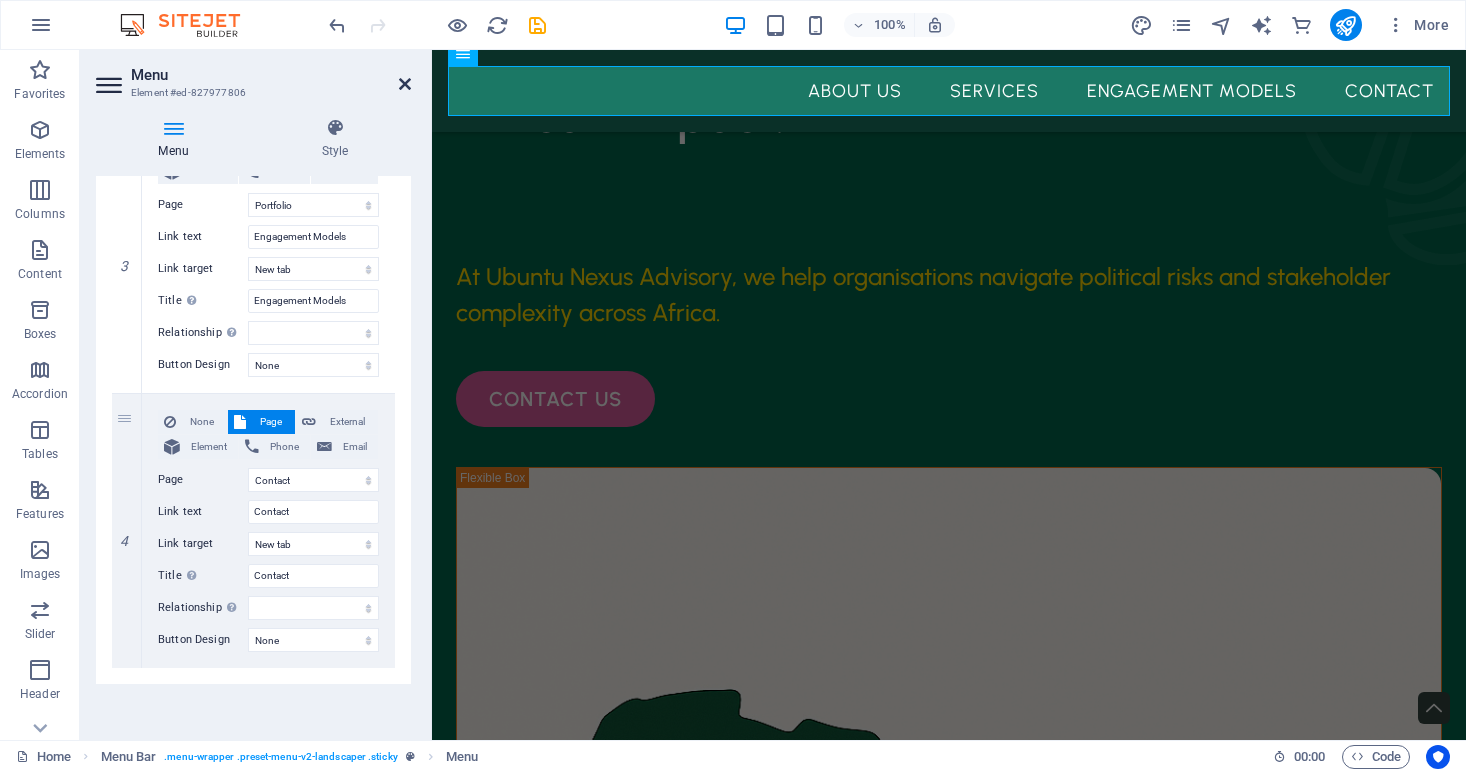 click at bounding box center [405, 84] 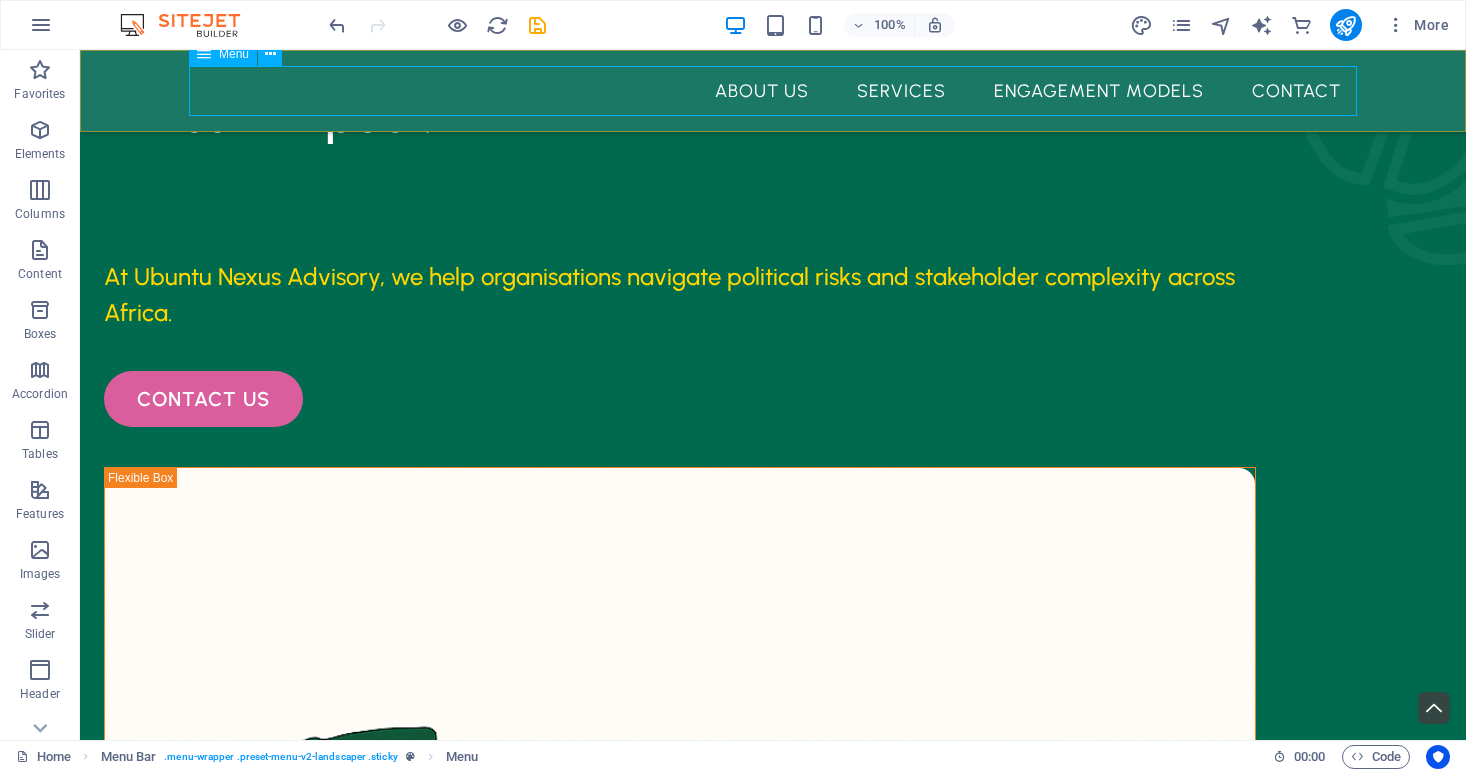 click on "About Us Services Engagement Models Contact" at bounding box center (773, 91) 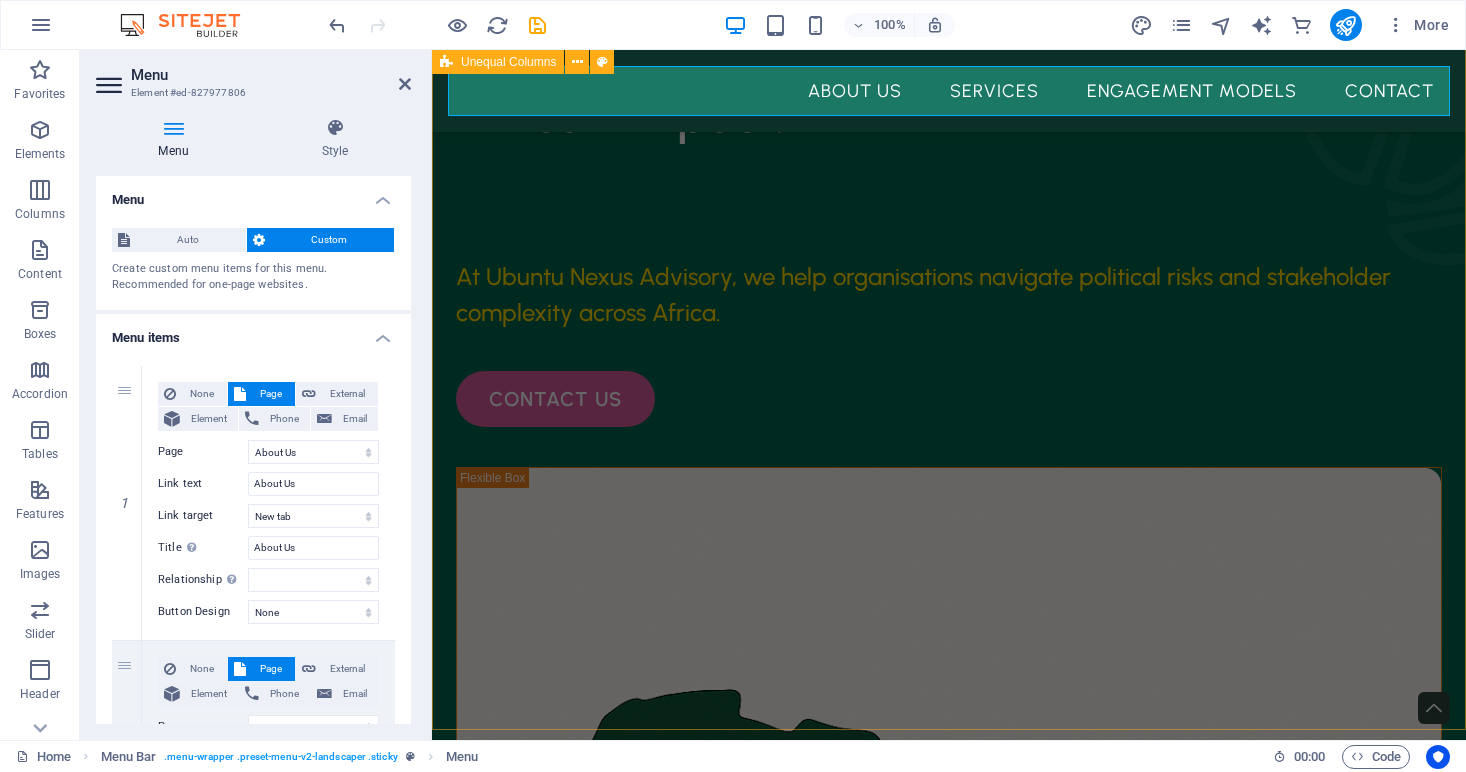 click on "Strategic Insight. Inclusive Solutions. African Impact.  At Ubuntu Nexus Advisory, we help organisations navigate political risks and stakeholder complexity across Africa. contact us" at bounding box center (949, 738) 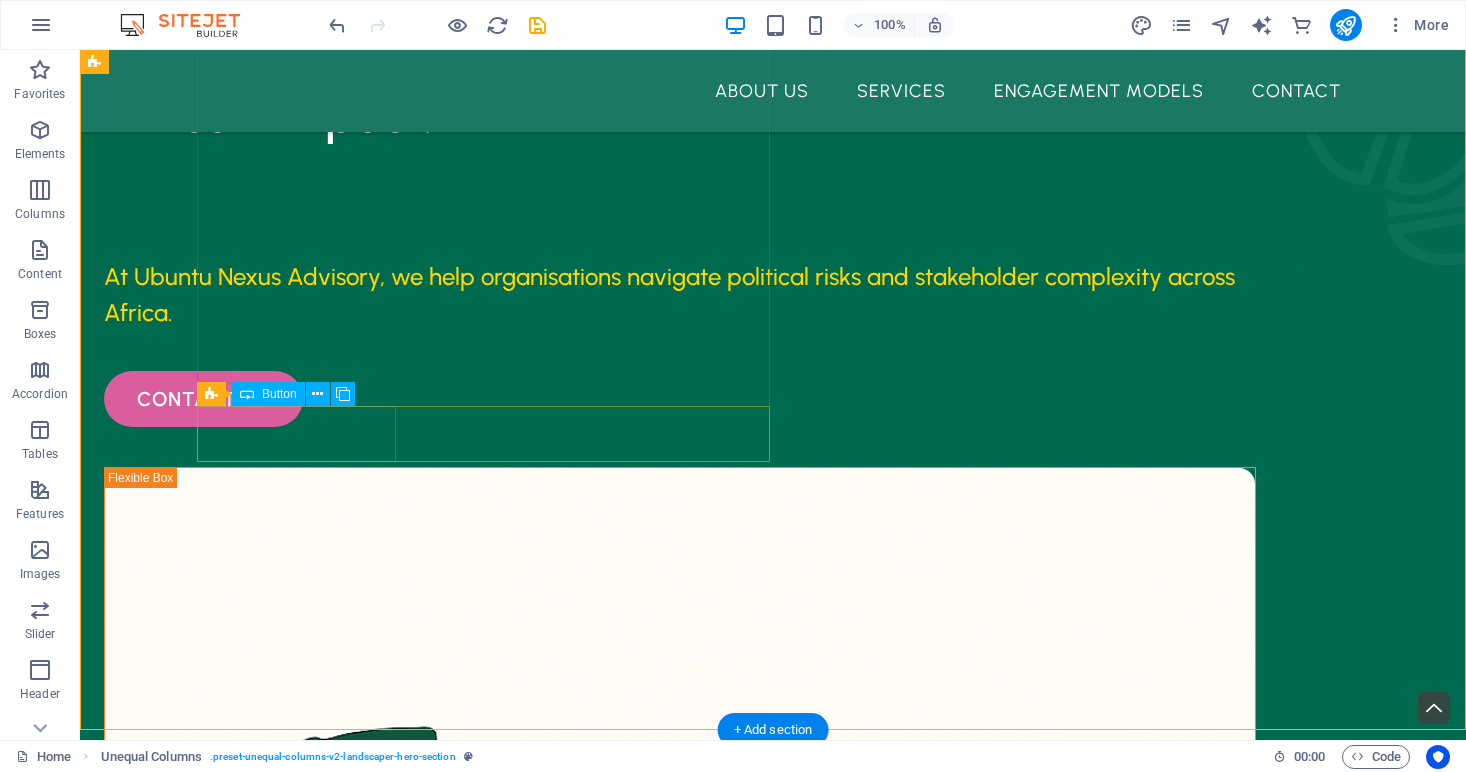 click on "contact us" at bounding box center [680, 399] 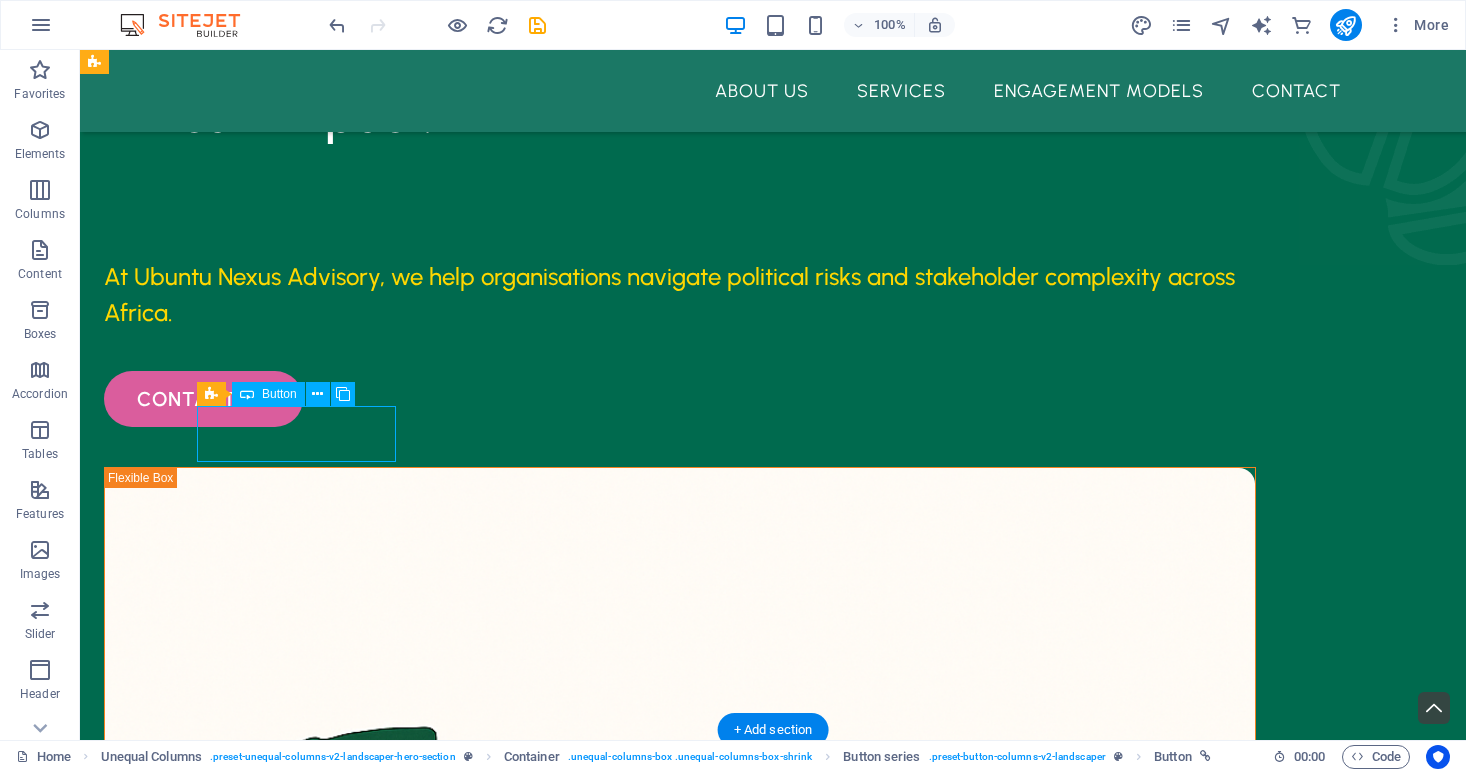 click on "contact us" at bounding box center (680, 399) 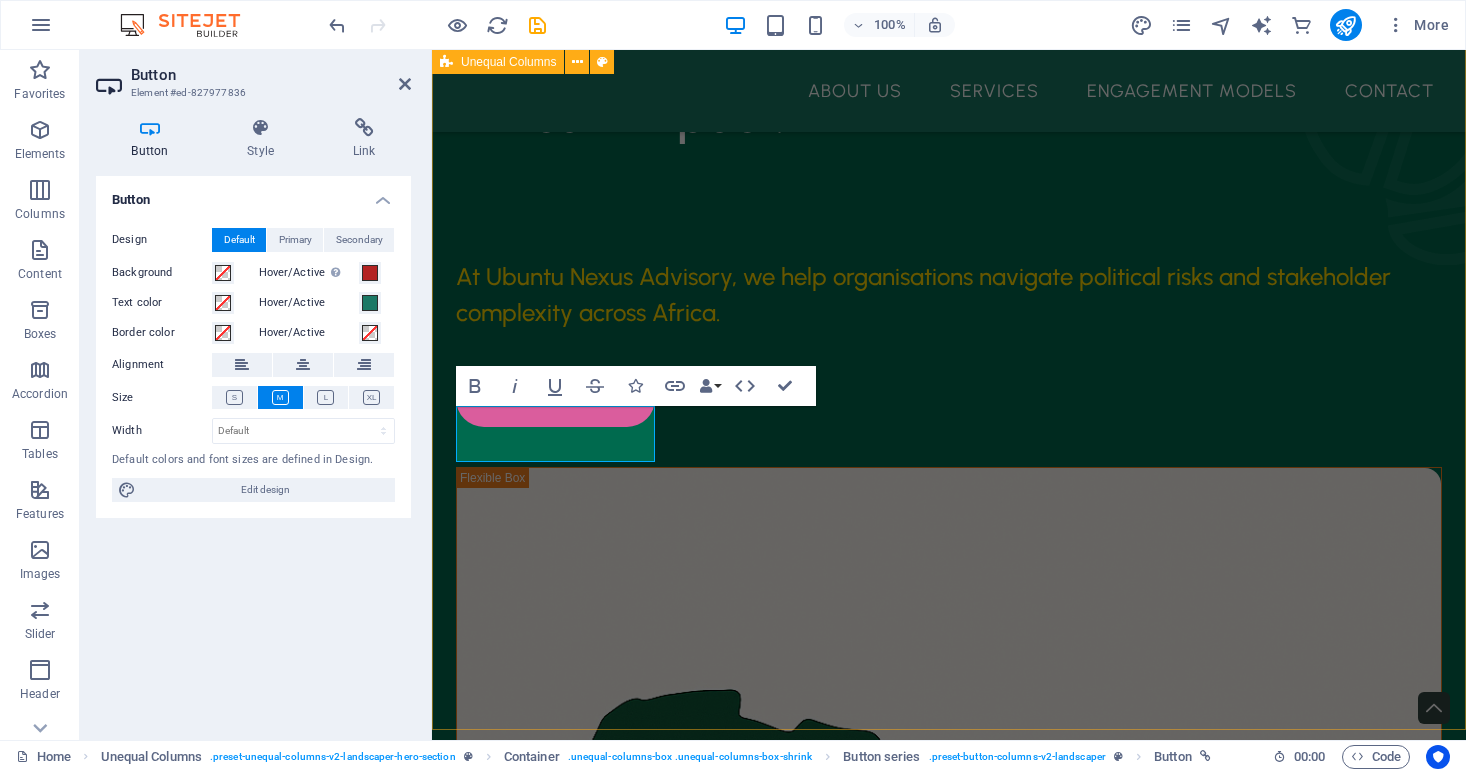 click on "Strategic Insight. Inclusive Solutions. African Impact.  At Ubuntu Nexus Advisory, we help organisations navigate political risks and stakeholder complexity across Africa. contact us" at bounding box center [949, 738] 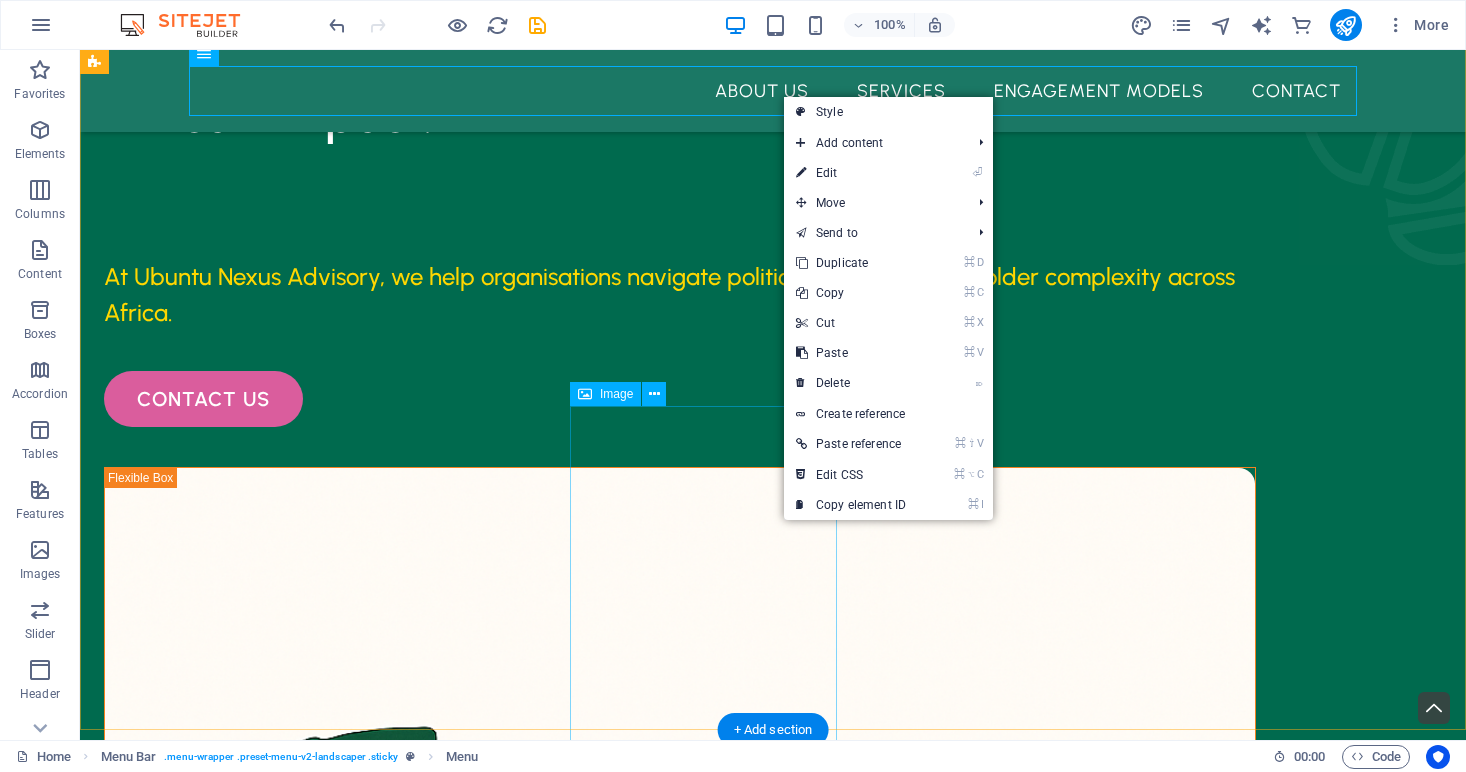 click at bounding box center (708, 1705) 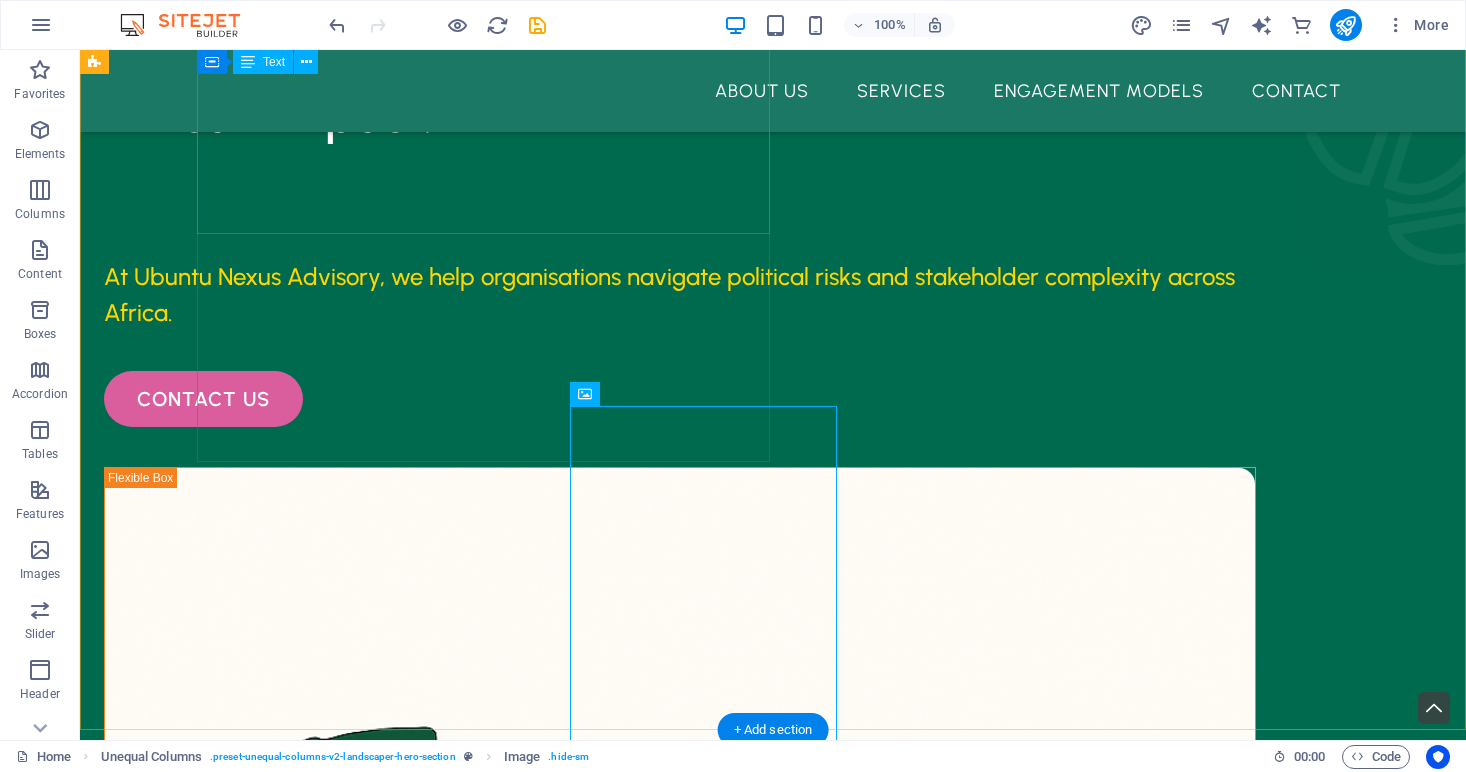 click on "Strategic Insight. Inclusive Solutions. African Impact." at bounding box center [680, 68] 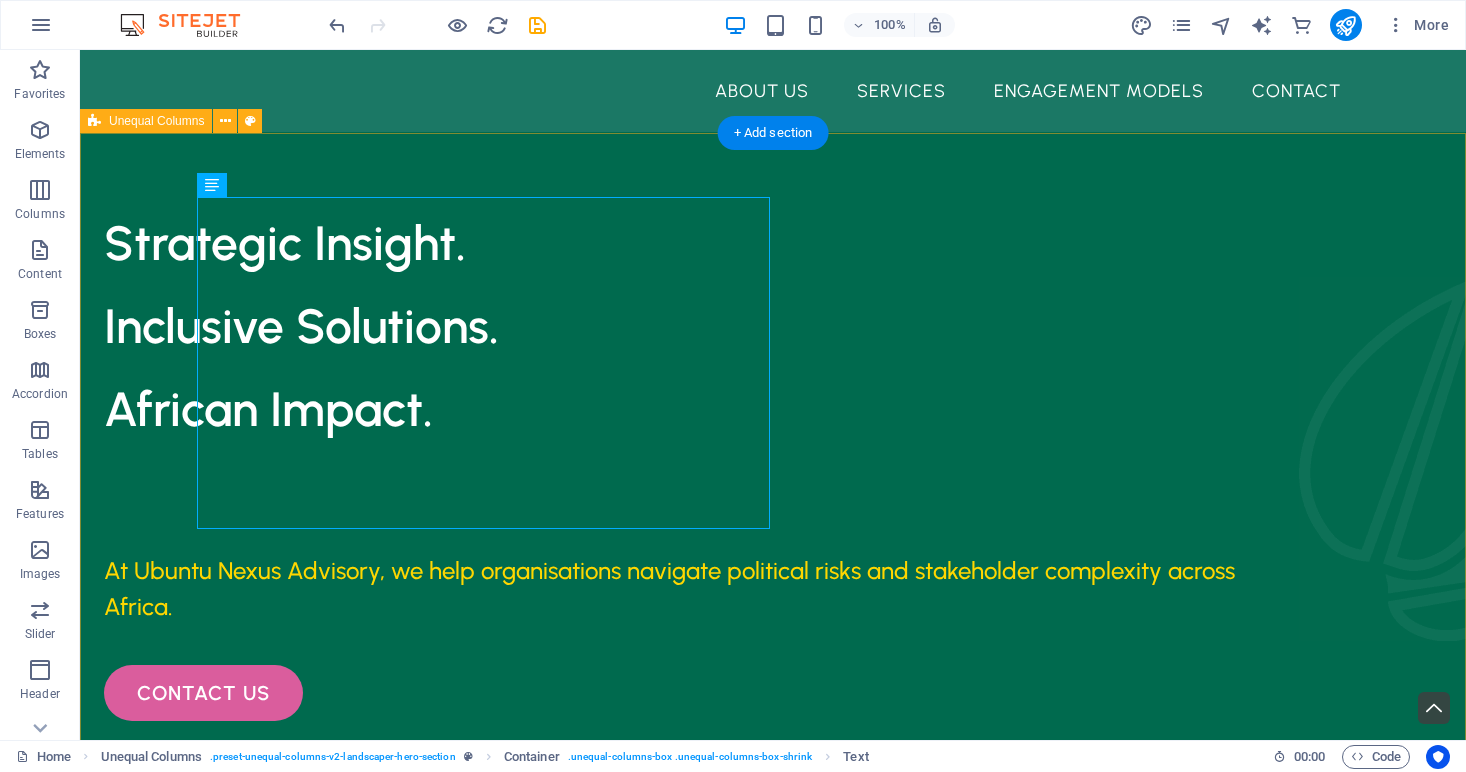 scroll, scrollTop: 0, scrollLeft: 0, axis: both 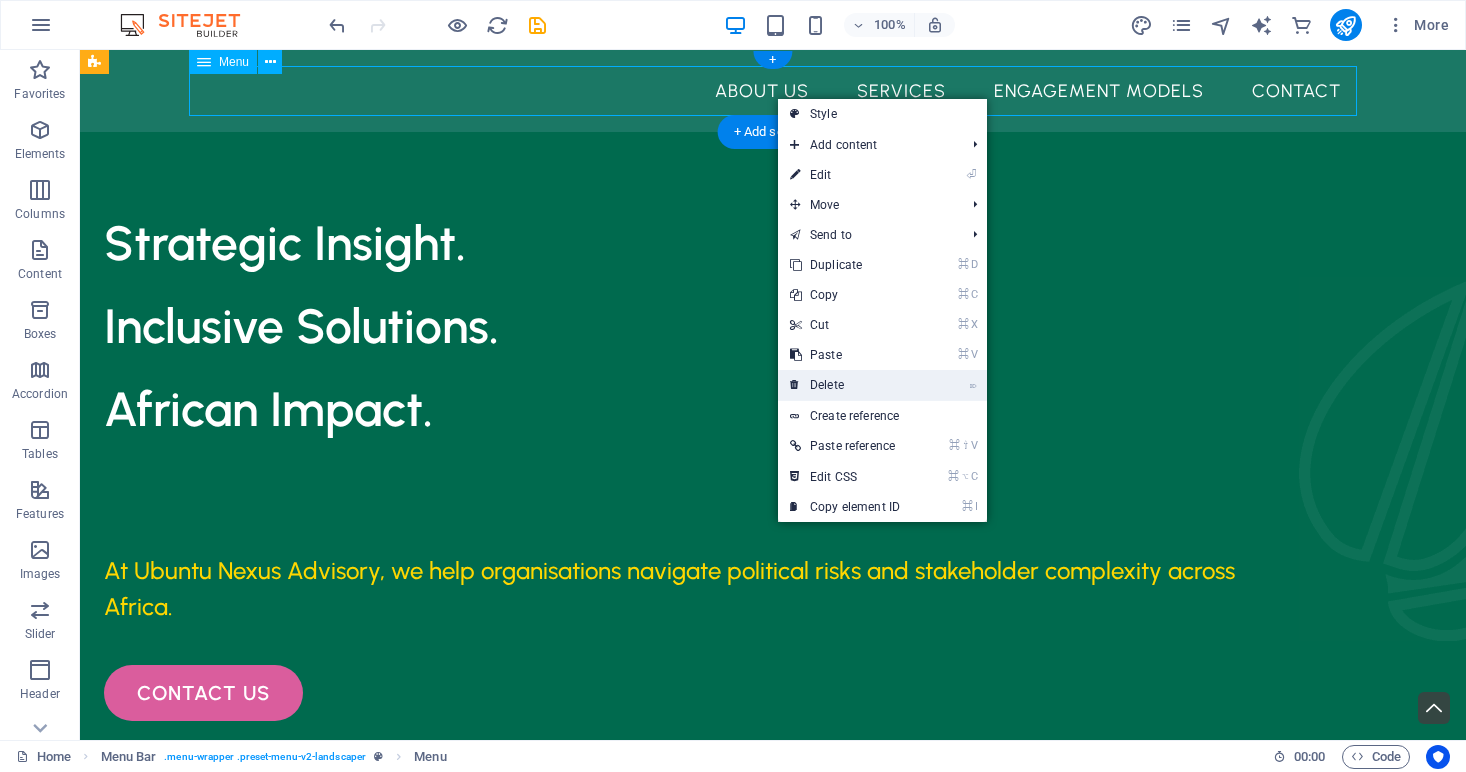 click on "⌦  Delete" at bounding box center [845, 385] 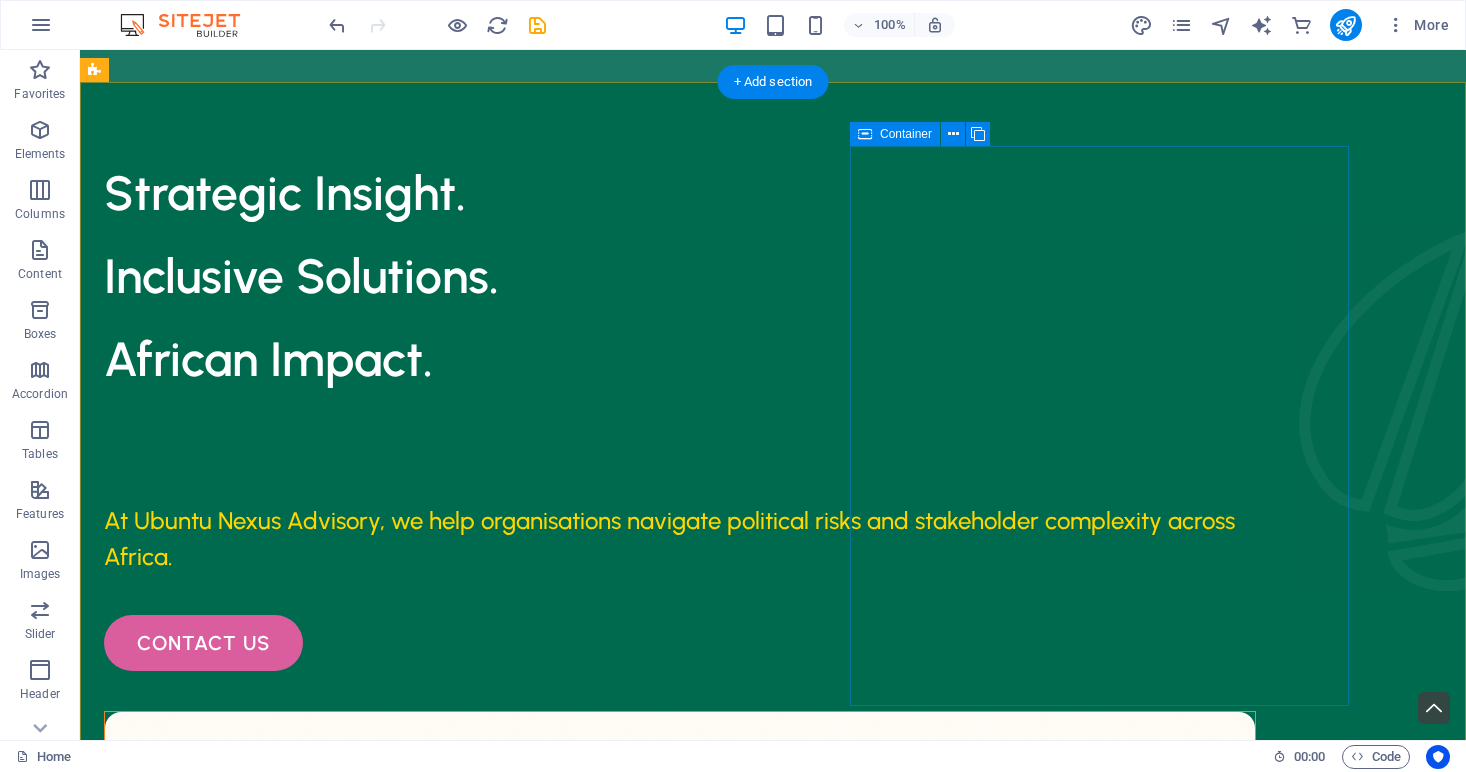 scroll, scrollTop: 0, scrollLeft: 0, axis: both 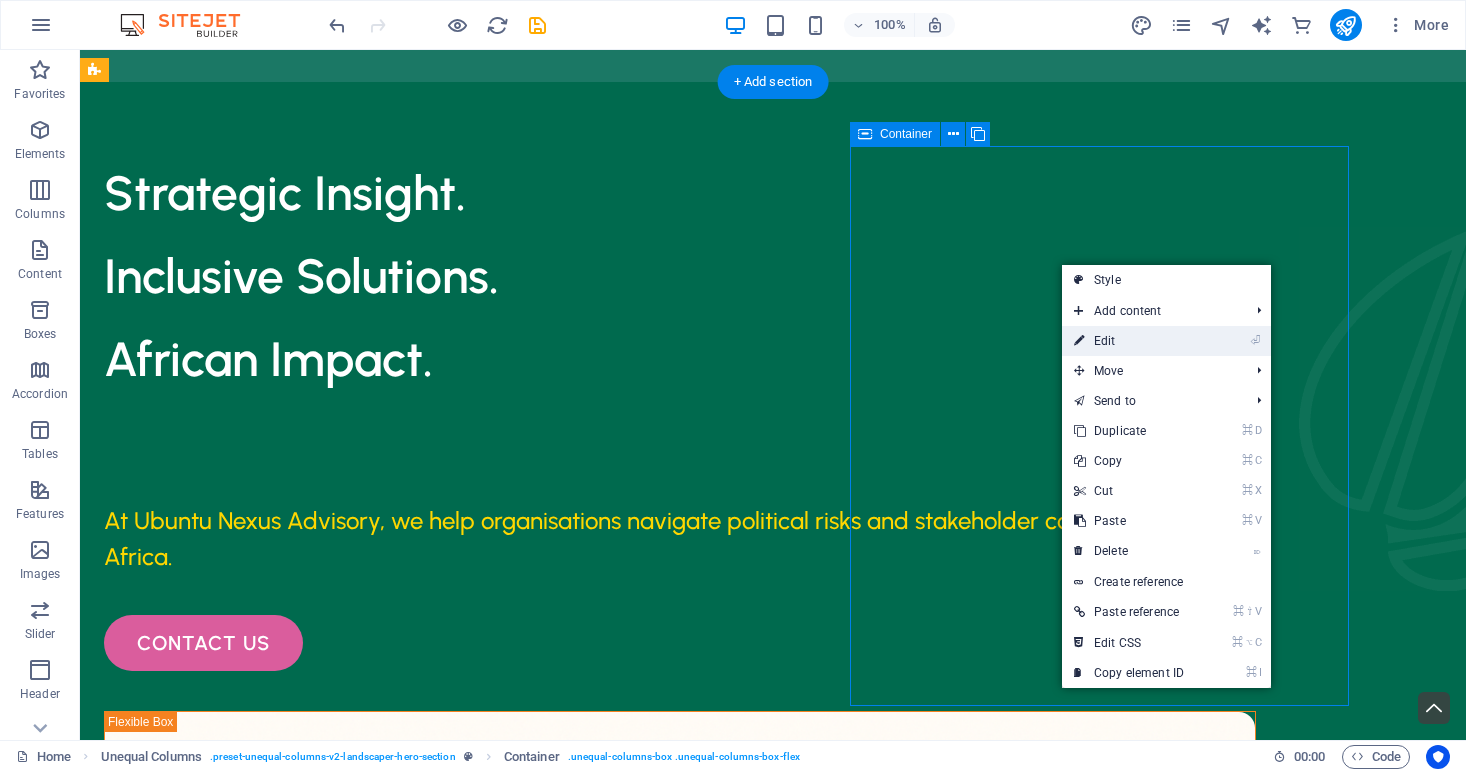 click on "⏎  Edit" at bounding box center [1129, 341] 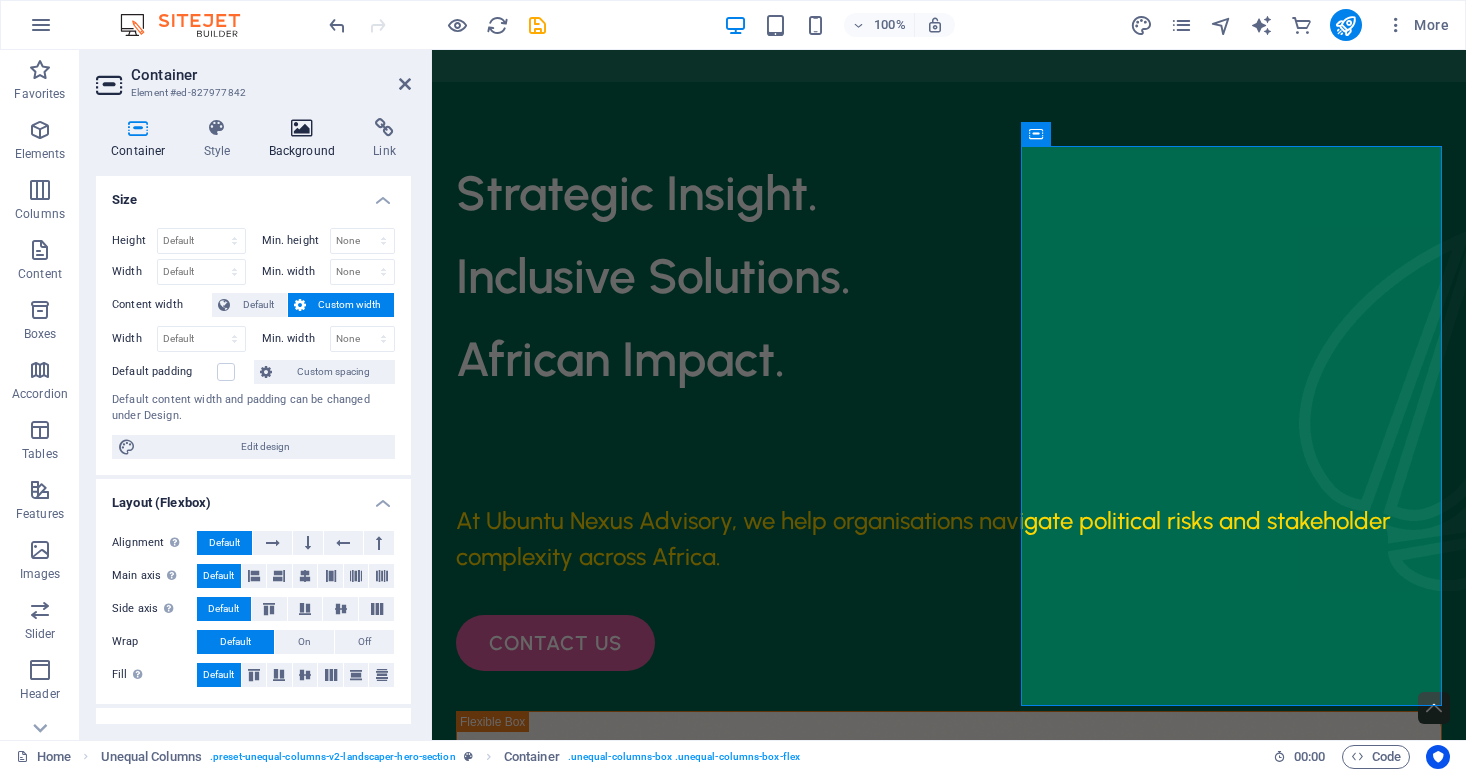 click at bounding box center (302, 128) 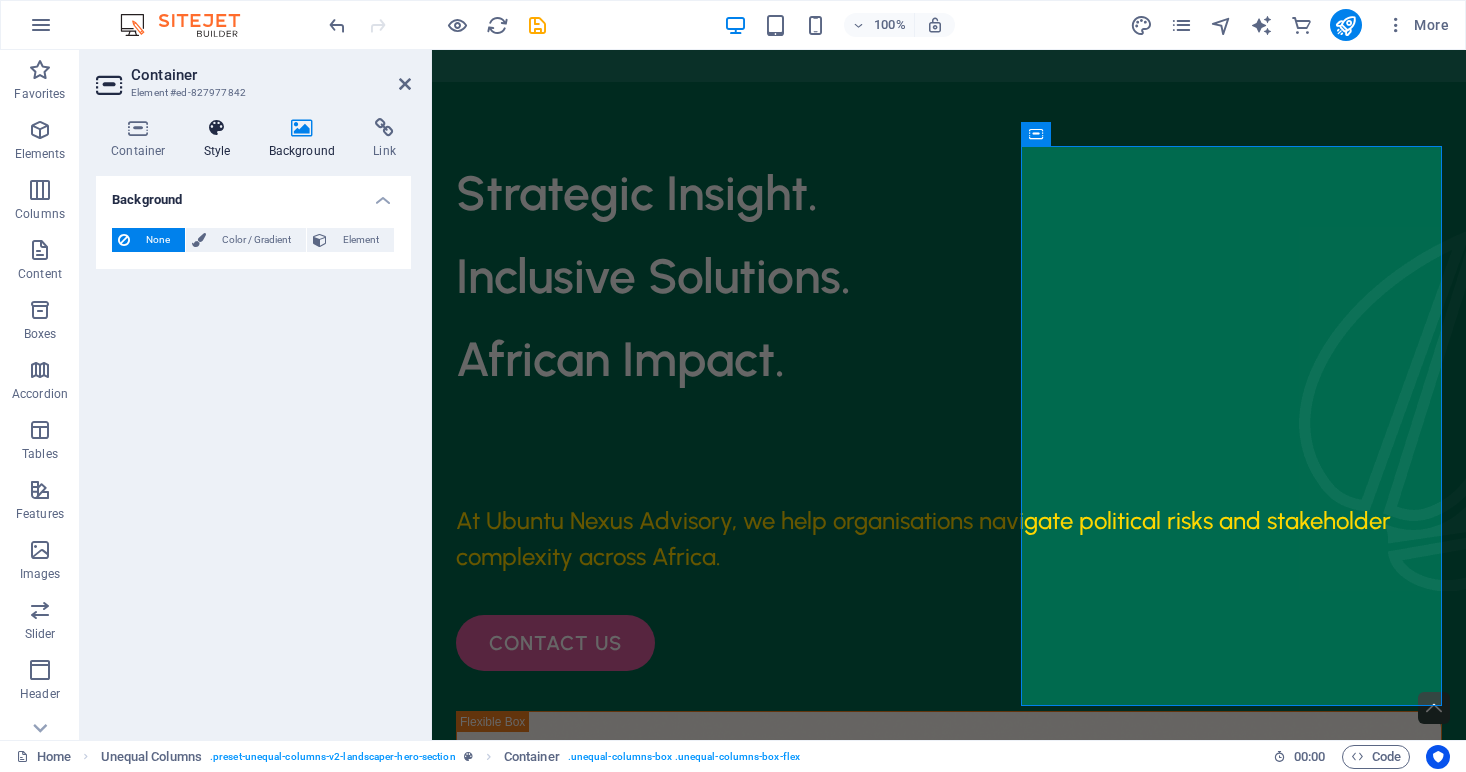 click at bounding box center [217, 128] 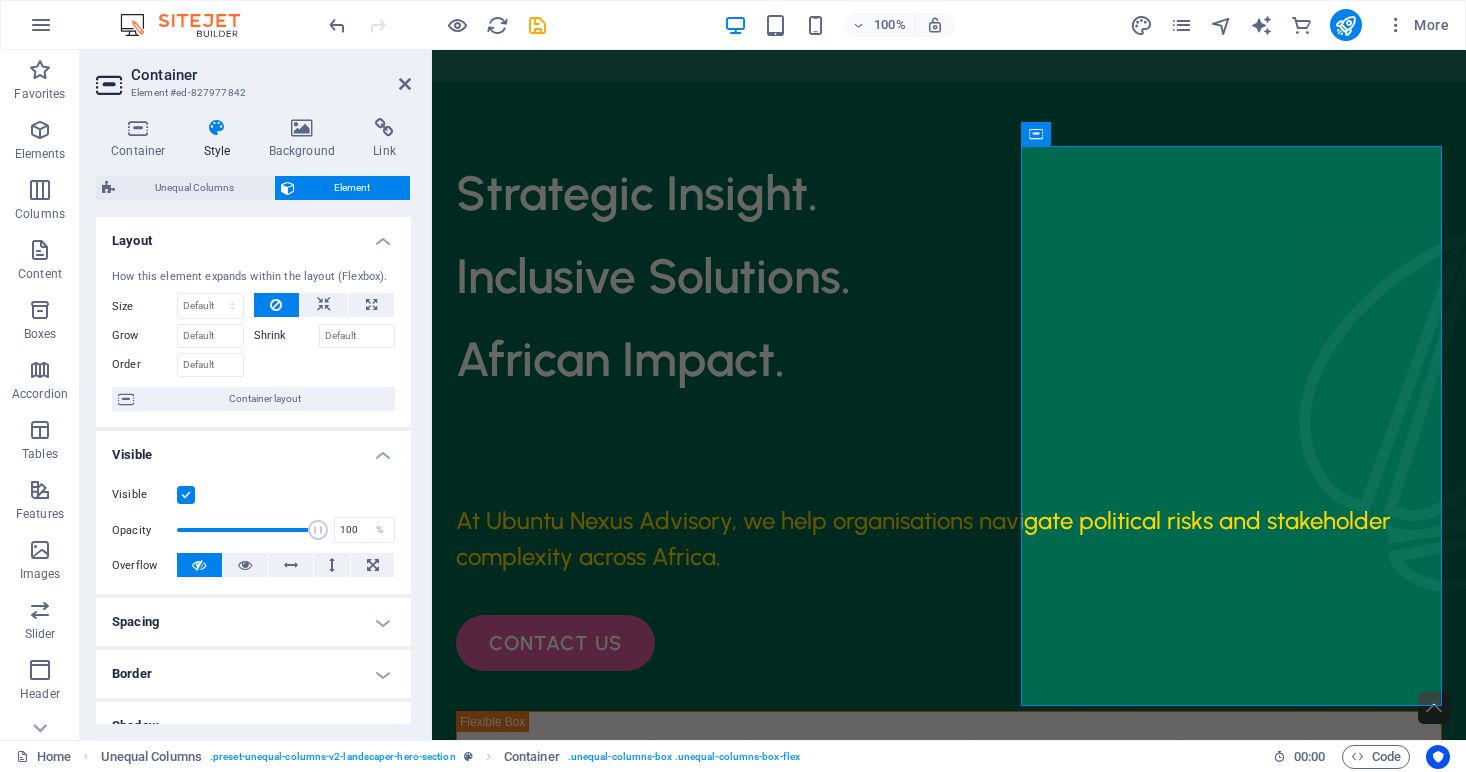 scroll, scrollTop: 0, scrollLeft: 0, axis: both 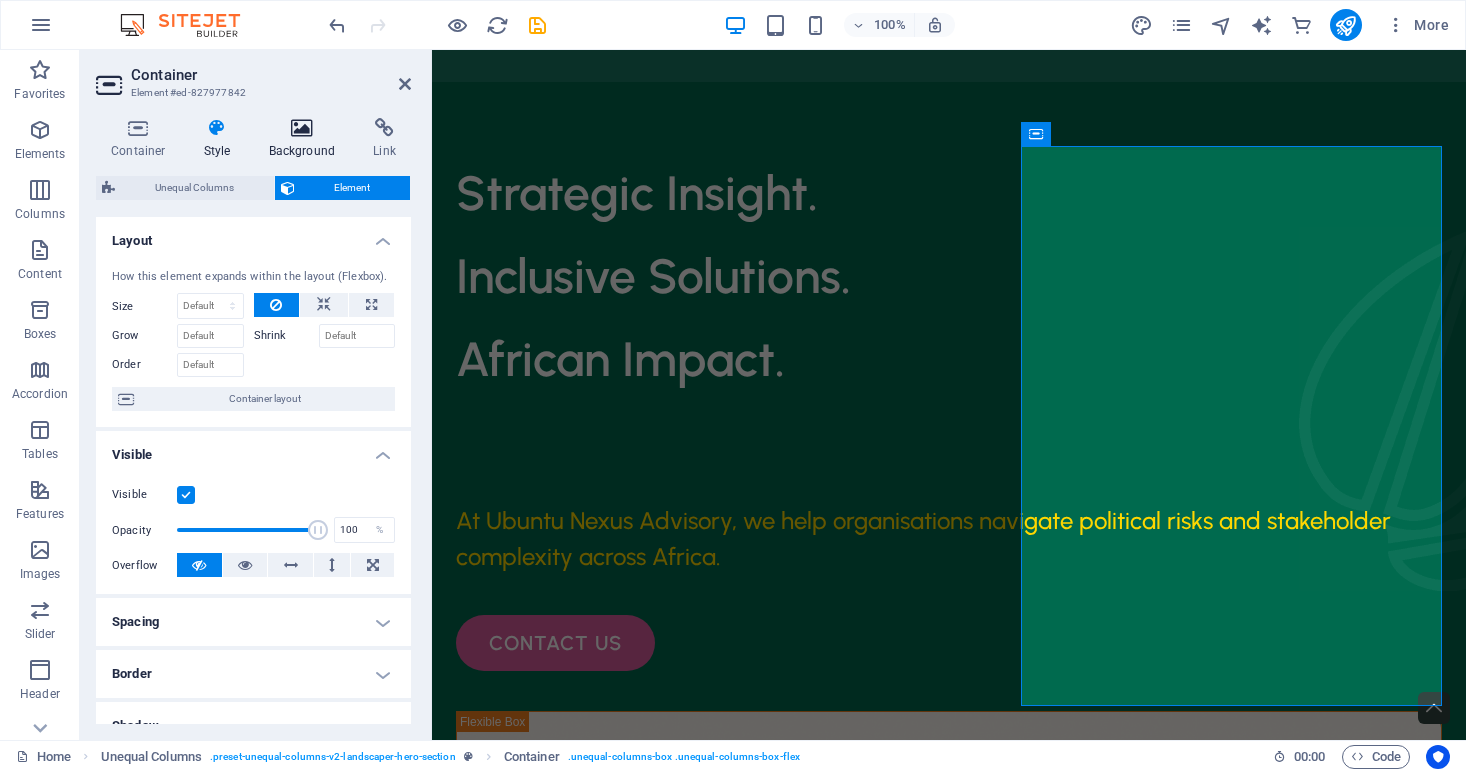 click at bounding box center (302, 128) 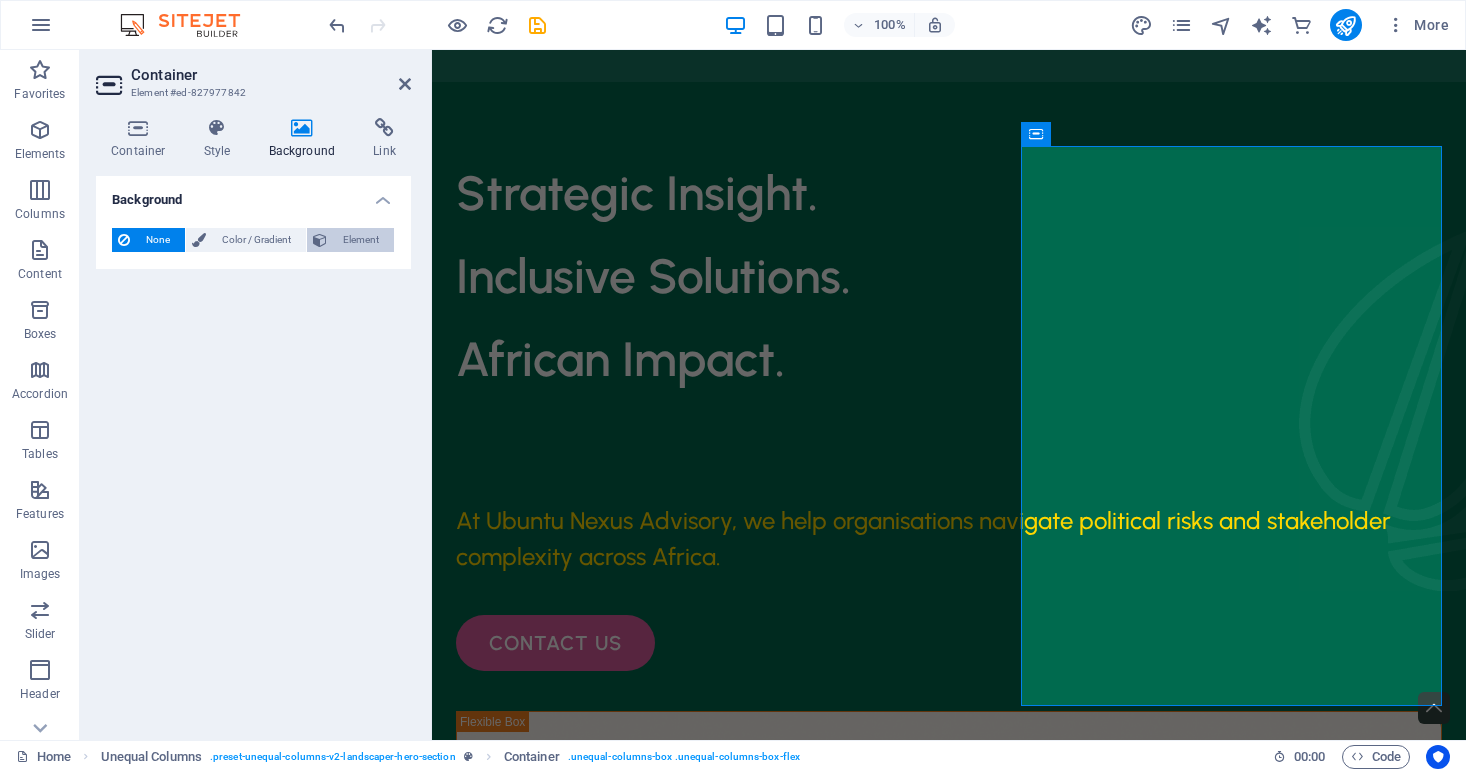 click on "Element" at bounding box center [360, 240] 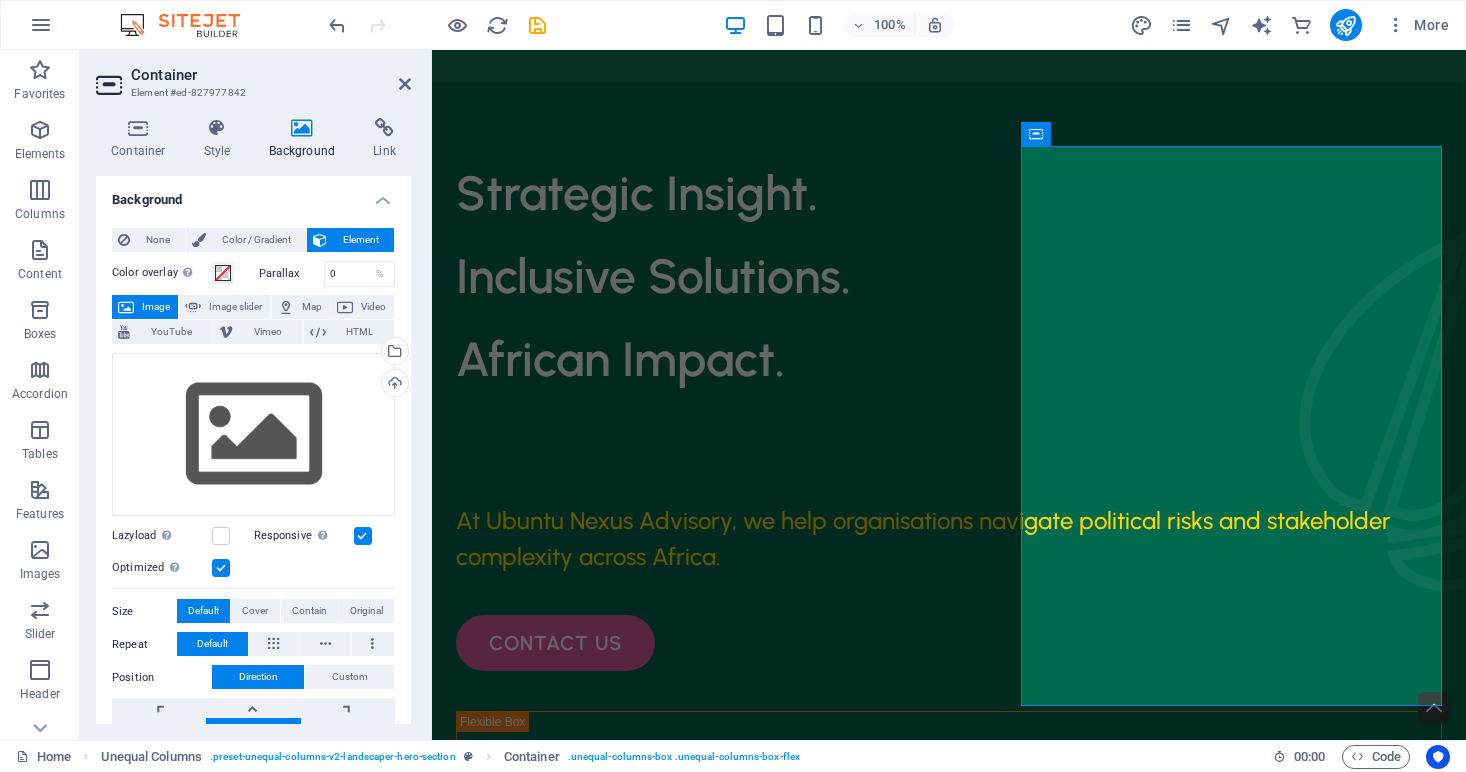 click on "Image" at bounding box center (156, 307) 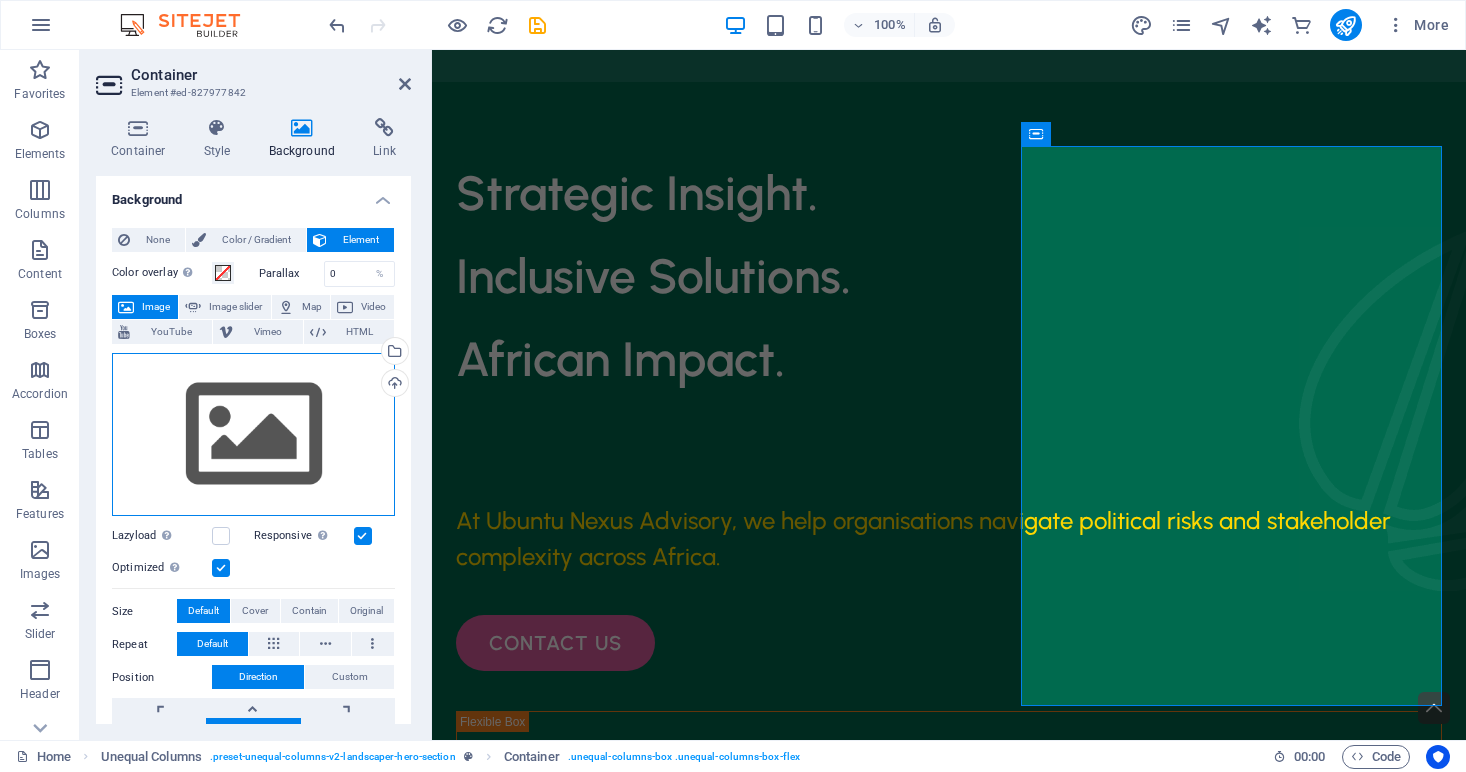 click on "Drag files here, click to choose files or select files from Files or our free stock photos & videos" at bounding box center (253, 435) 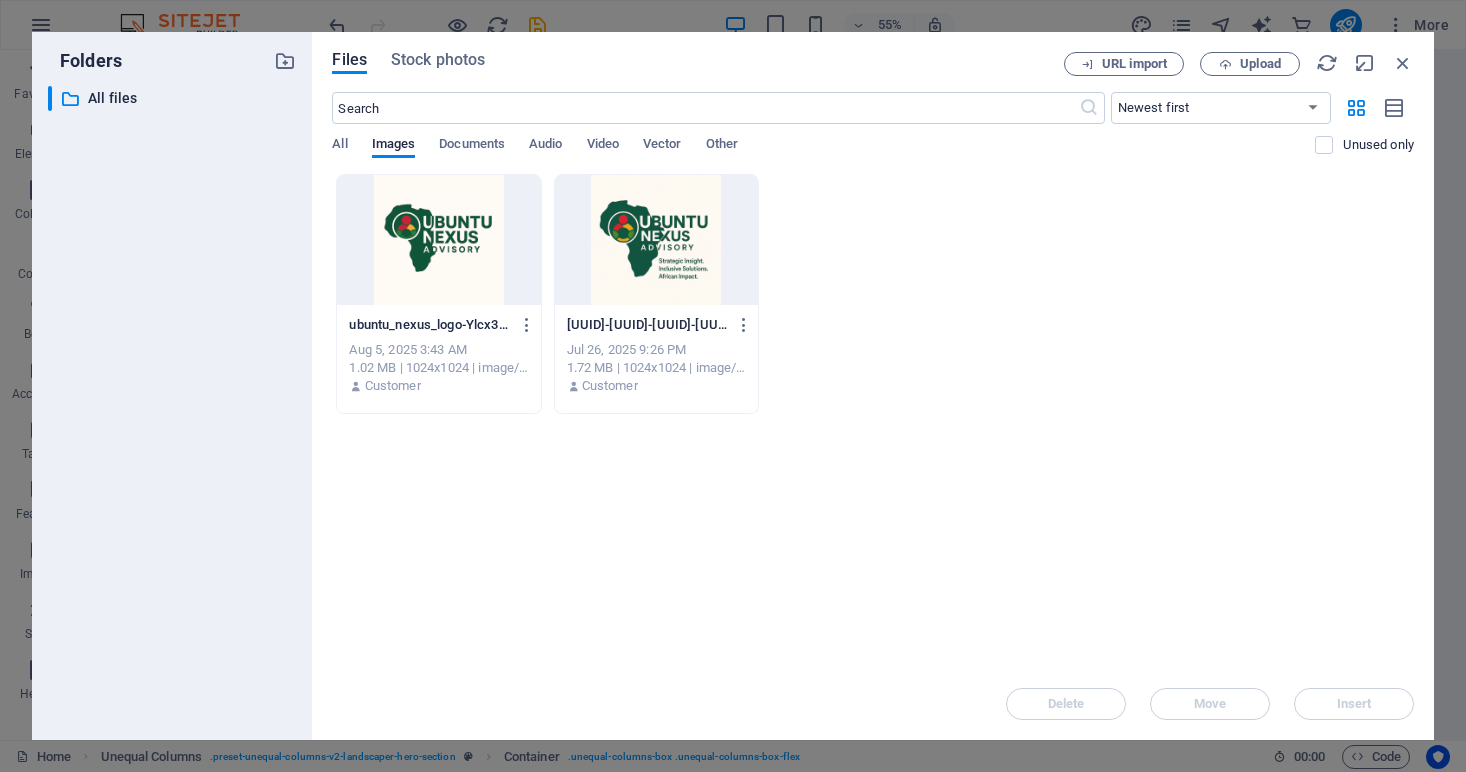 click at bounding box center (438, 240) 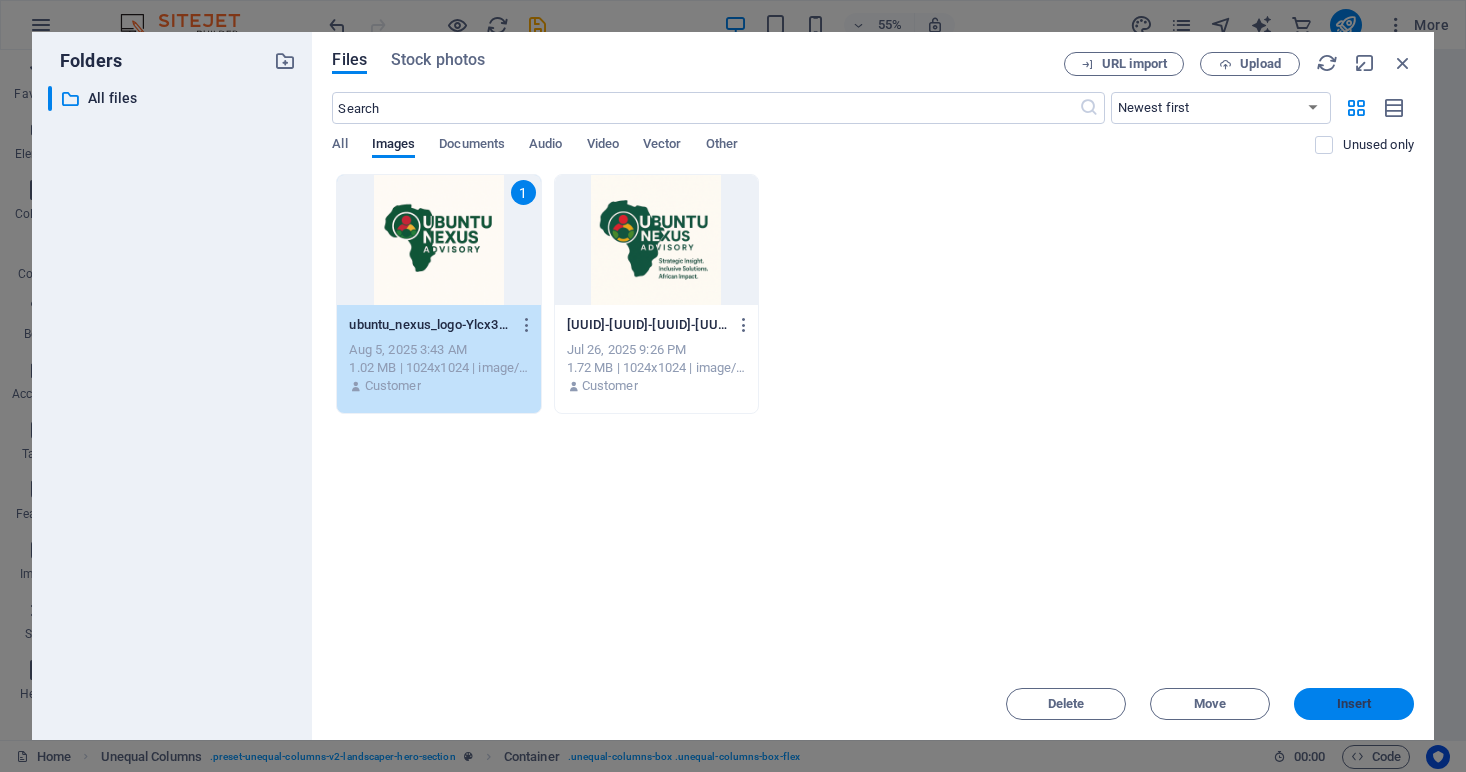 click on "Insert" at bounding box center (1354, 704) 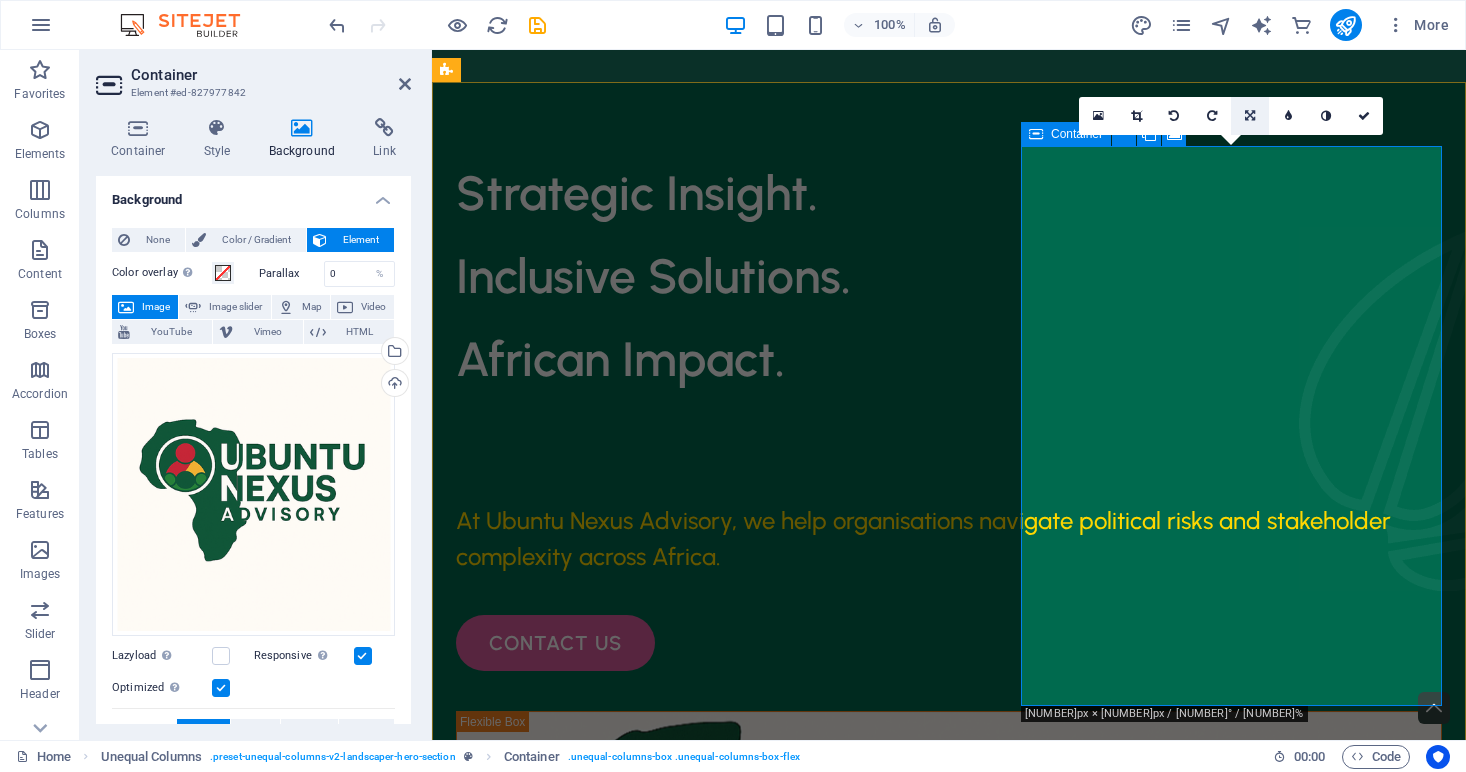 click at bounding box center [1250, 116] 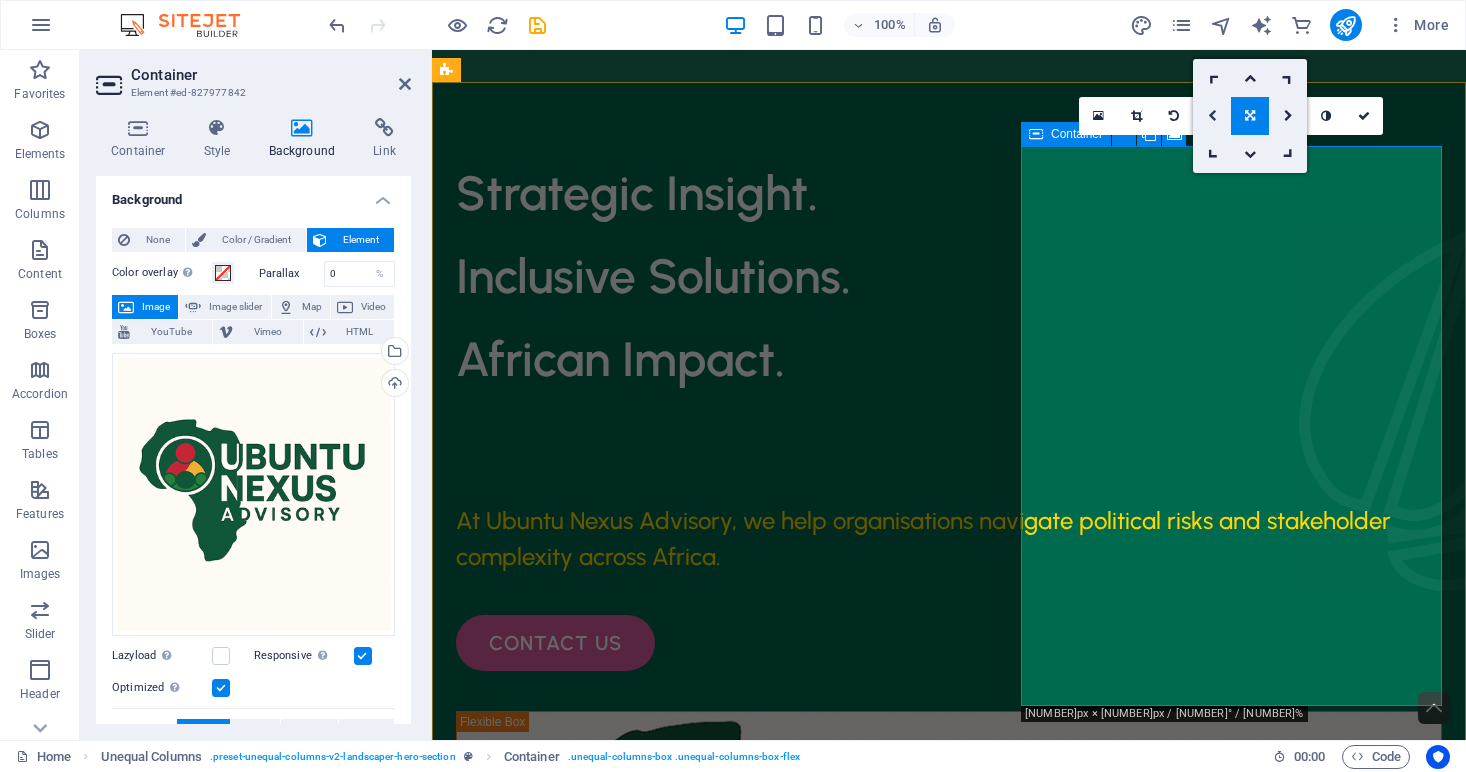 click at bounding box center (1212, 116) 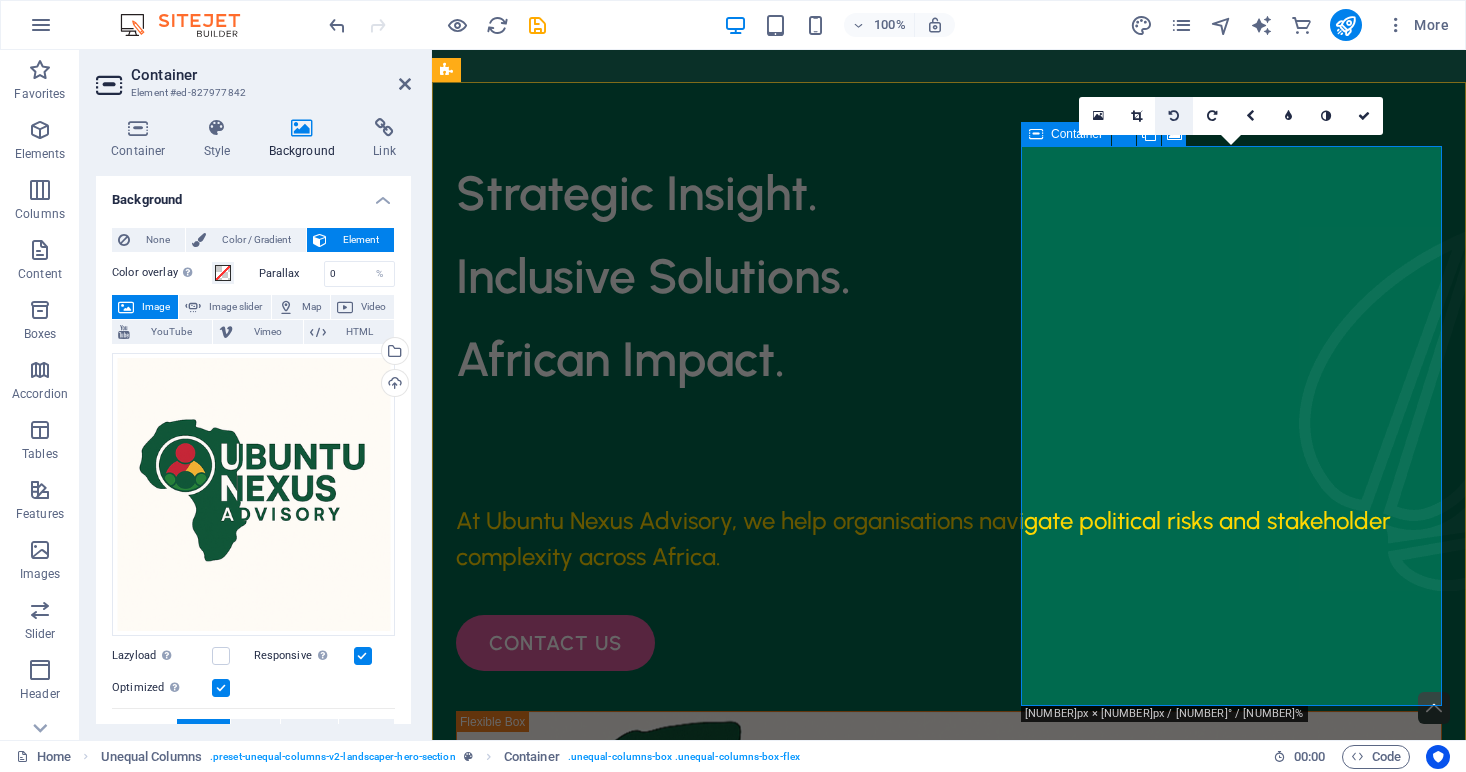 click at bounding box center (1174, 116) 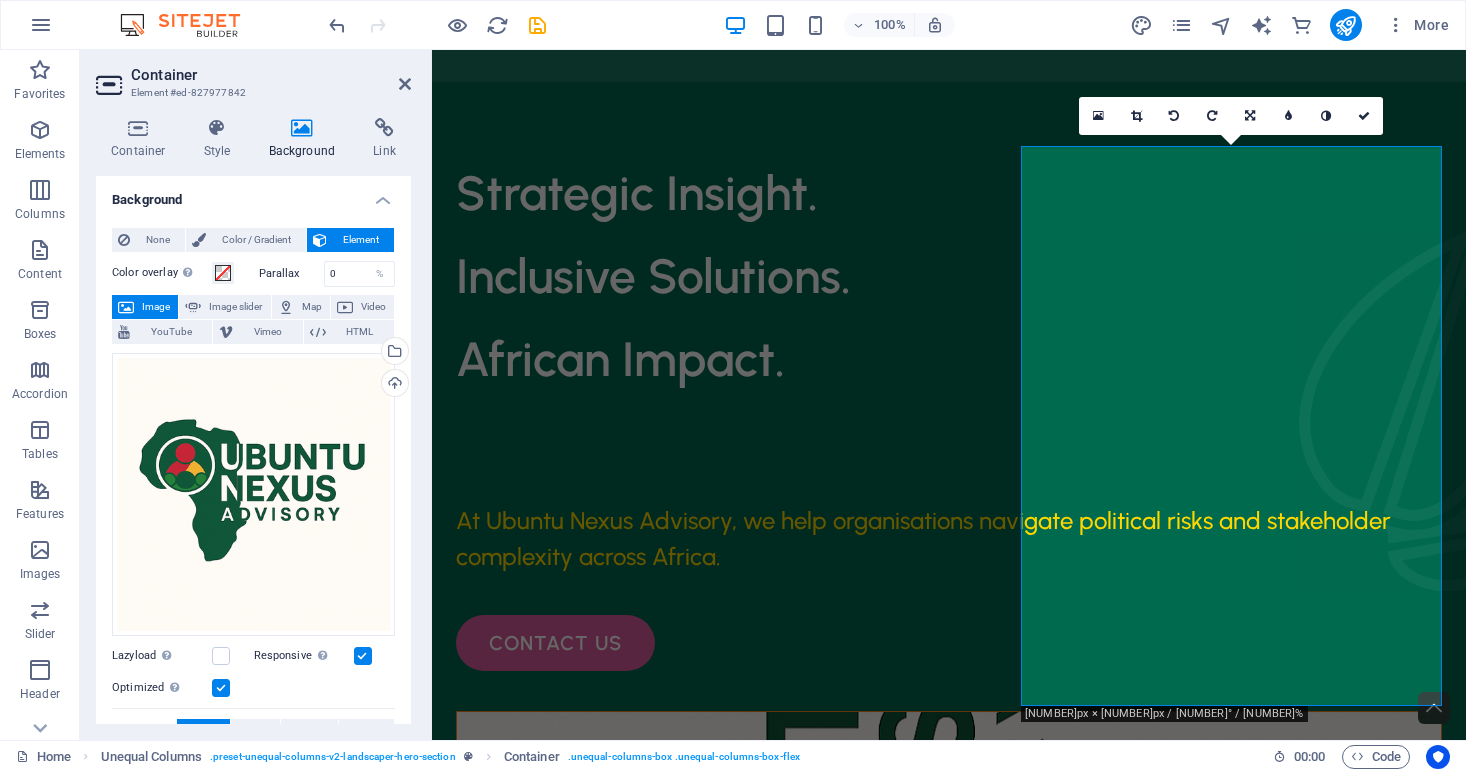 click at bounding box center [949, 992] 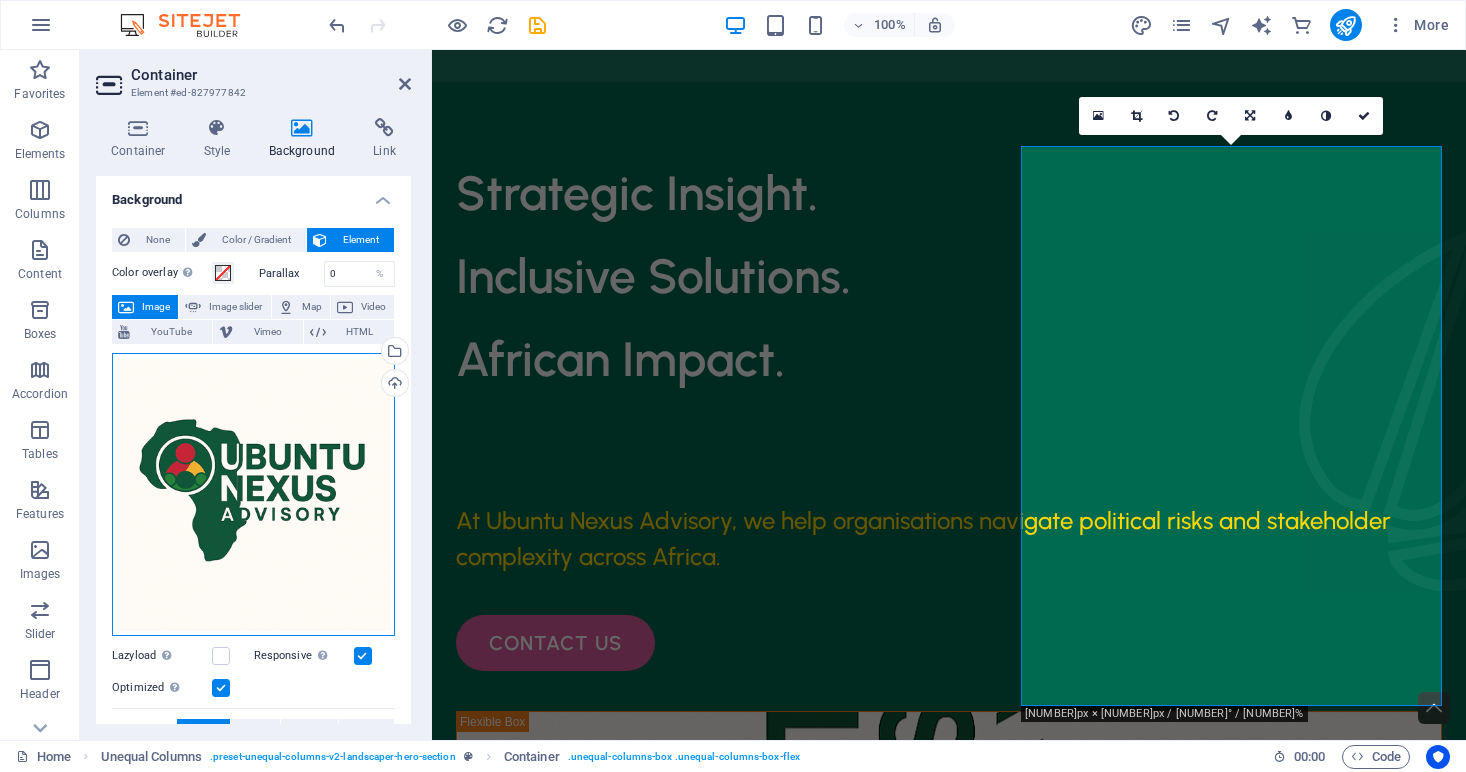 click on "Drag files here, click to choose files or select files from Files or our free stock photos & videos" at bounding box center (253, 494) 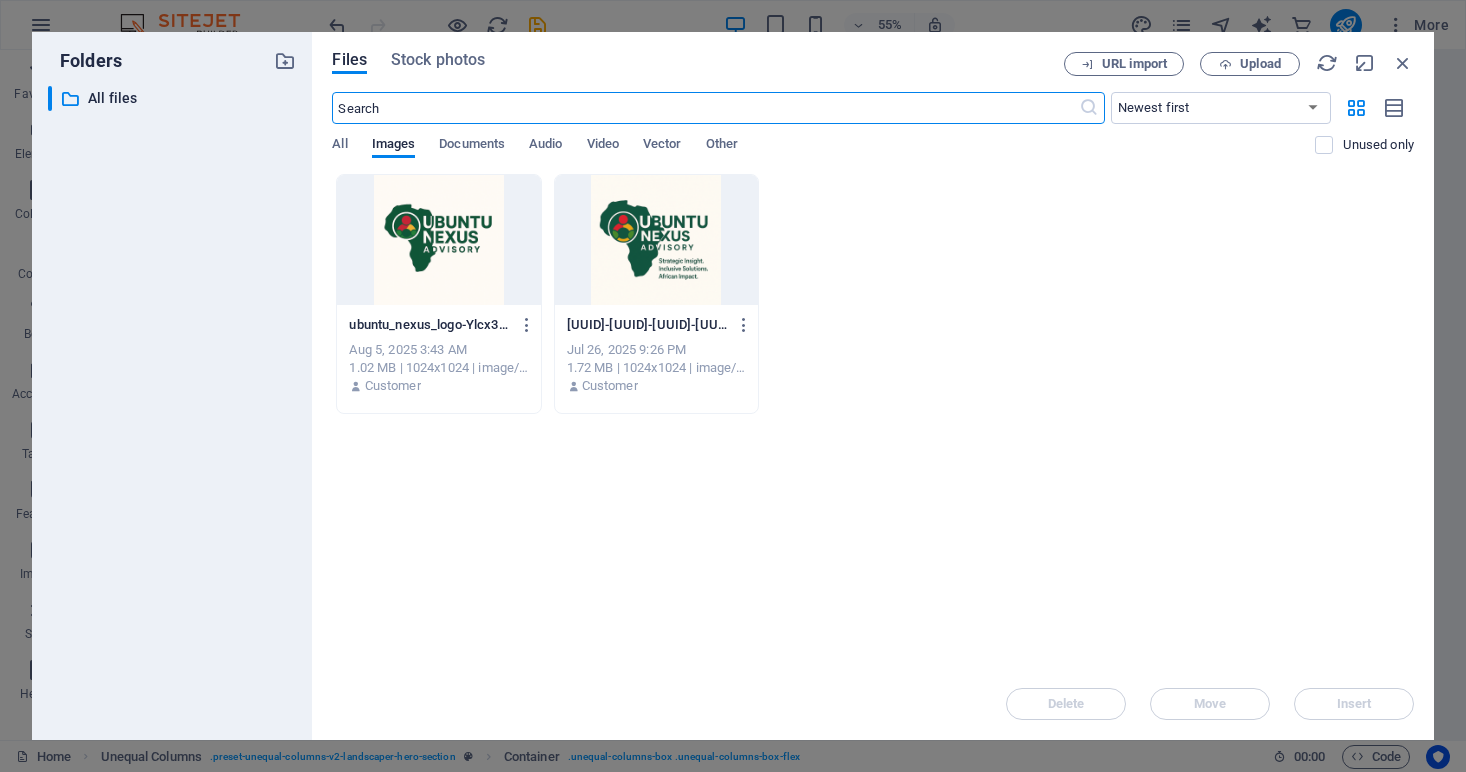 click at bounding box center (438, 240) 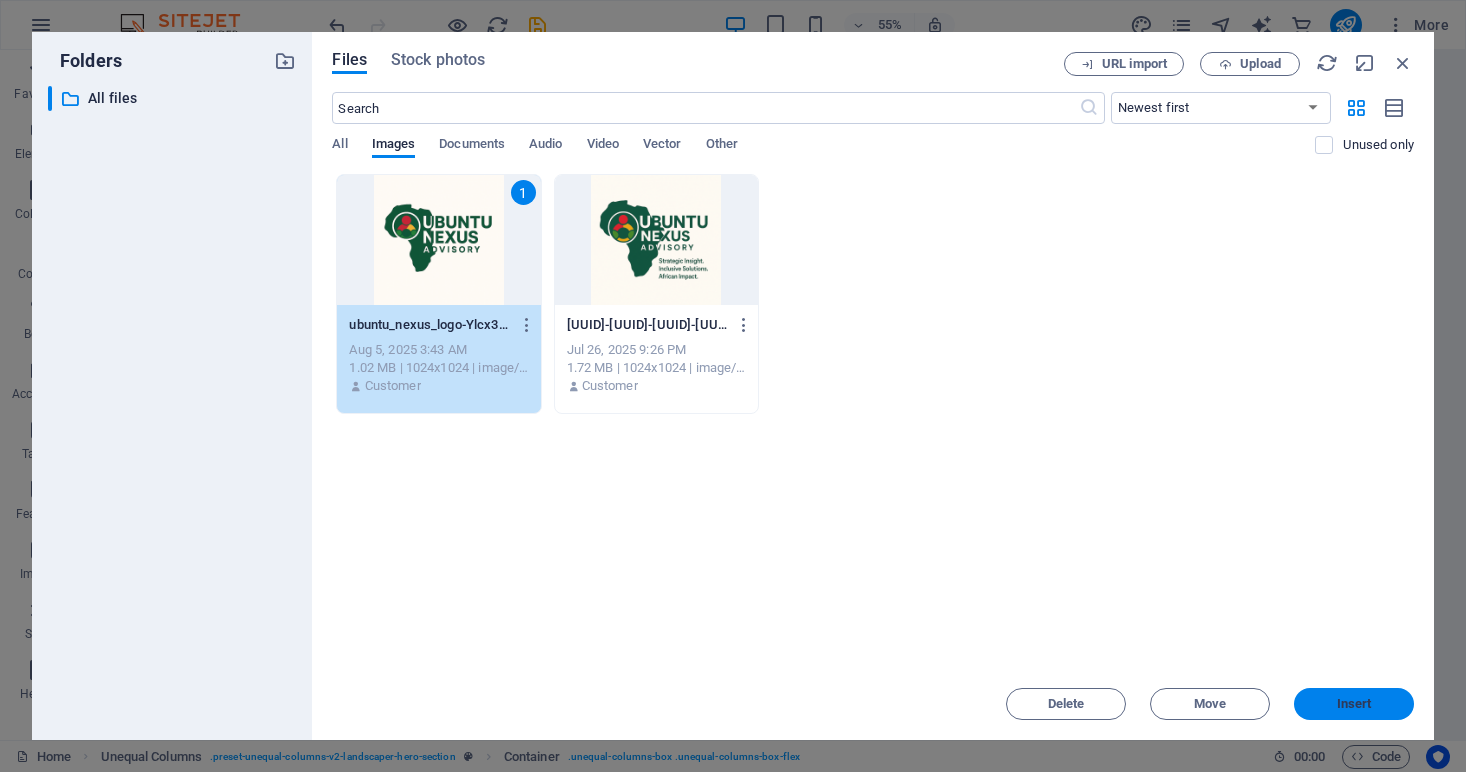 click on "Insert" at bounding box center (1354, 704) 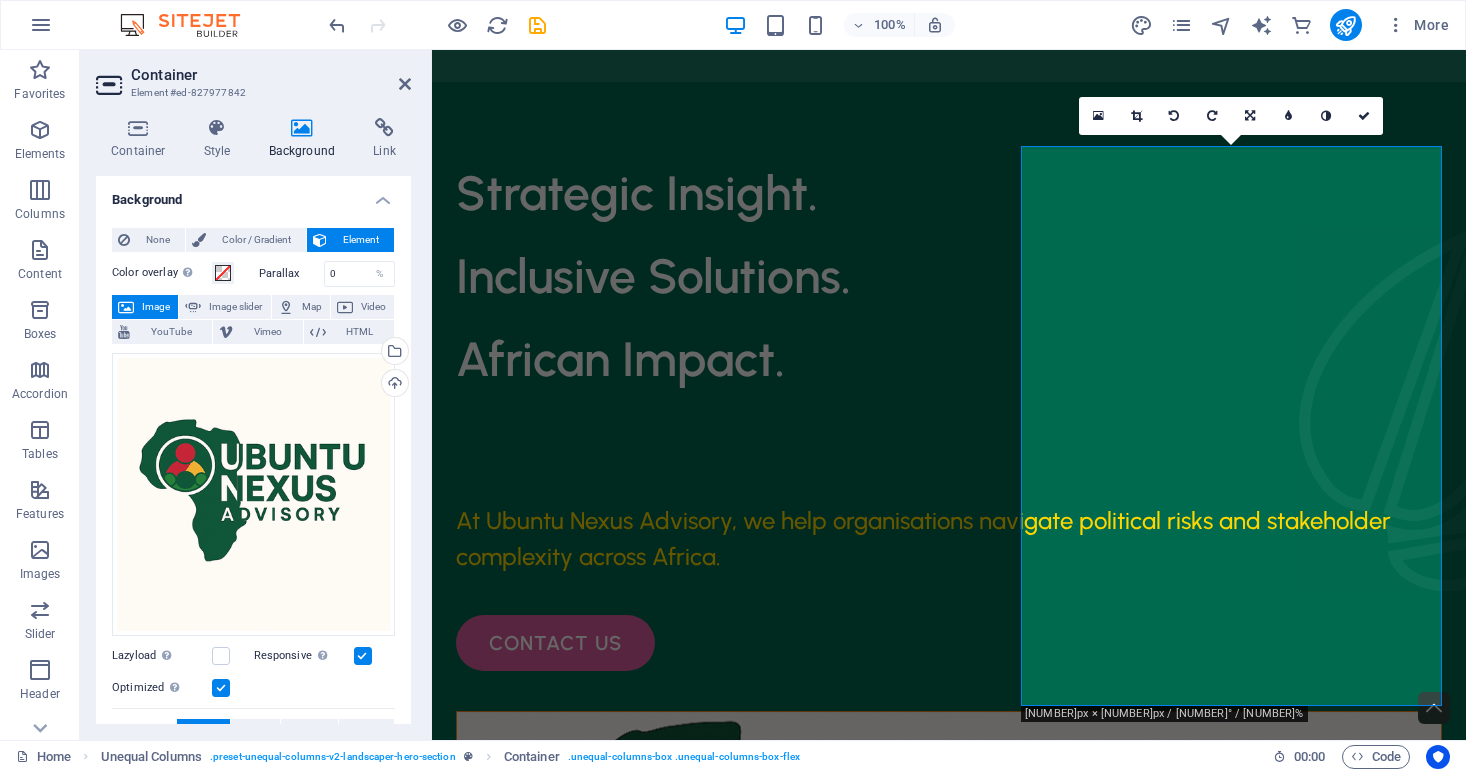 click at bounding box center (949, 992) 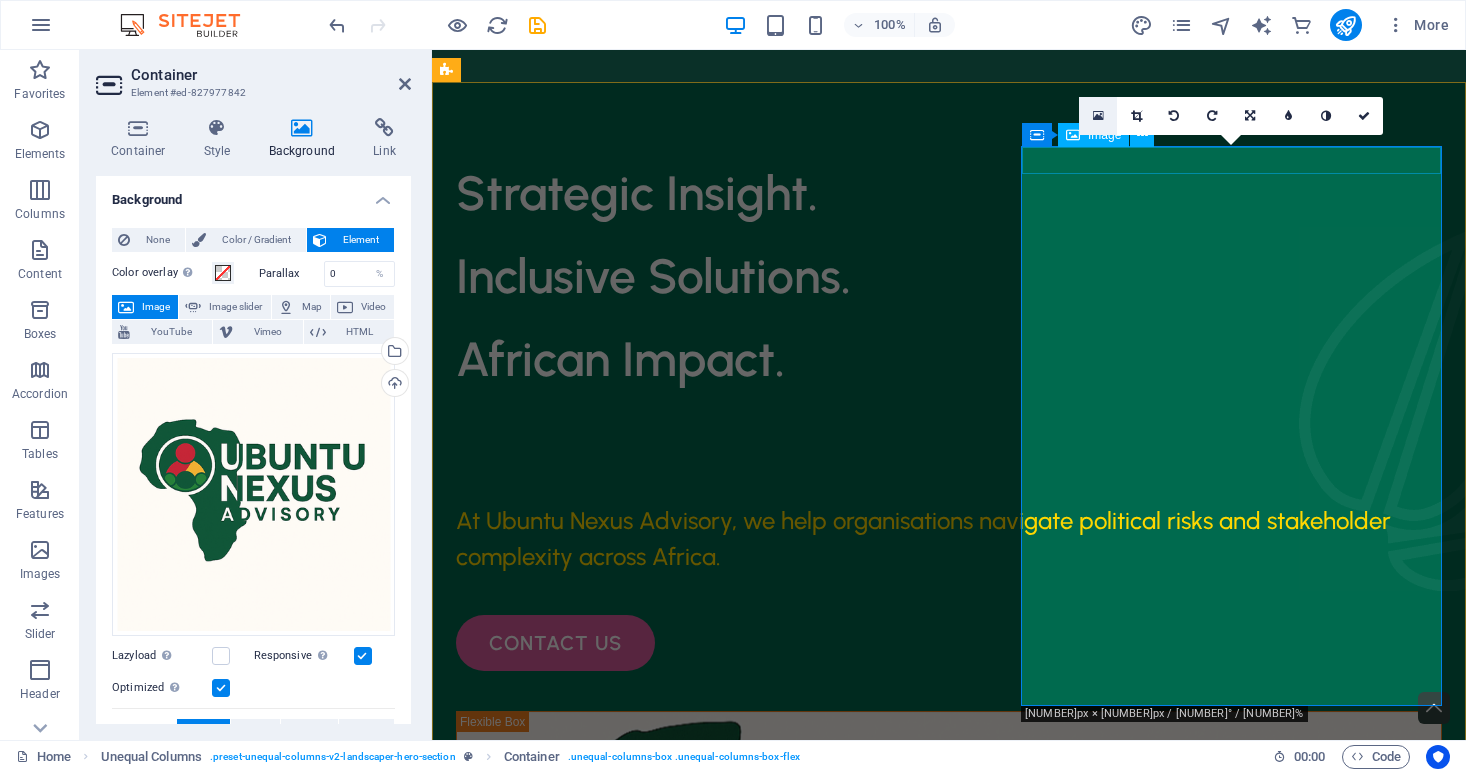click at bounding box center [1098, 116] 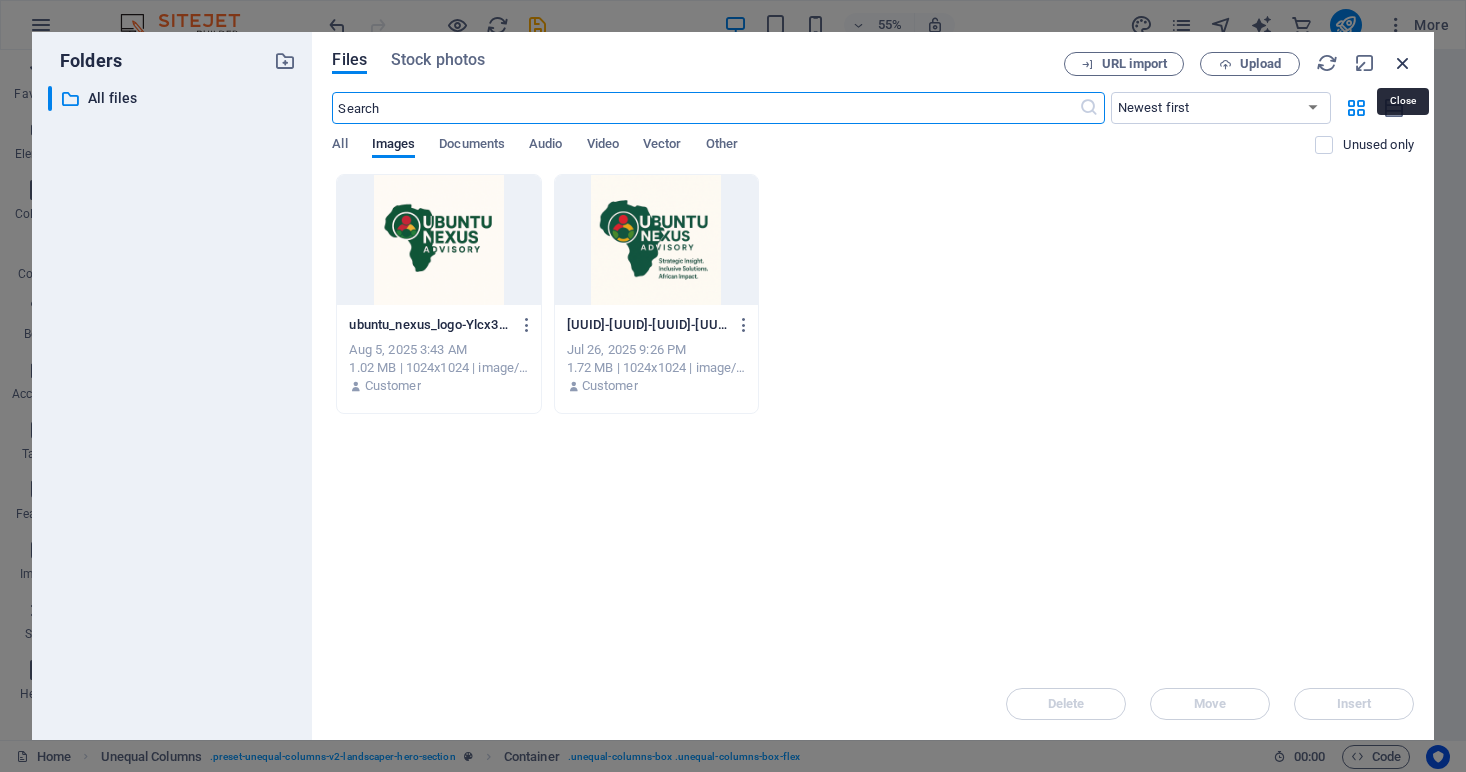 click at bounding box center (1403, 63) 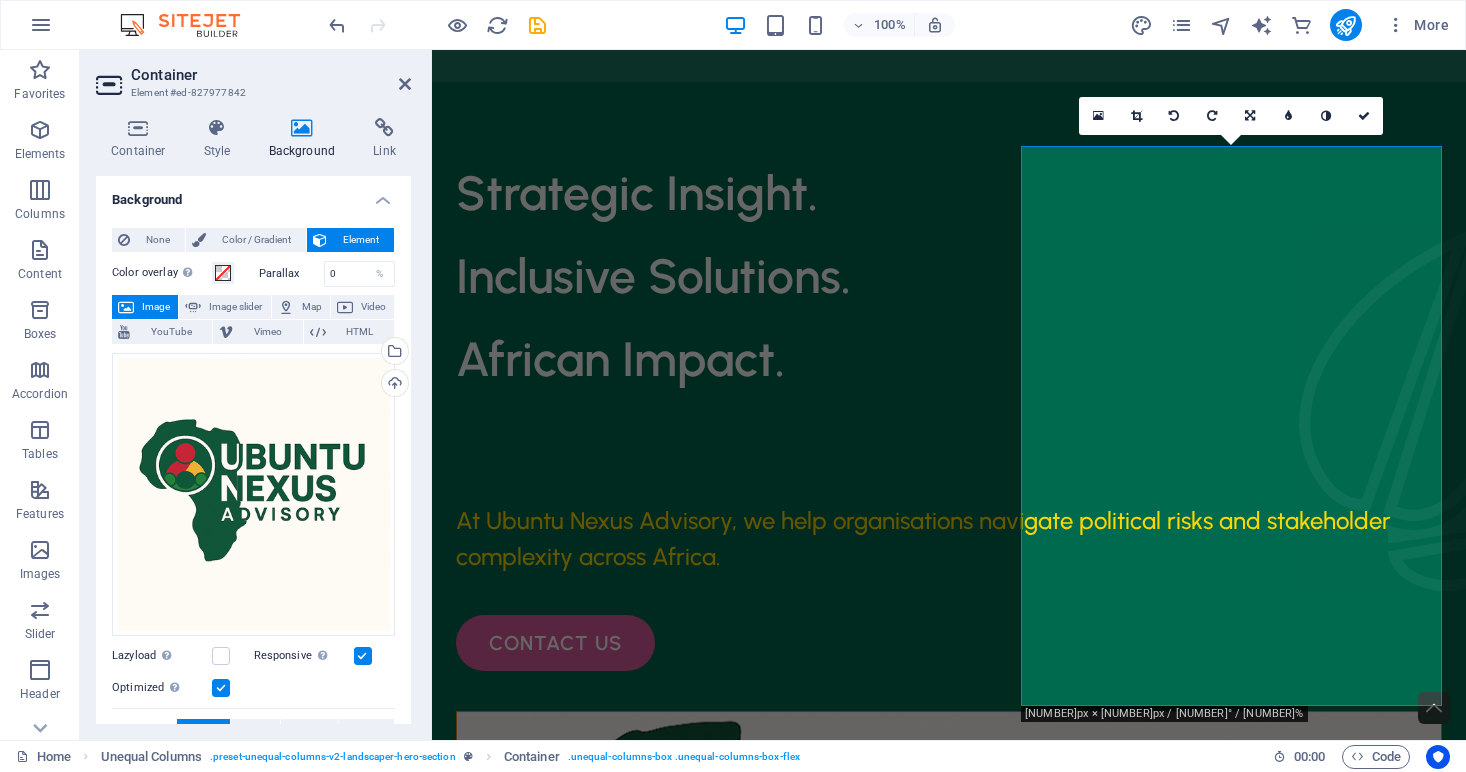 drag, startPoint x: 1192, startPoint y: 444, endPoint x: 1094, endPoint y: 451, distance: 98.24968 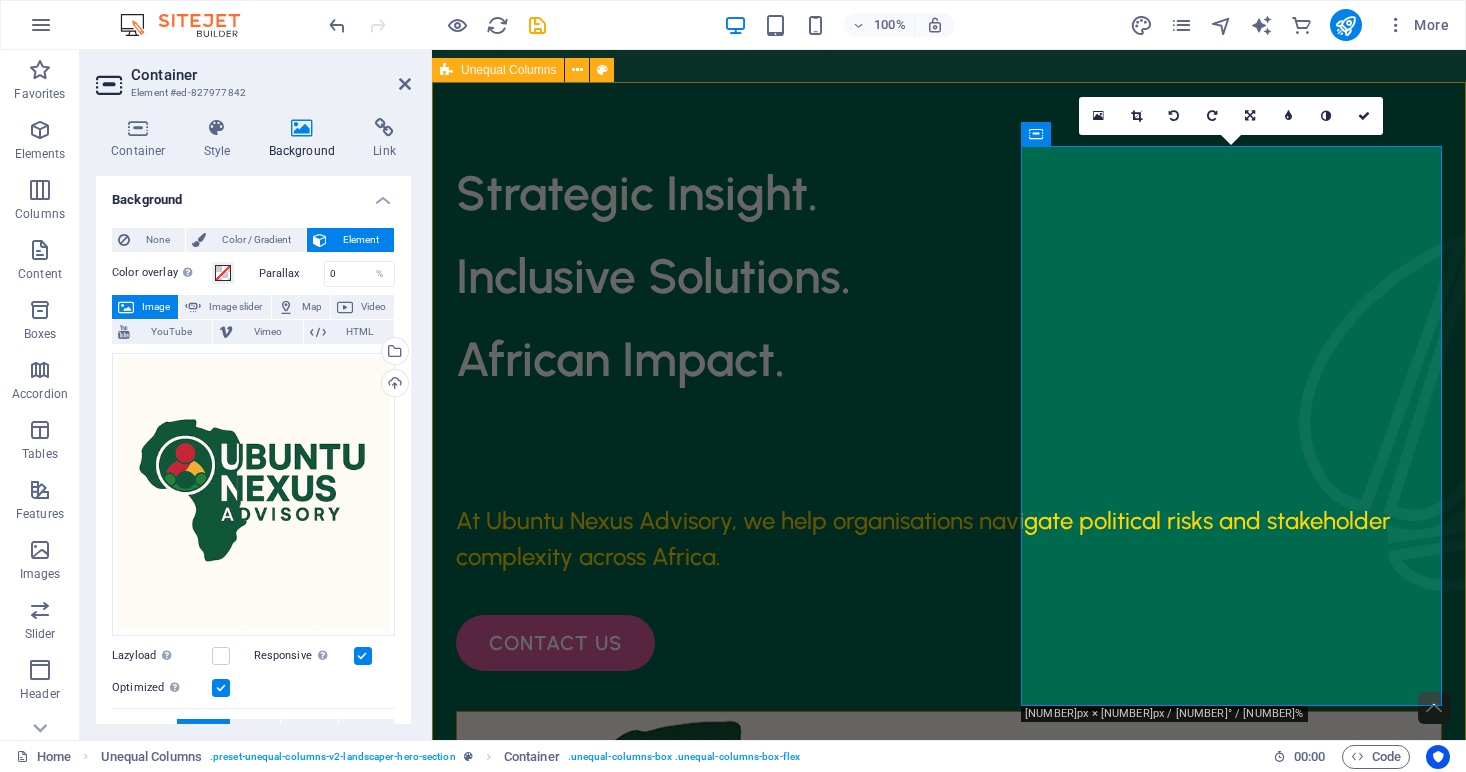 click at bounding box center (949, 992) 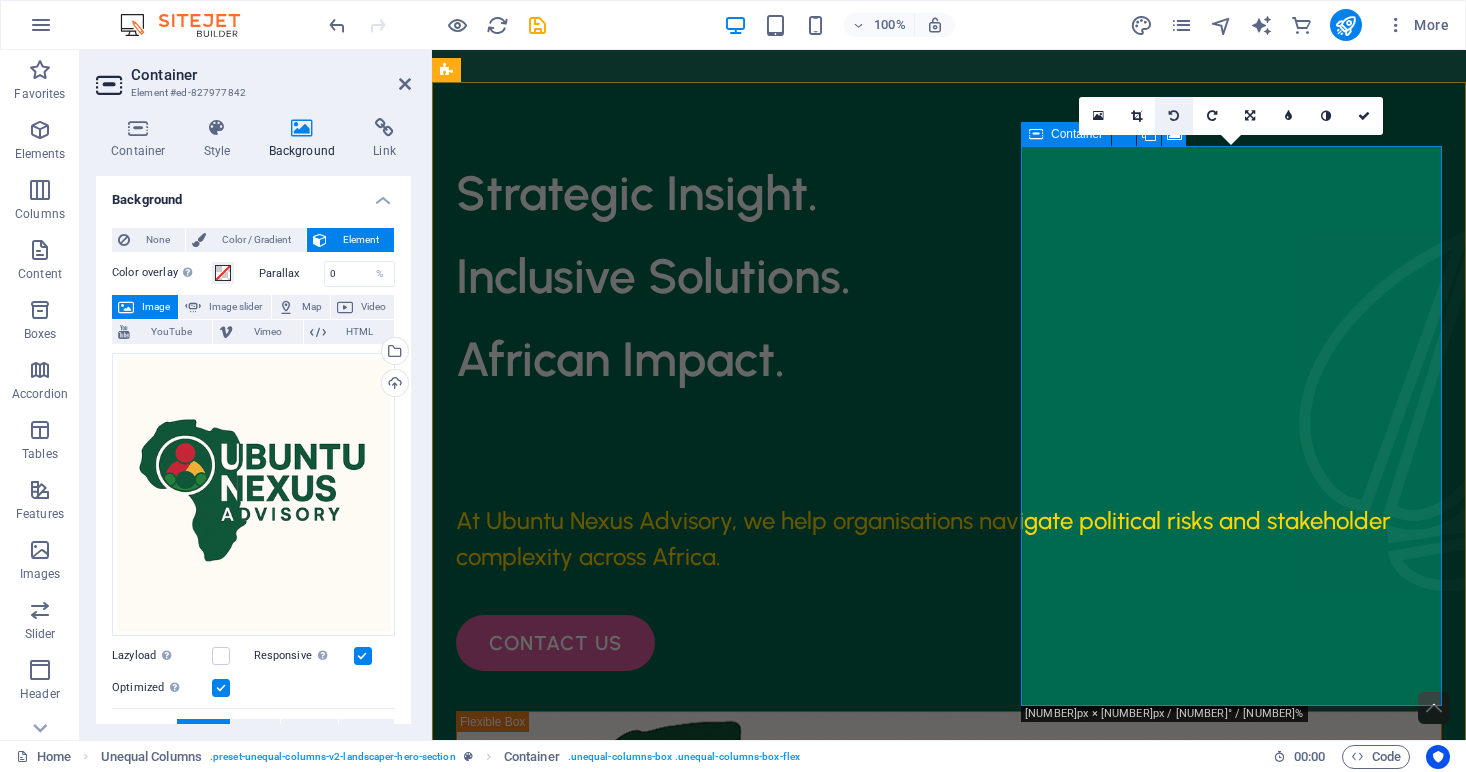 click at bounding box center [1174, 116] 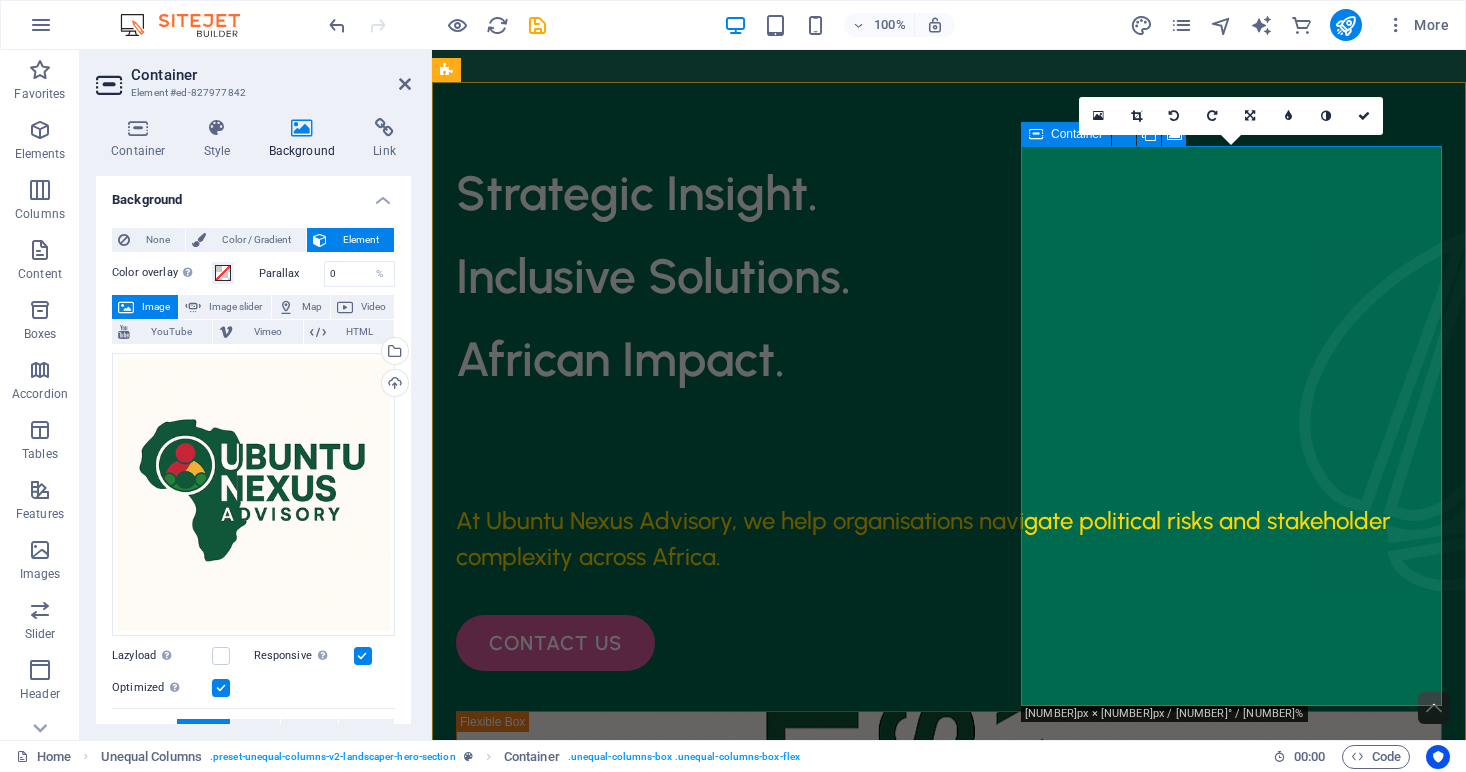 click at bounding box center (1174, 116) 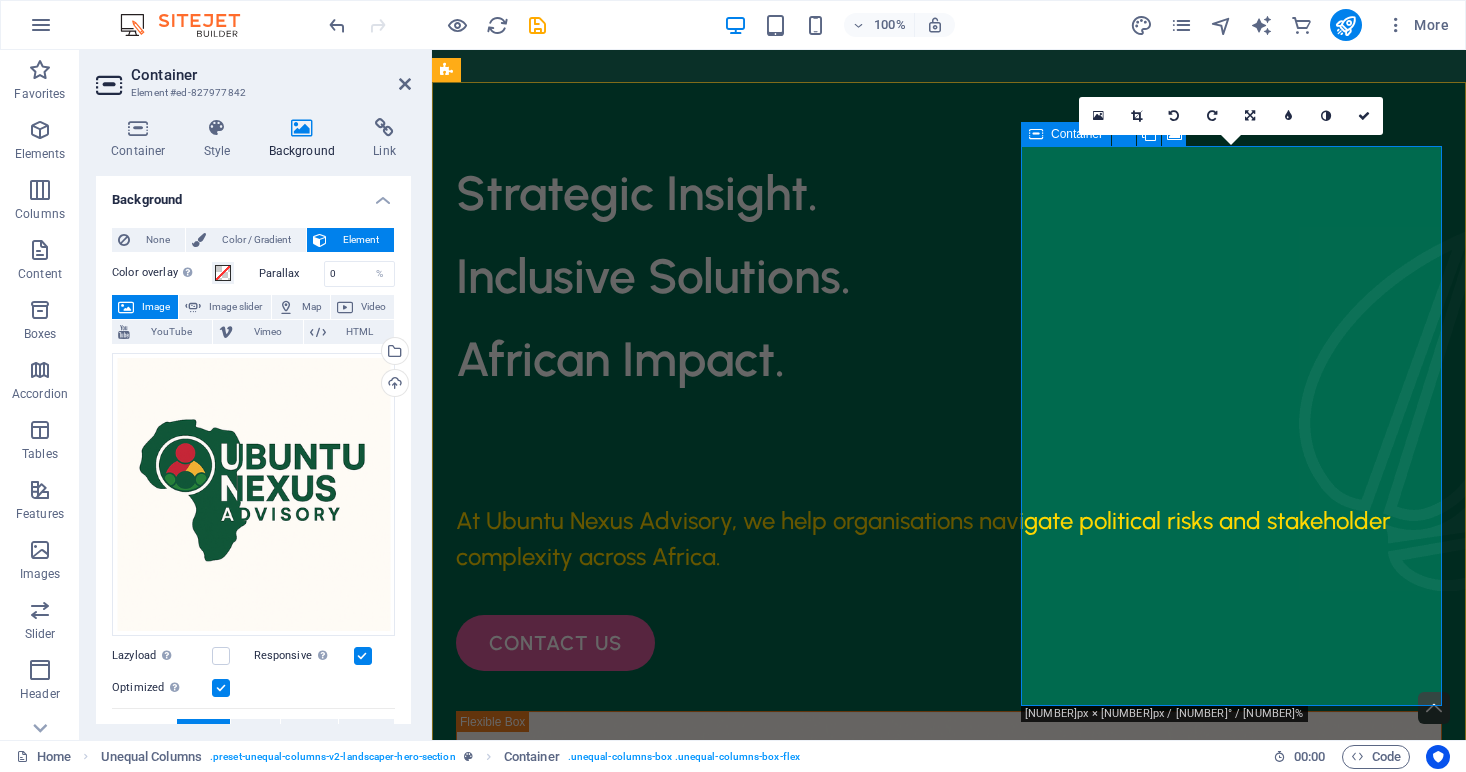 click at bounding box center (1174, 116) 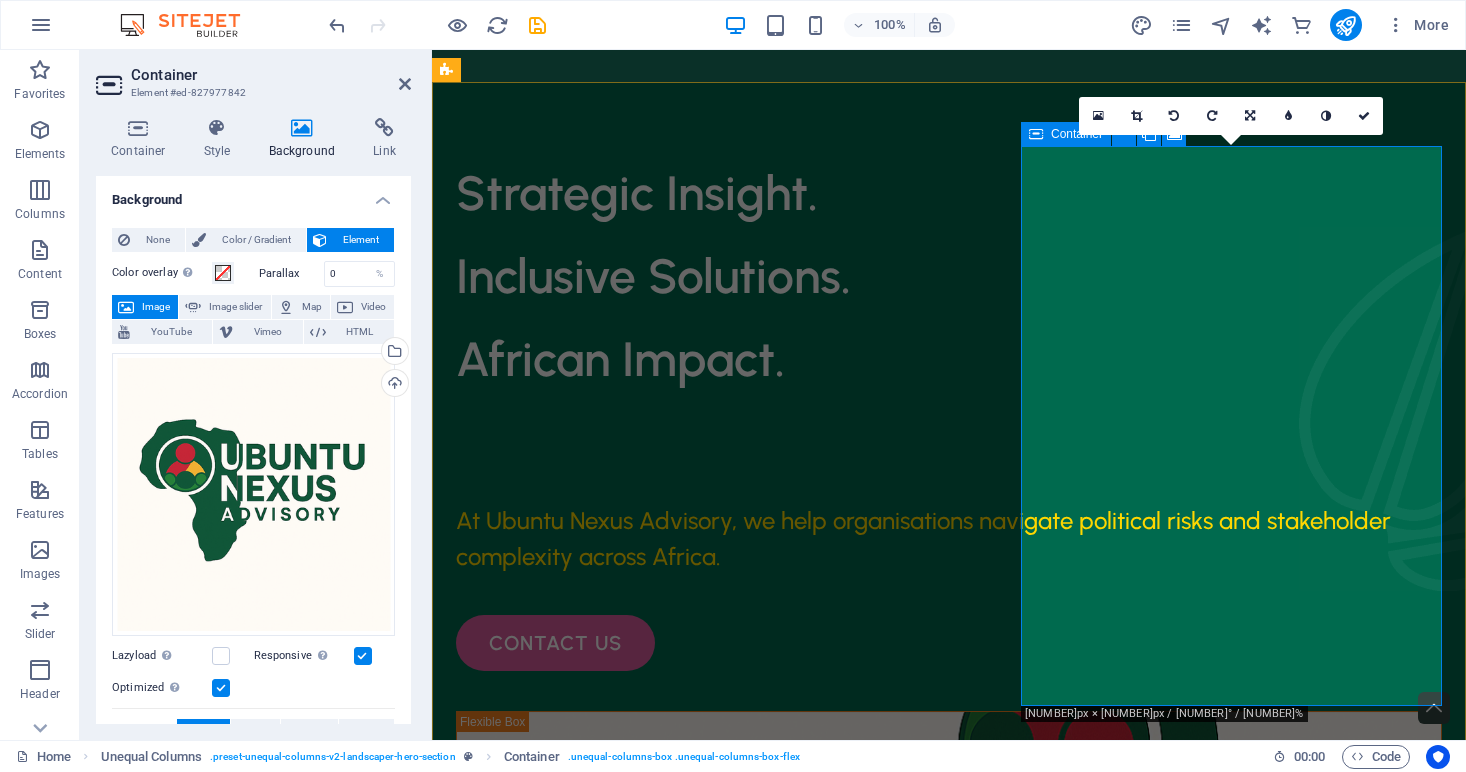click at bounding box center [1174, 116] 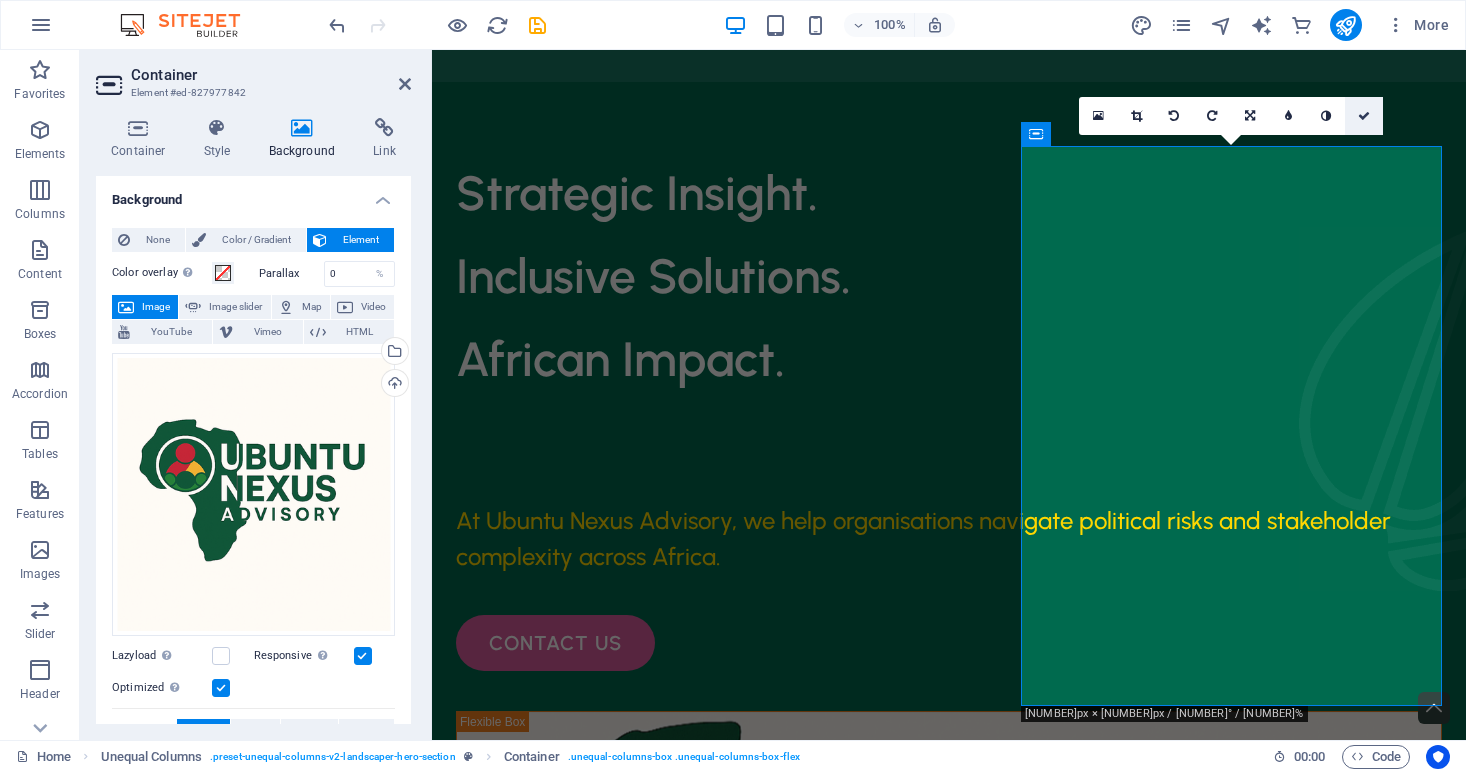 click at bounding box center [1364, 116] 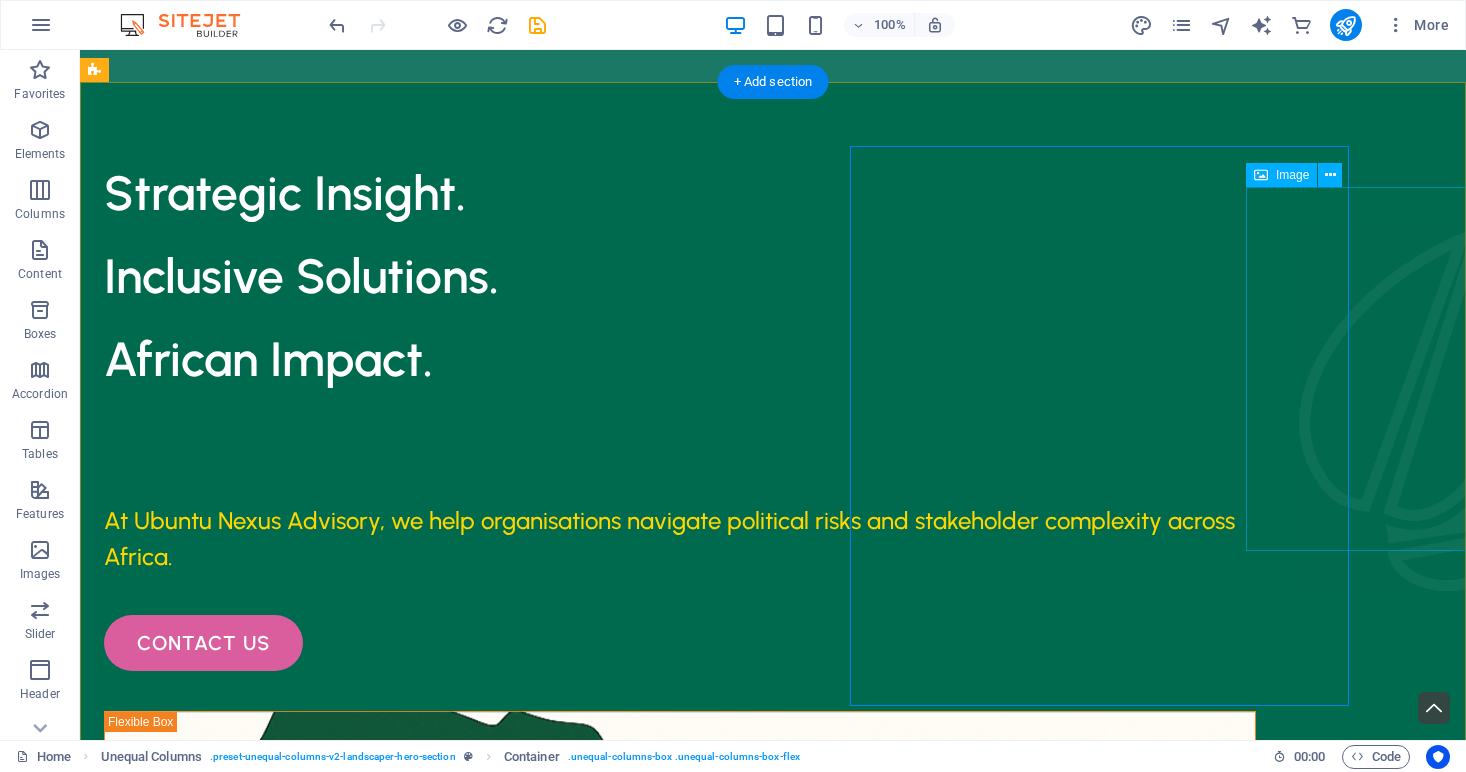 click at bounding box center [1432, 409] 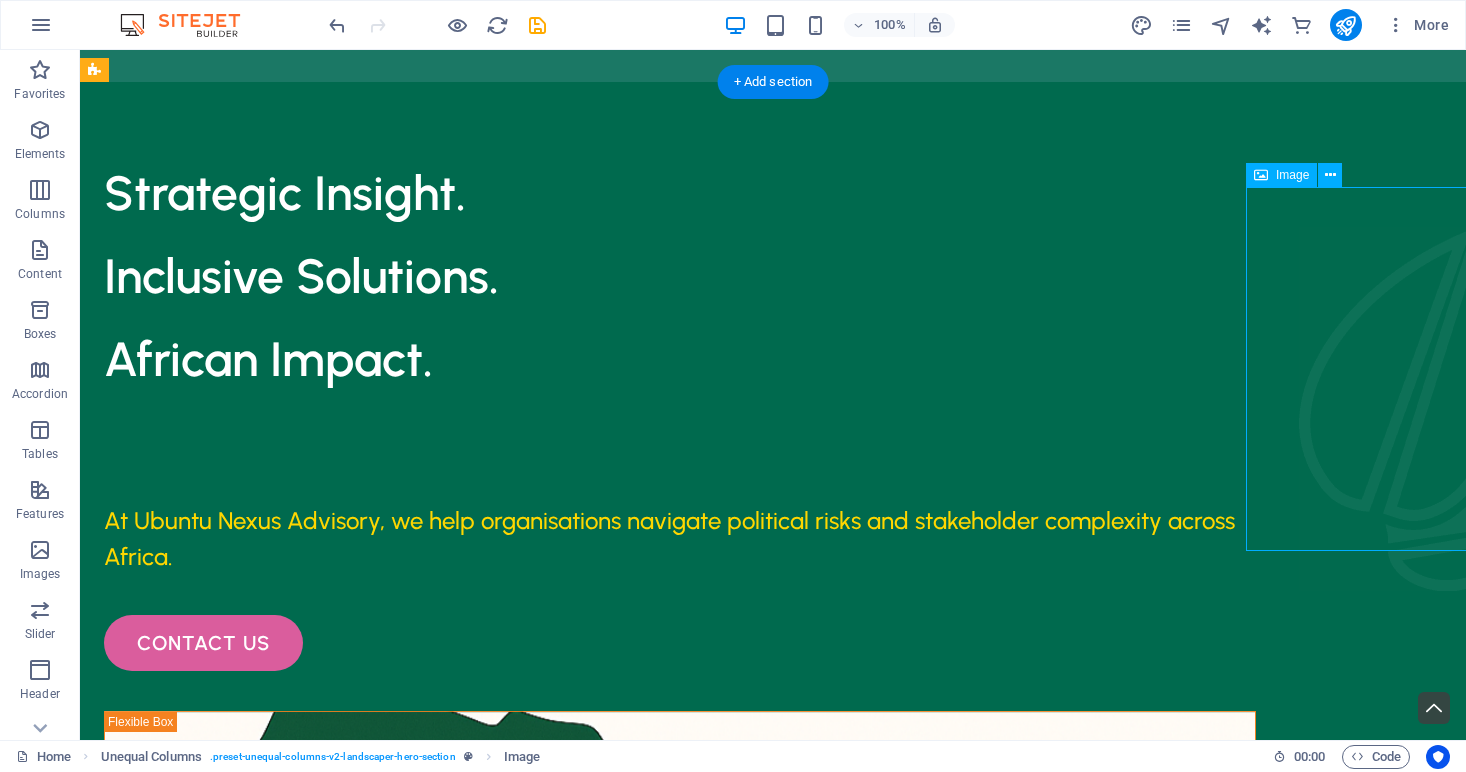 click at bounding box center (1432, 409) 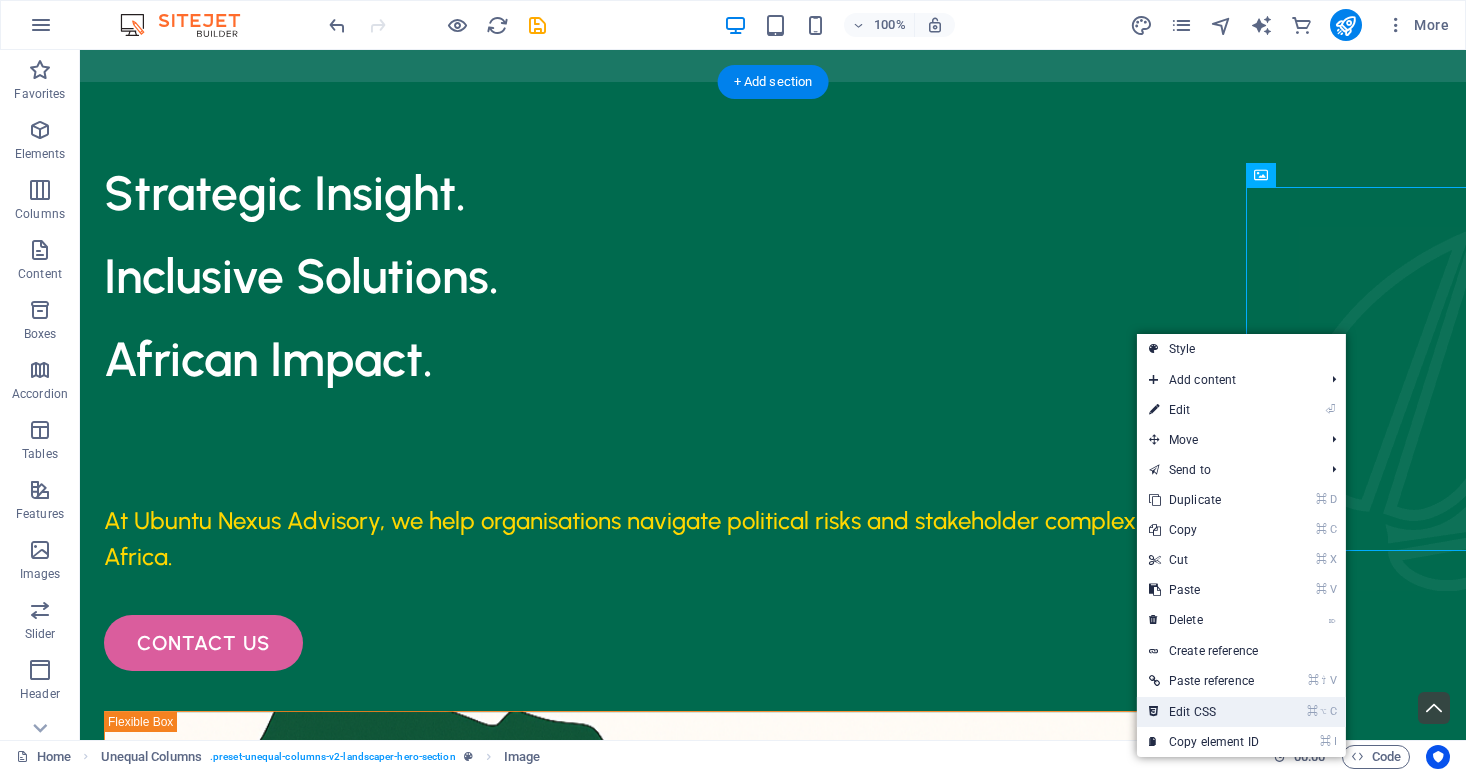 click on "⌘ ⌥ C  Edit CSS" at bounding box center [1204, 712] 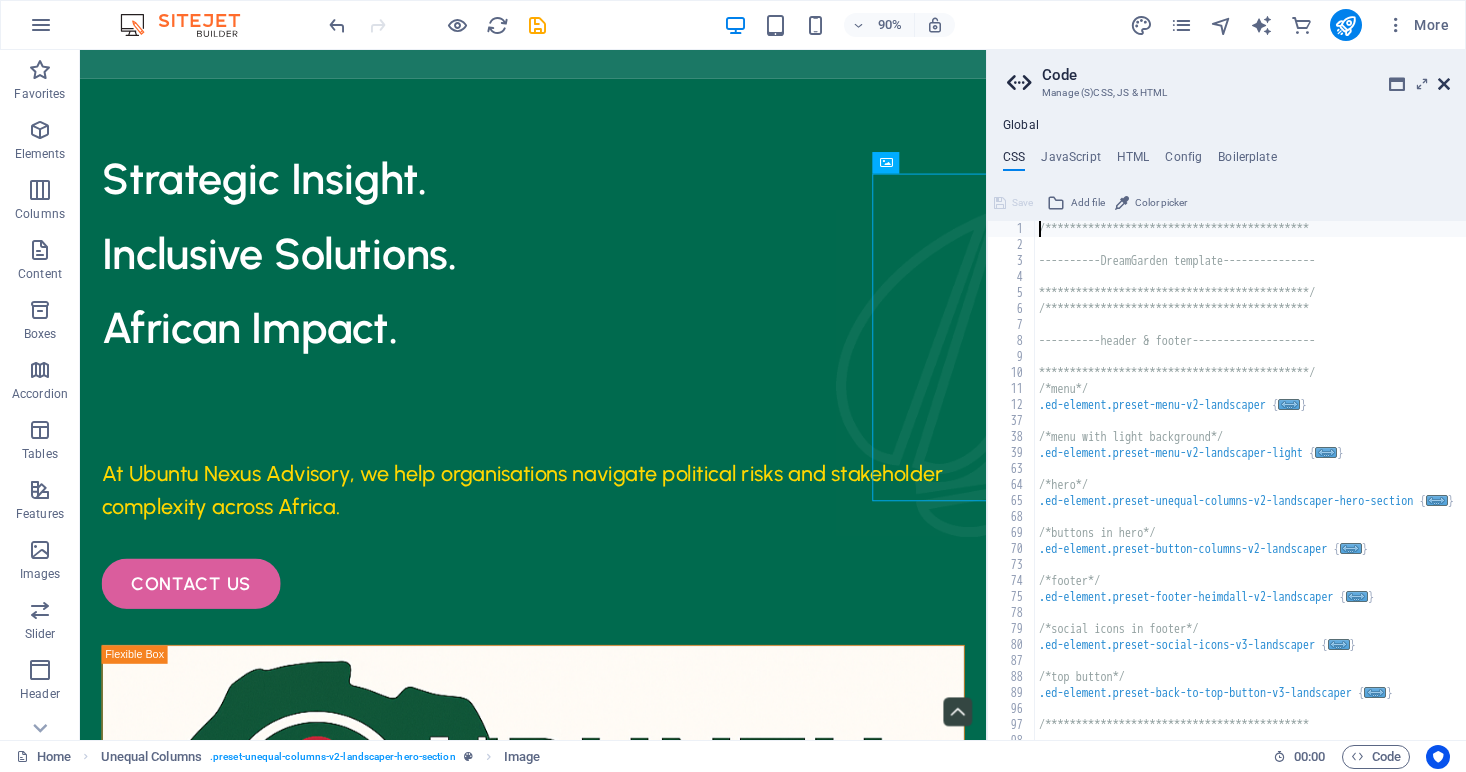 click at bounding box center [1444, 84] 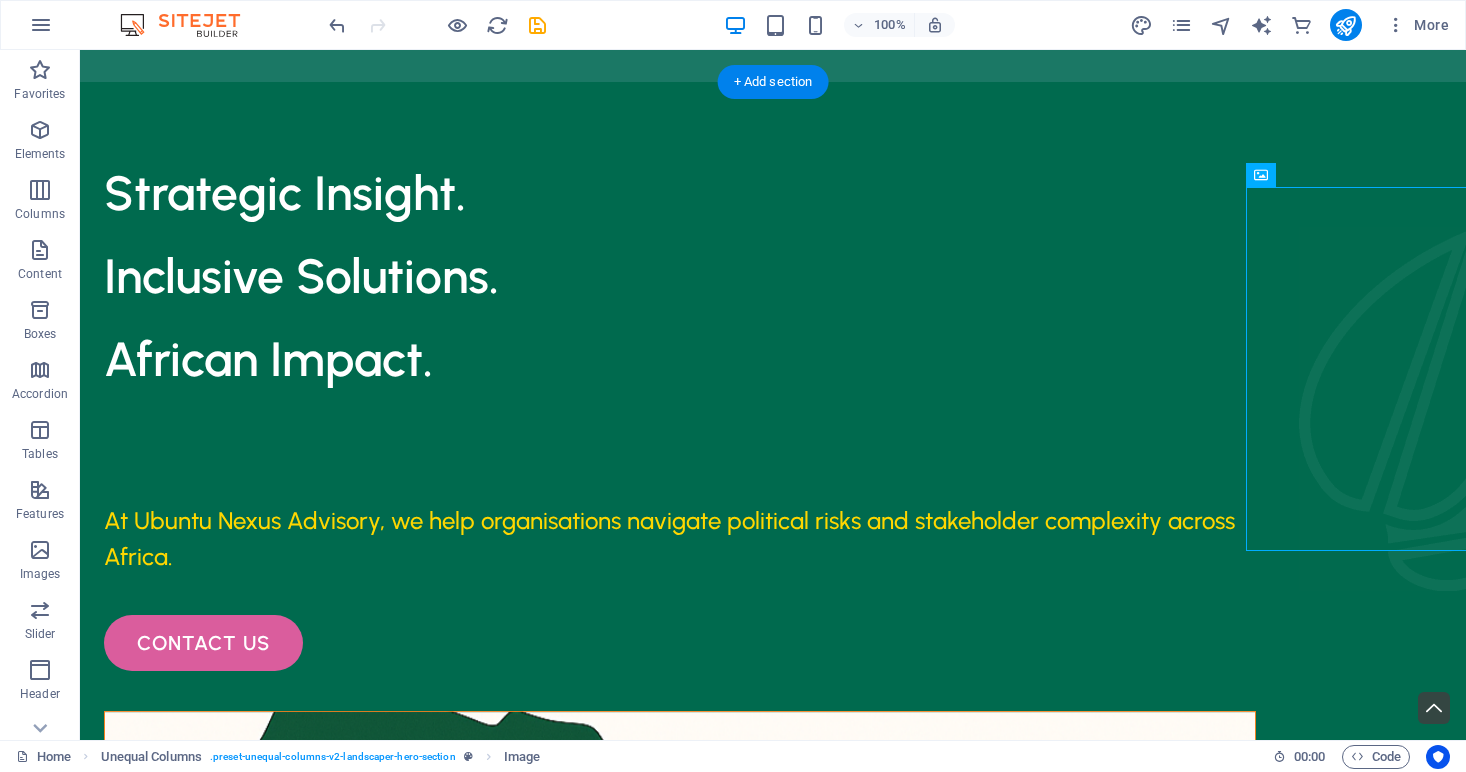 click at bounding box center [680, 992] 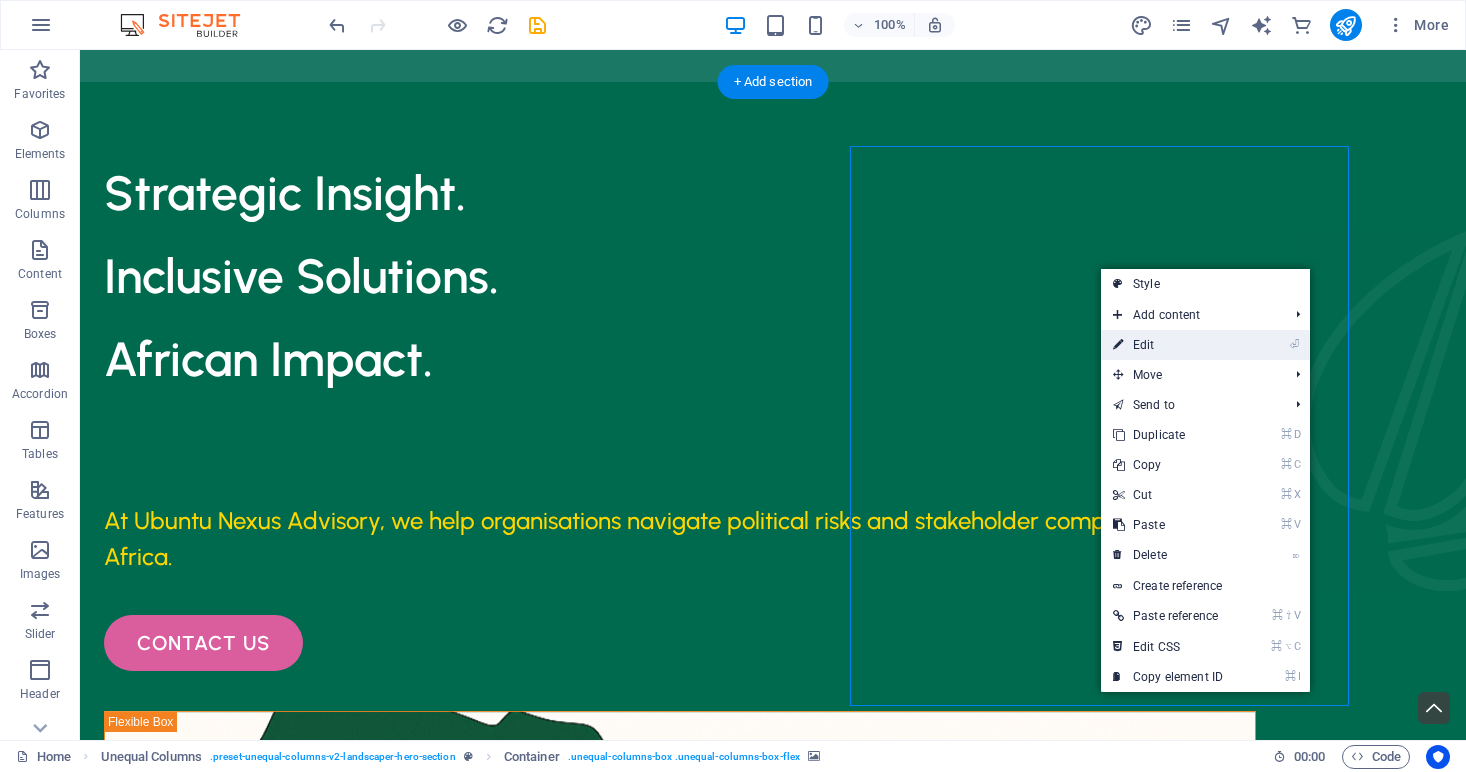 click on "⏎  Edit" at bounding box center (1168, 345) 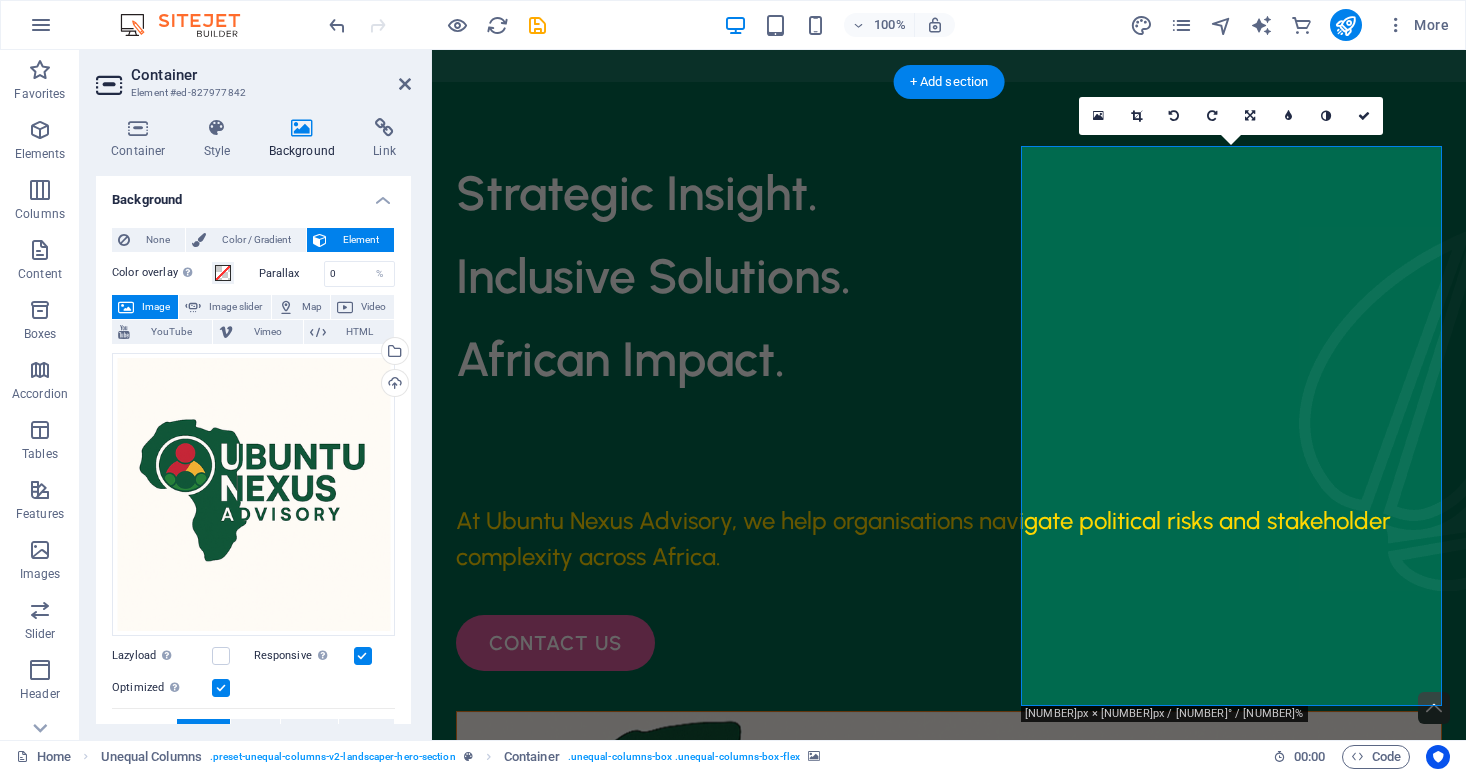 click at bounding box center [949, 992] 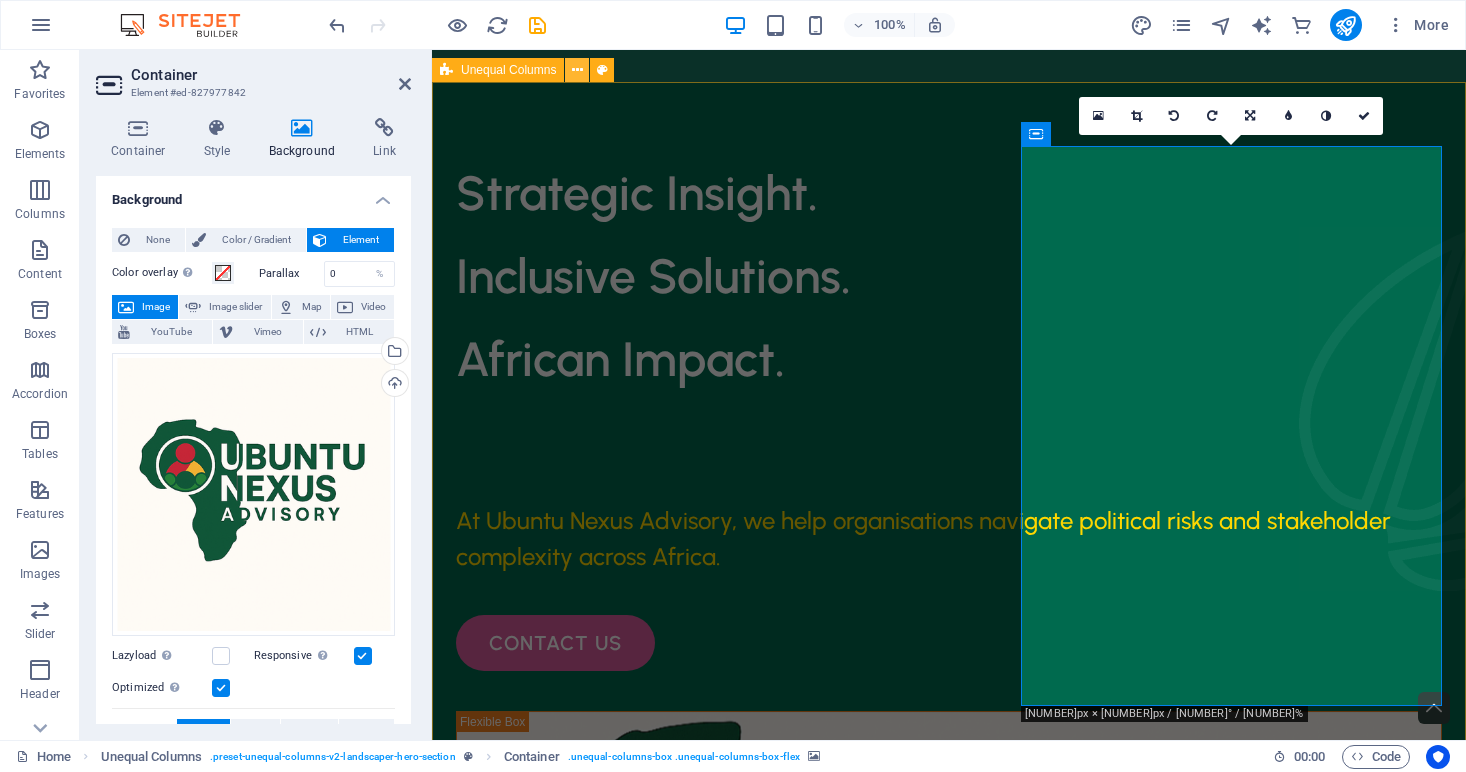 click at bounding box center (577, 70) 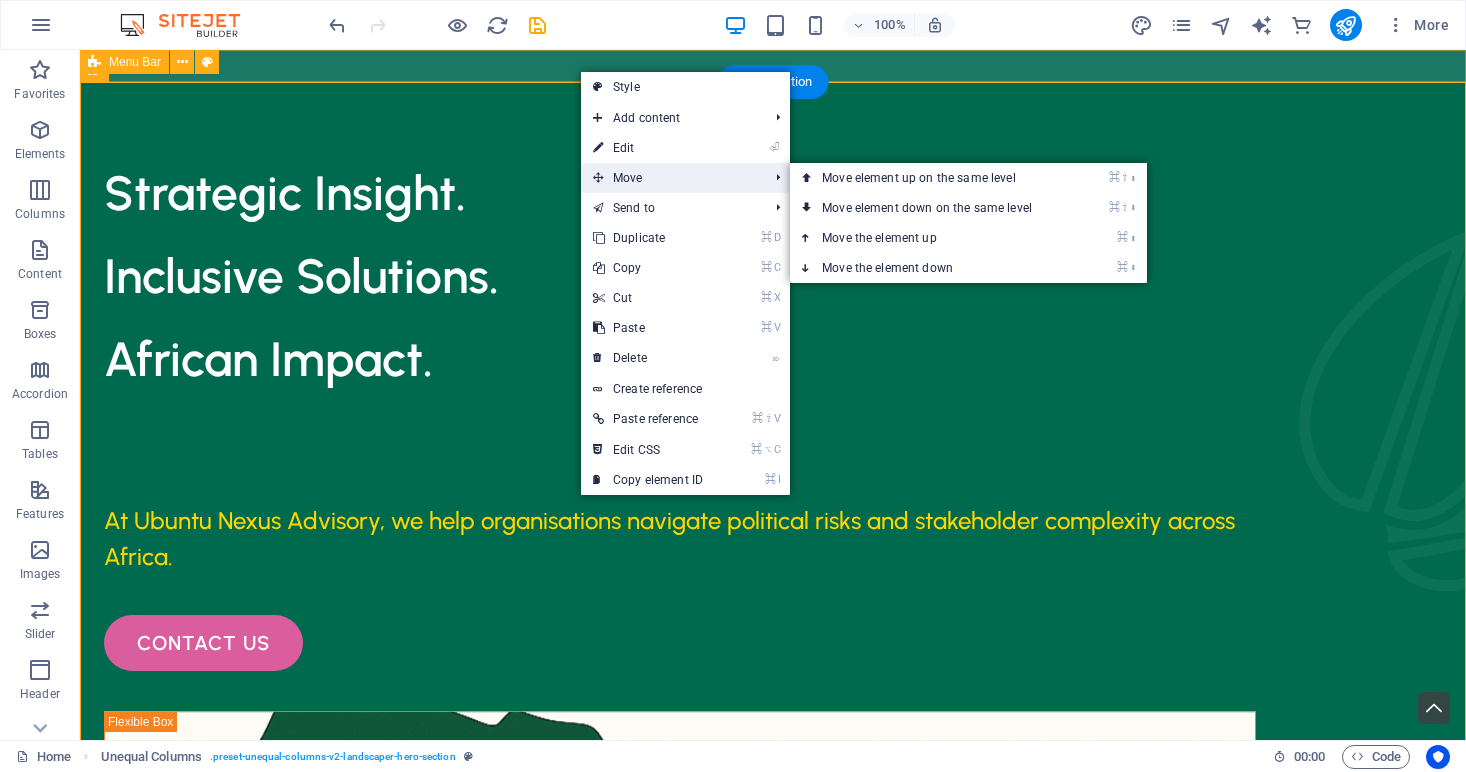 click on "Move" at bounding box center [670, 178] 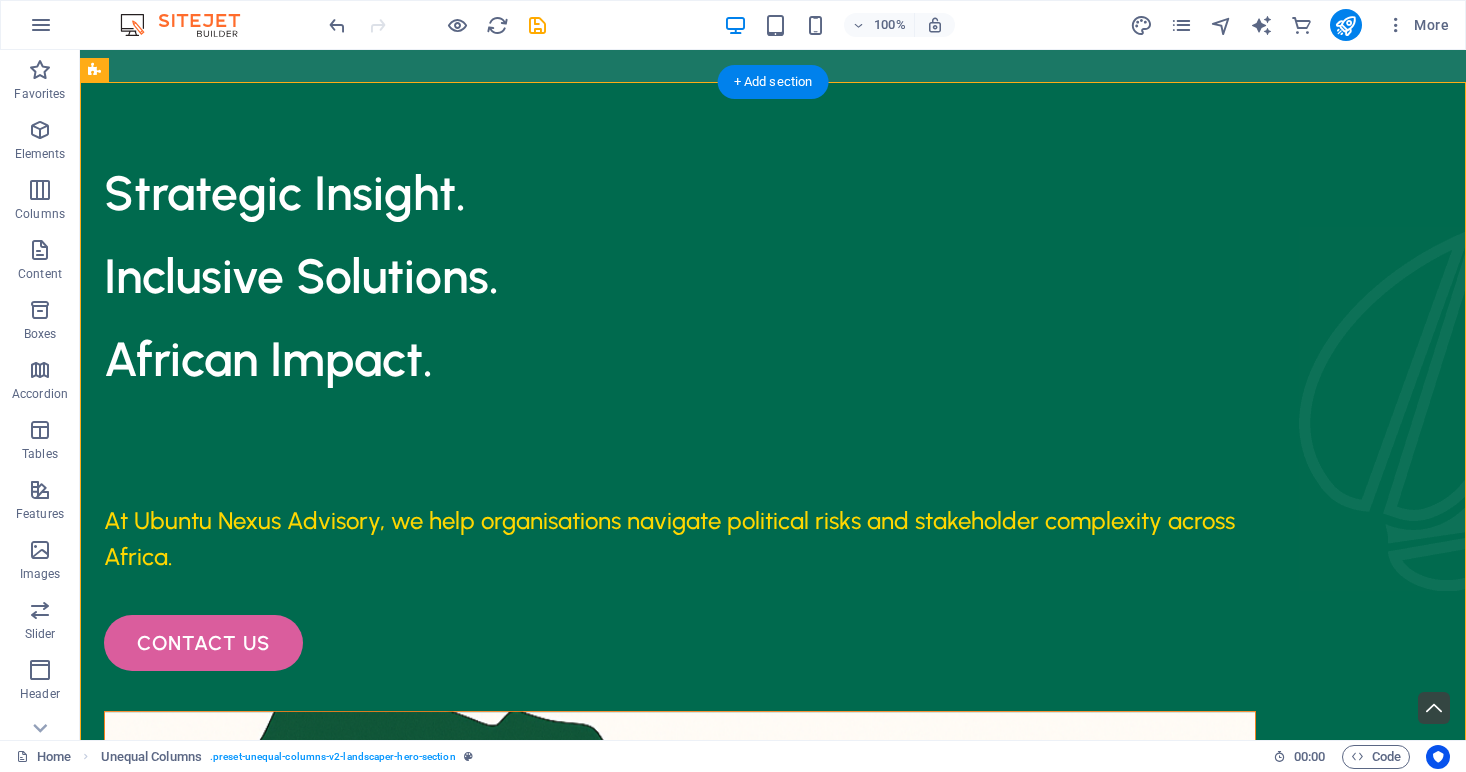 click at bounding box center (680, 992) 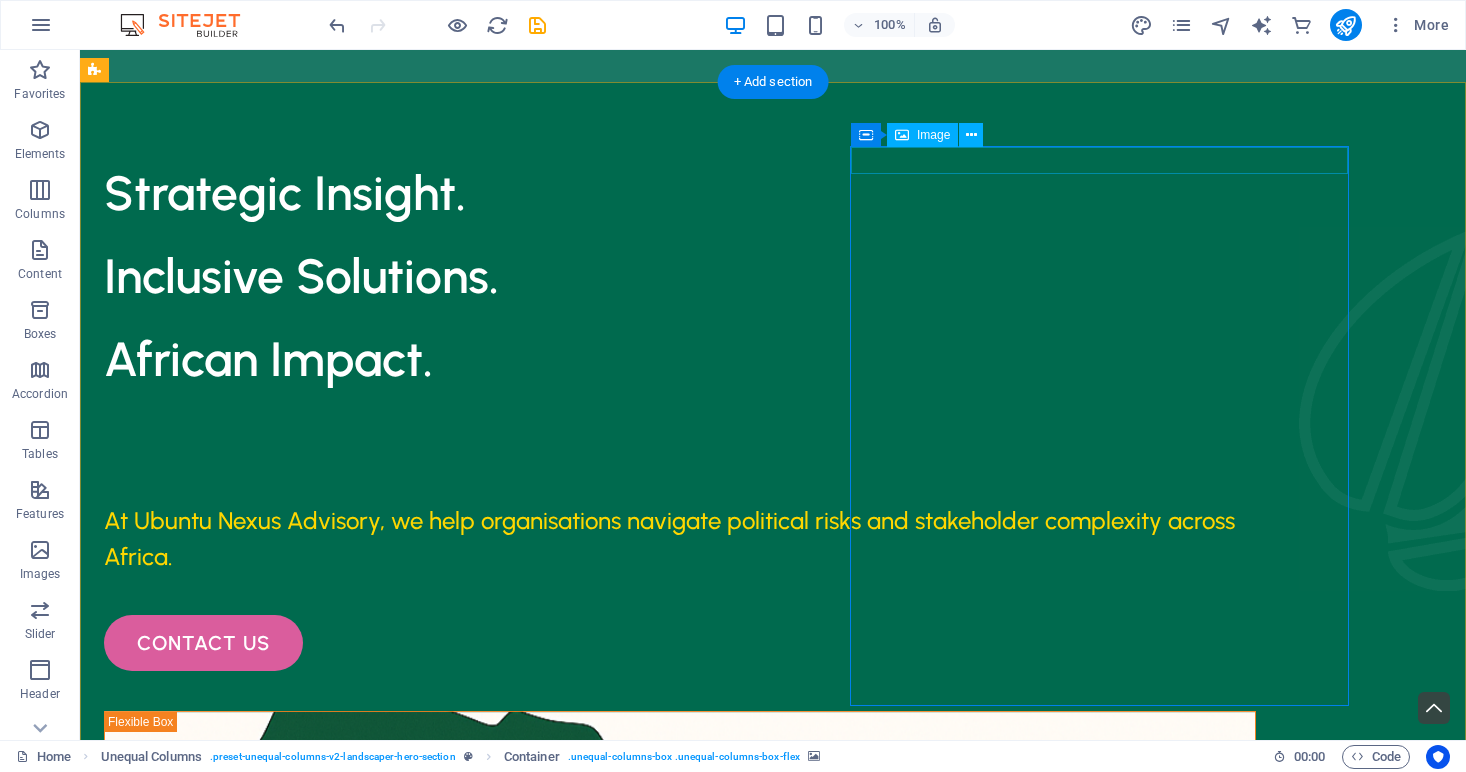 click on "Image" at bounding box center [933, 135] 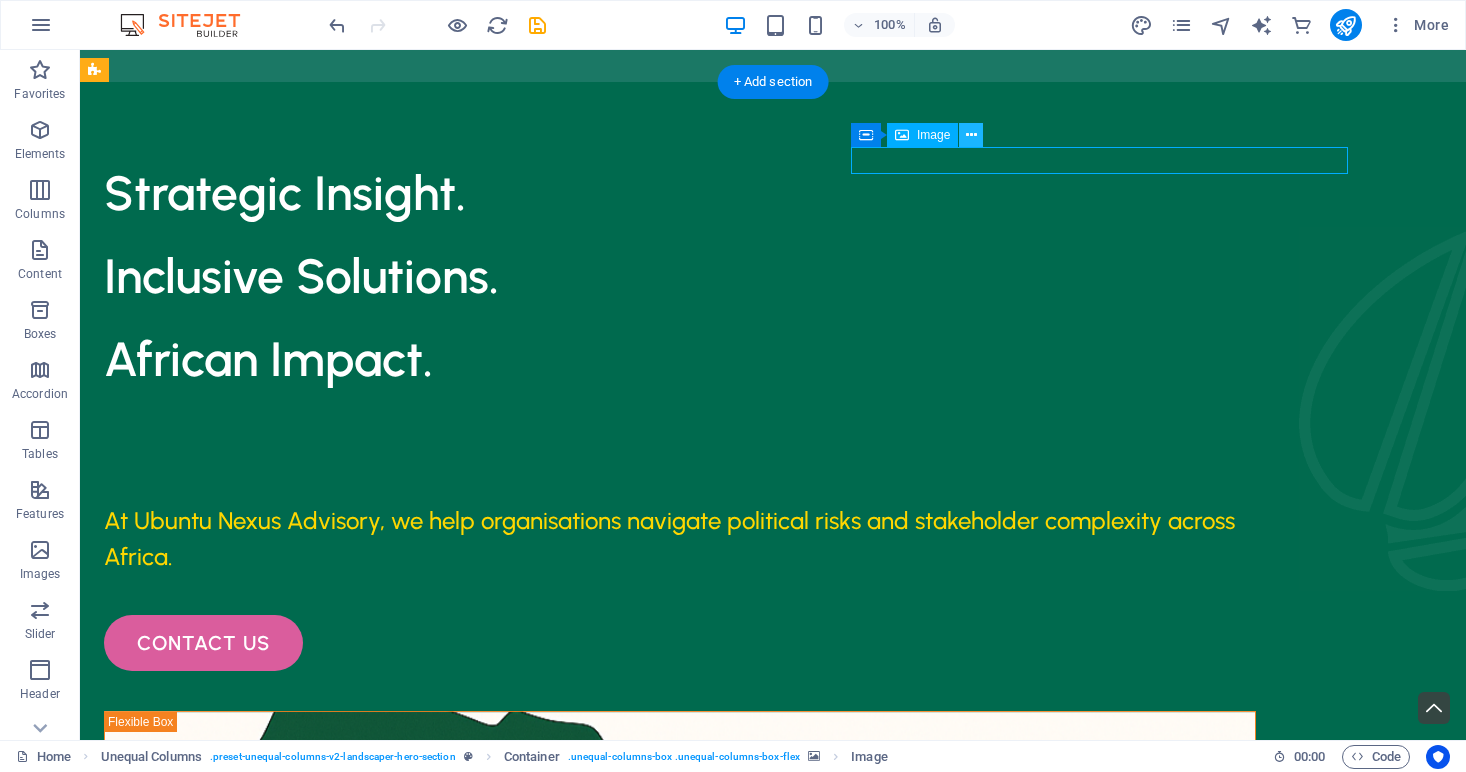 click at bounding box center (971, 135) 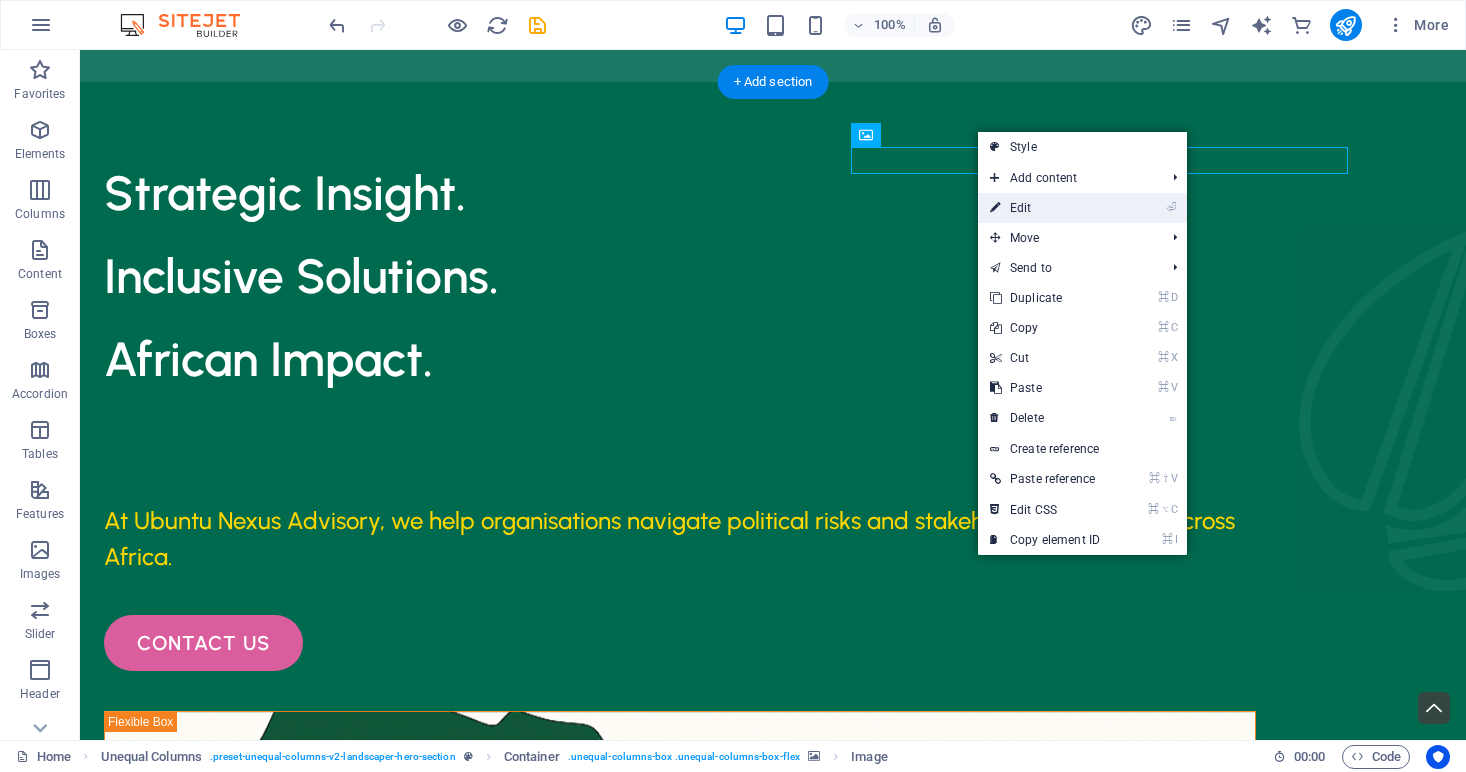 click on "⏎  Edit" at bounding box center (1045, 208) 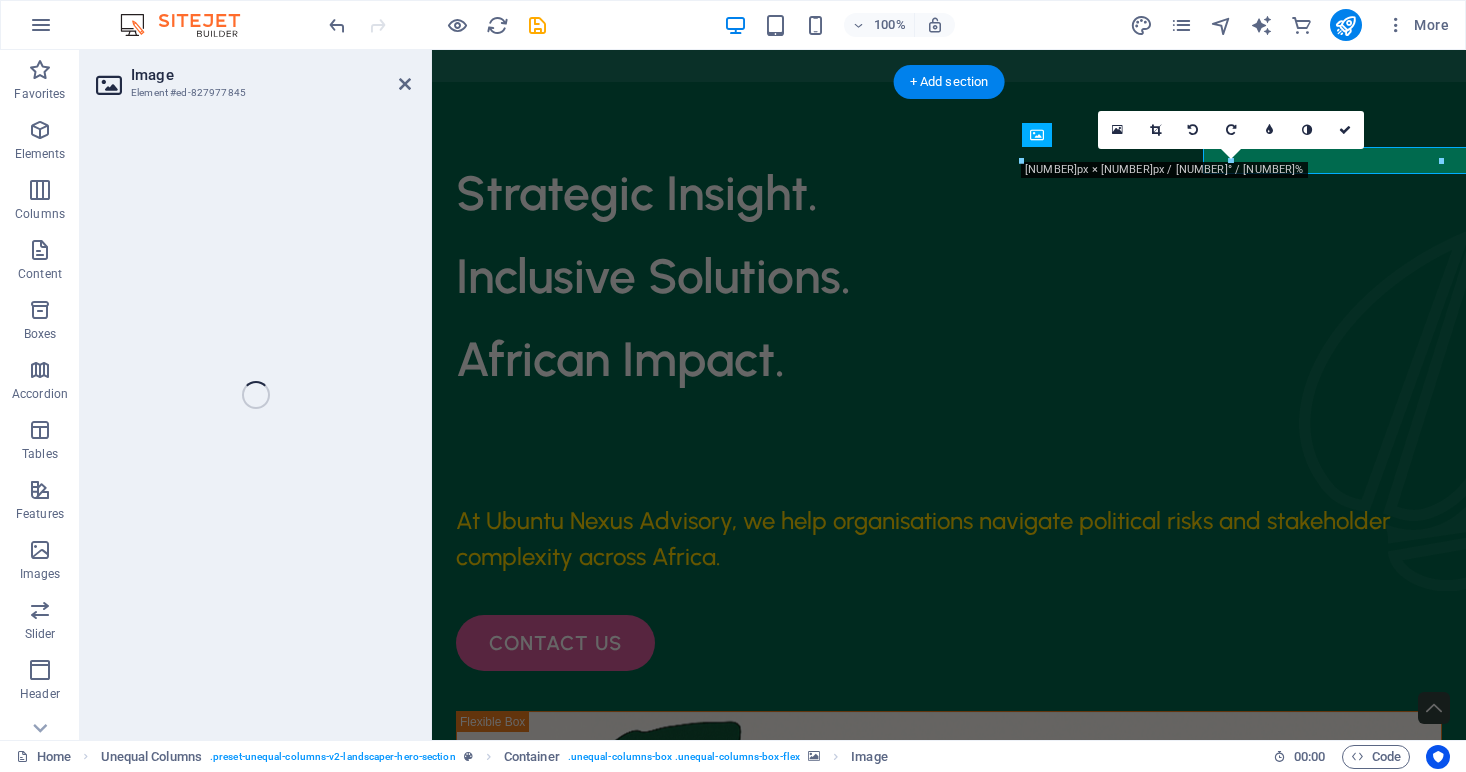 select on "%" 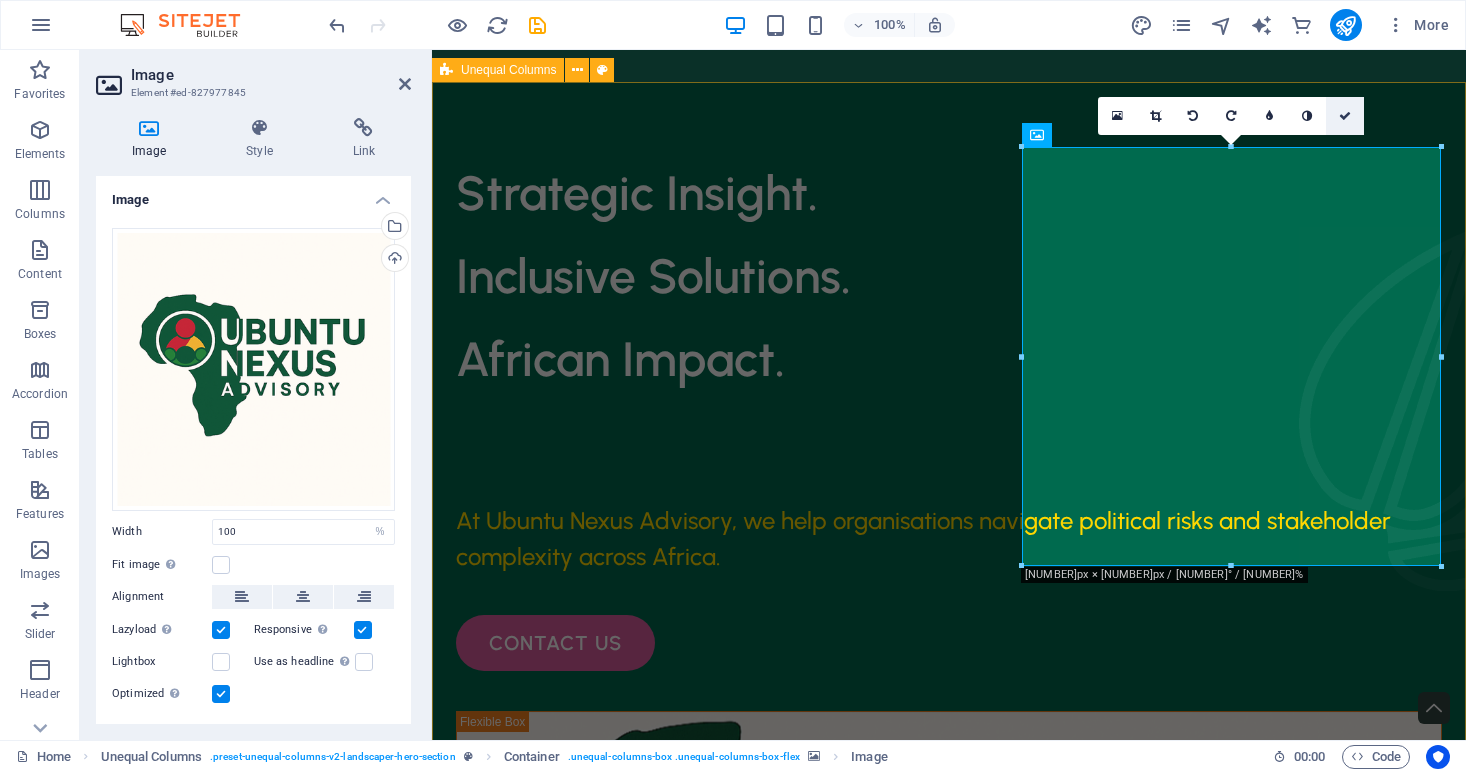 click at bounding box center (1345, 116) 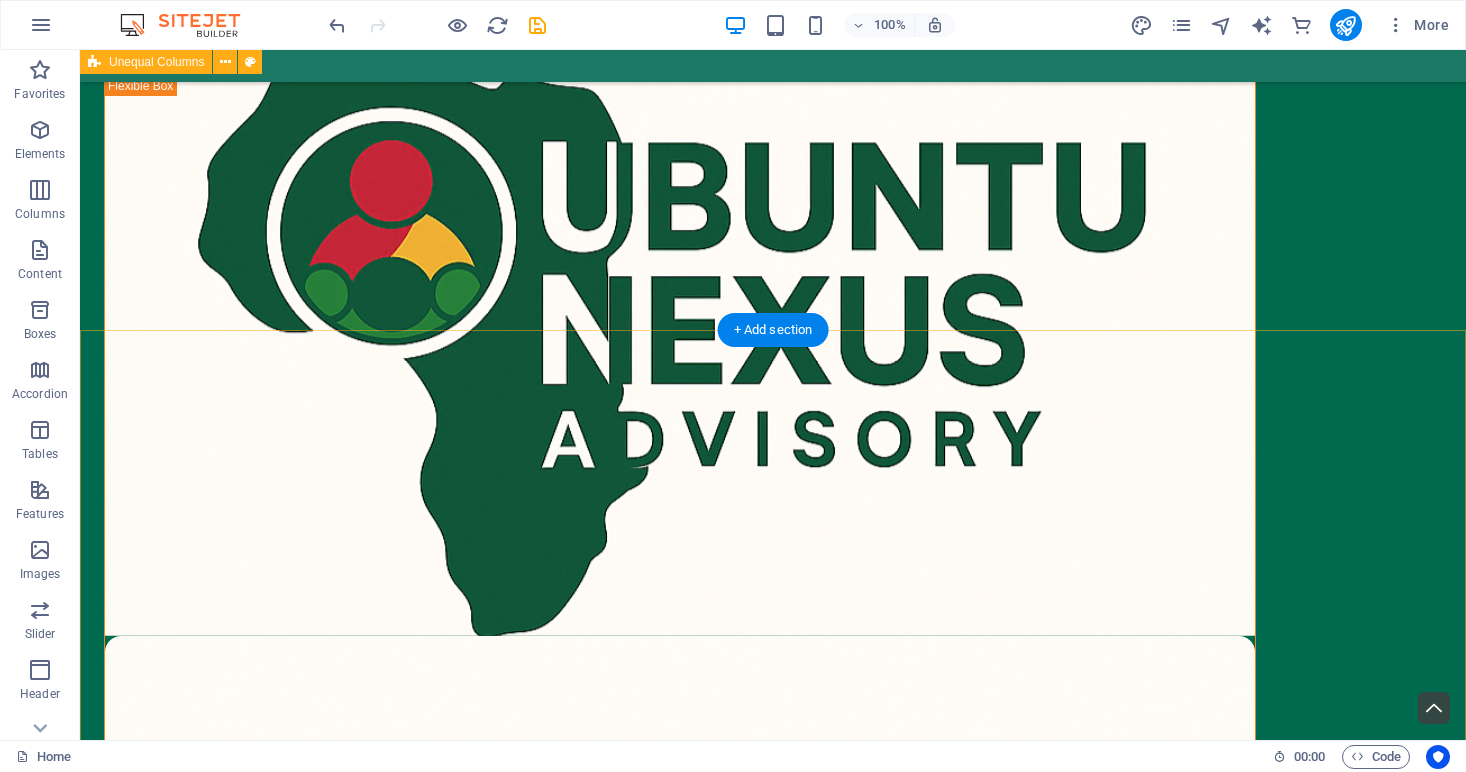 scroll, scrollTop: 621, scrollLeft: 0, axis: vertical 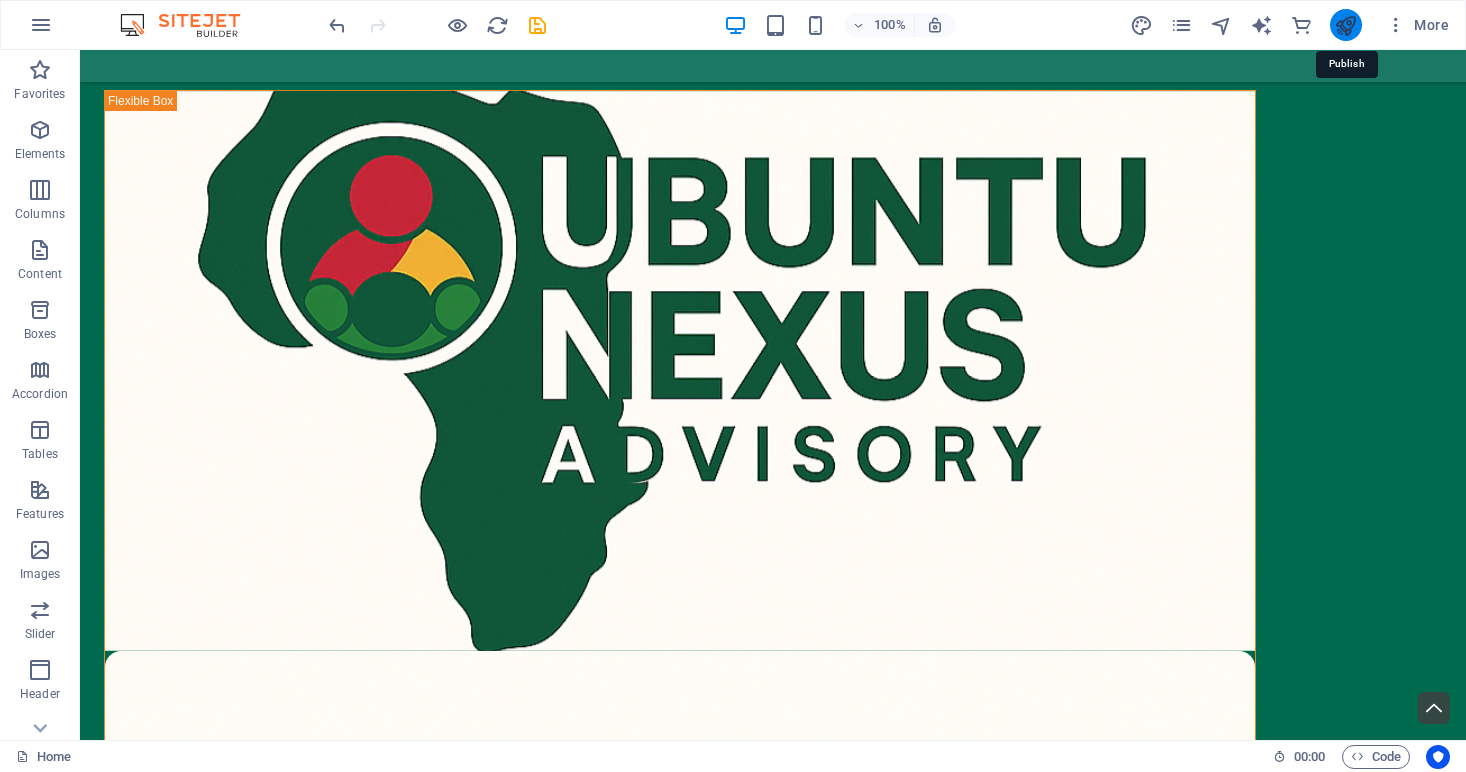 click at bounding box center [1345, 25] 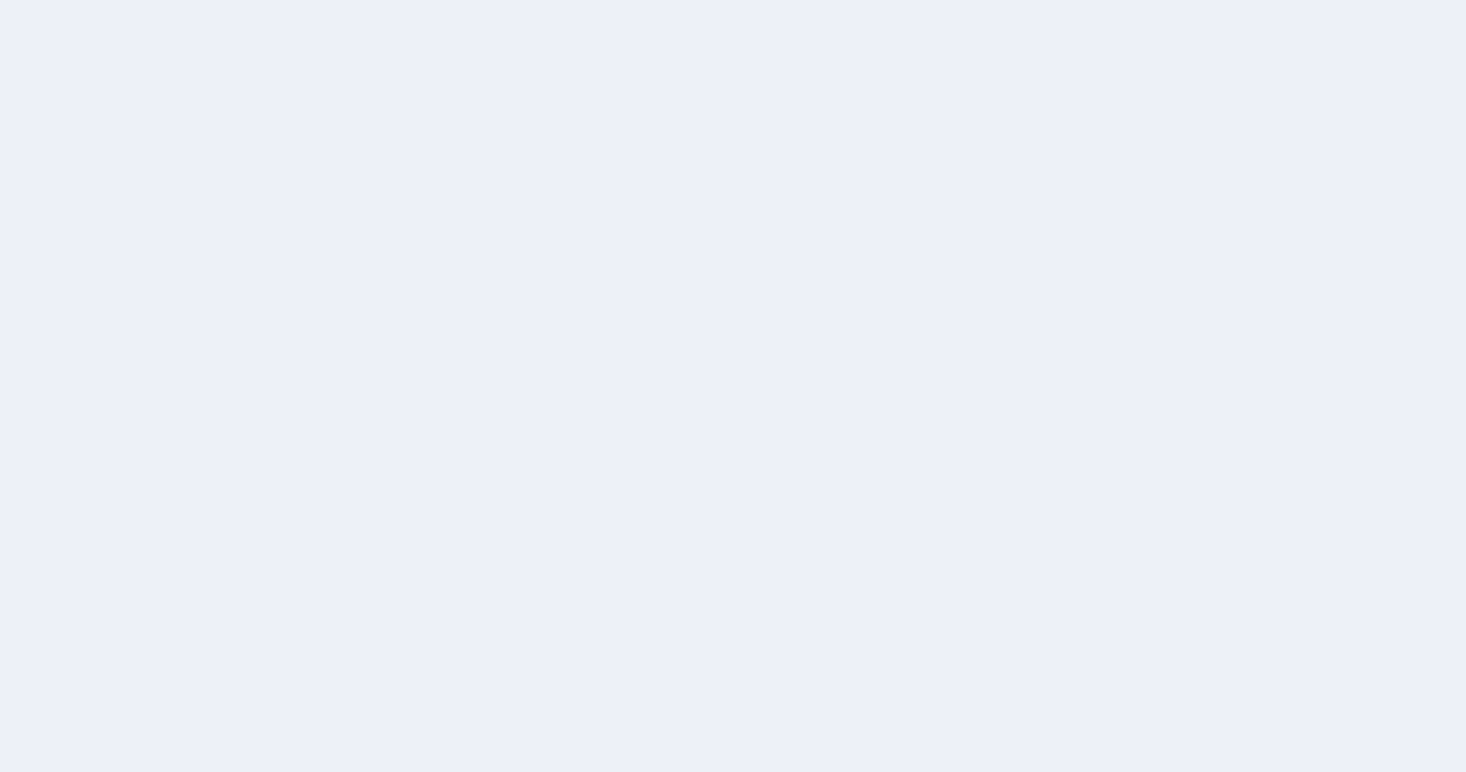 scroll, scrollTop: 0, scrollLeft: 0, axis: both 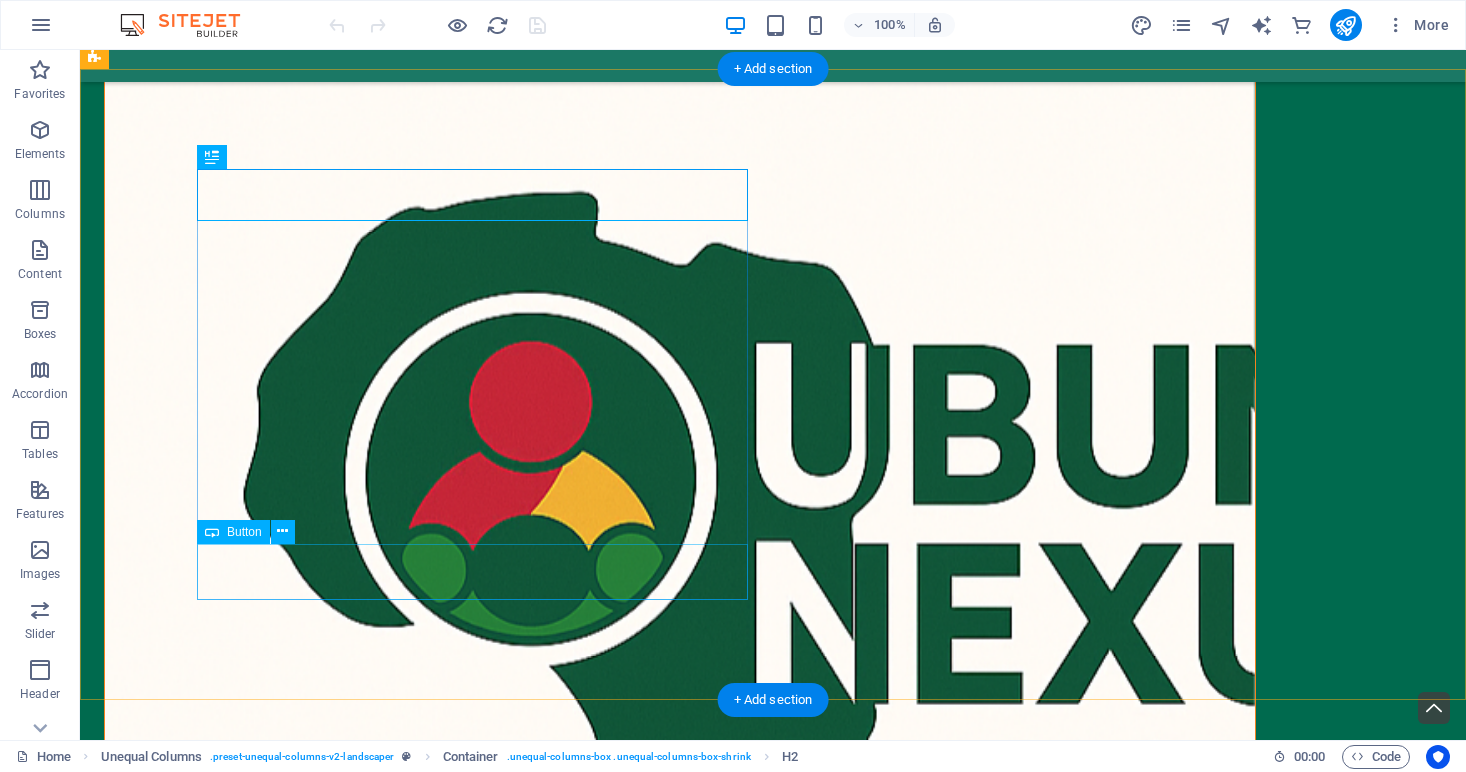 click on "about us" at bounding box center [680, 2181] 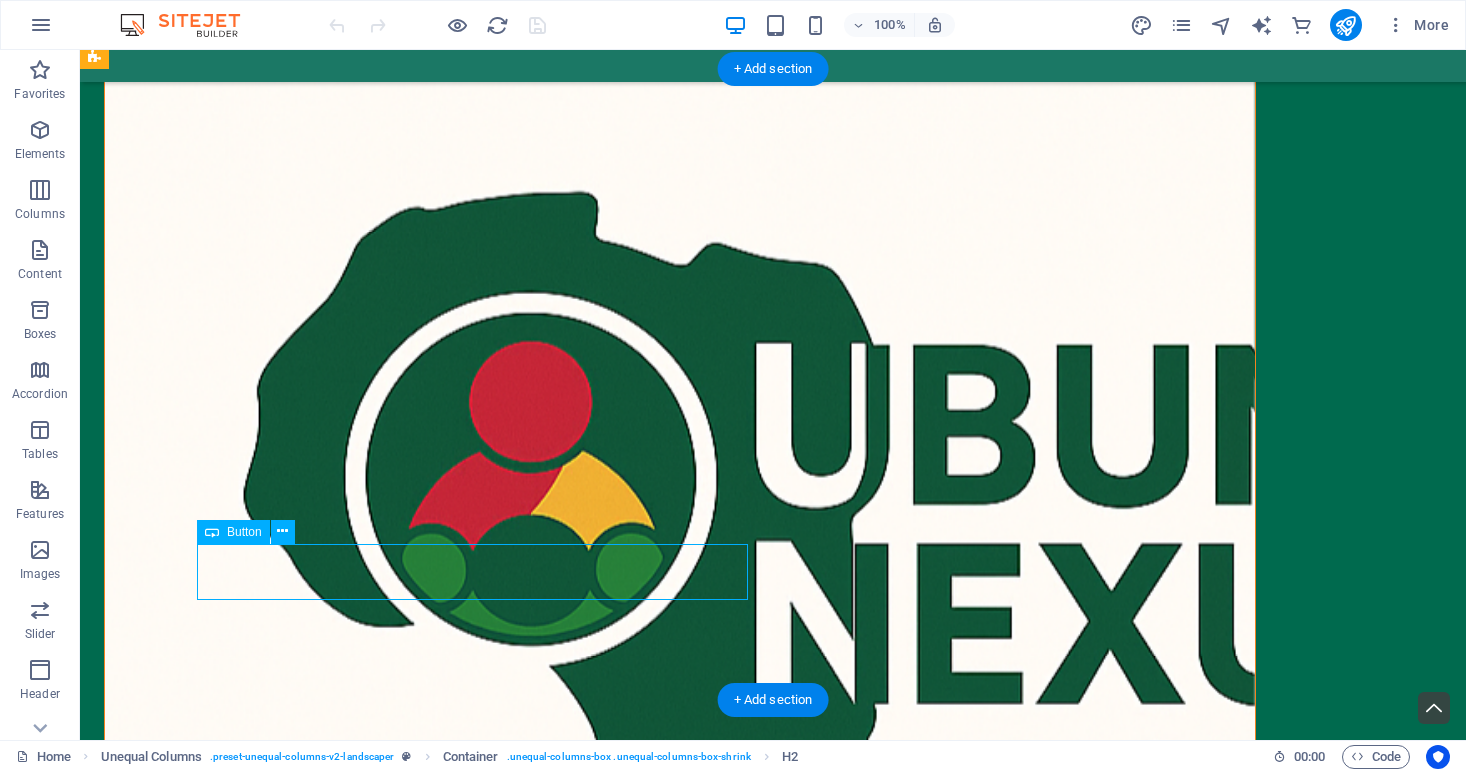 click on "about us" at bounding box center (680, 2181) 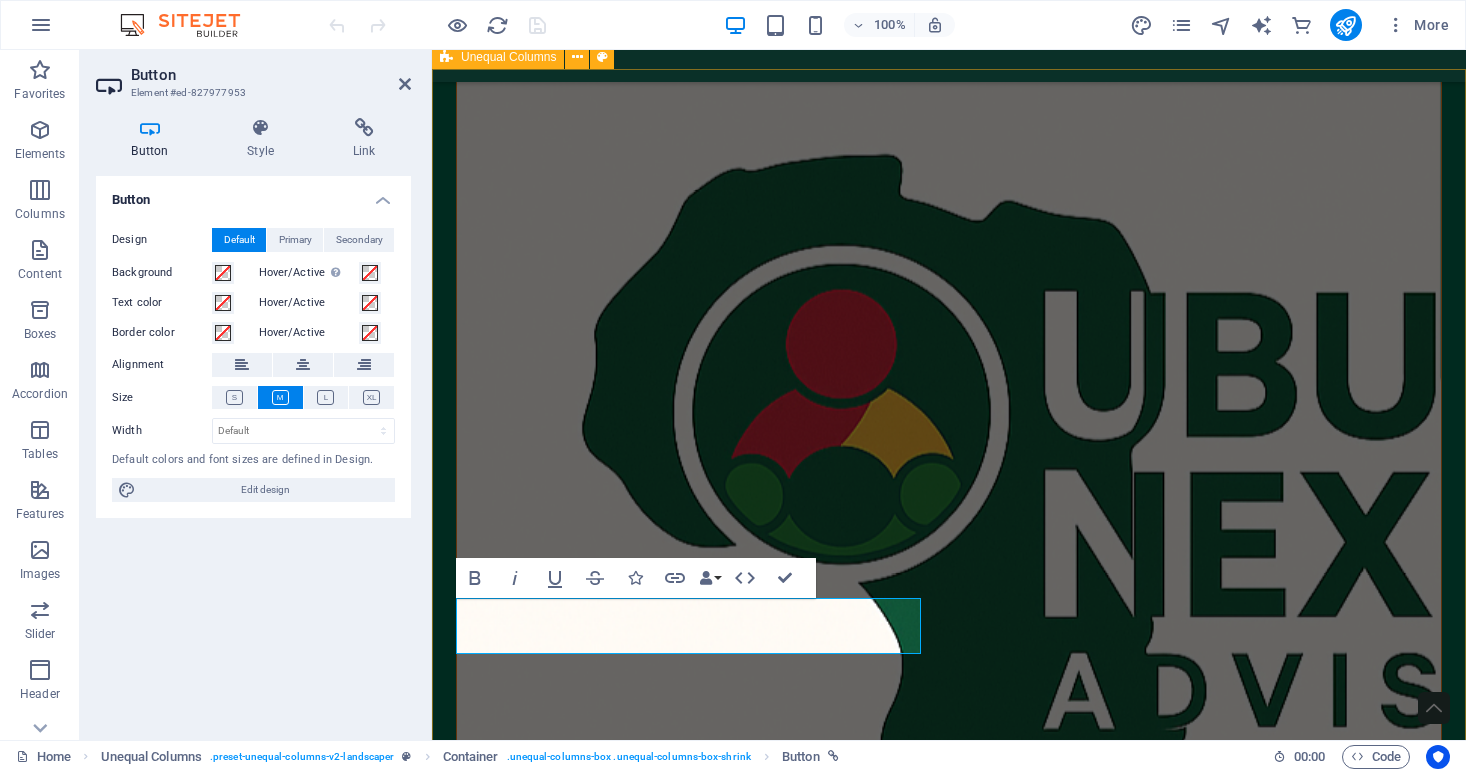 click on "What we are all about Ubuntu Nexus Advisory is a specialized consulting firm rooted in the principles of Ubuntu — a philosophy centered on human dignity, interconnectedness, and collective responsibility. Our firm supports organizations in navigating political risk and stakeholder complexity across Africa. We serve multinational corporations, development finance institutions (DFIs), governments, international organizations, and civil society actors. With deep regional insight and a commitment to ethical advisory practices, we deliver context-sensitive solutions tailored to Africa’s diverse socio-political landscapes. about us" at bounding box center (949, 1881) 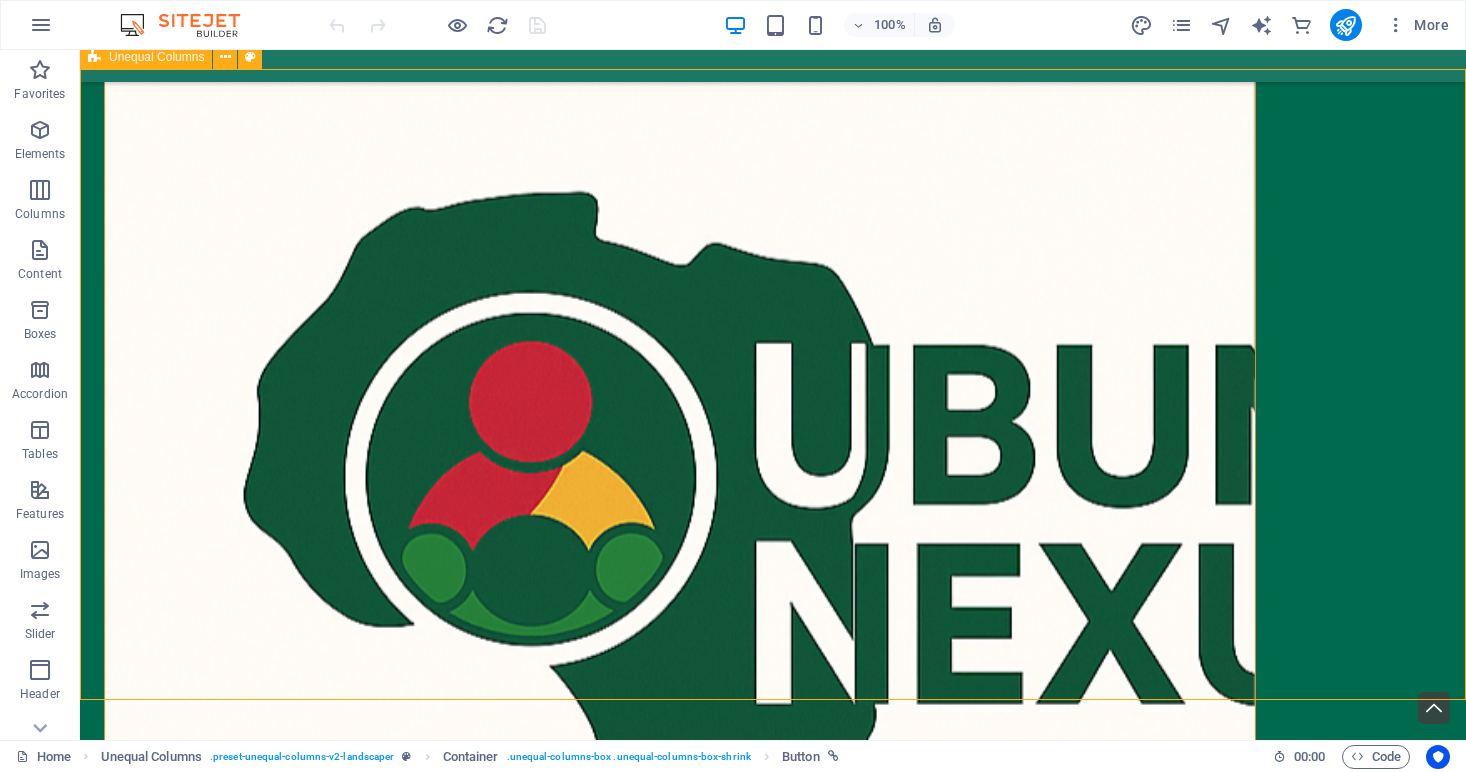 click on "What we are all about Ubuntu Nexus Advisory is a specialized consulting firm rooted in the principles of Ubuntu — a philosophy centered on human dignity, interconnectedness, and collective responsibility. Our firm supports organizations in navigating political risk and stakeholder complexity across Africa. We serve multinational corporations, development finance institutions (DFIs), governments, international organizations, and civil society actors. With deep regional insight and a commitment to ethical advisory practices, we deliver context-sensitive solutions tailored to Africa’s diverse socio-political landscapes. about us" at bounding box center (773, 2047) 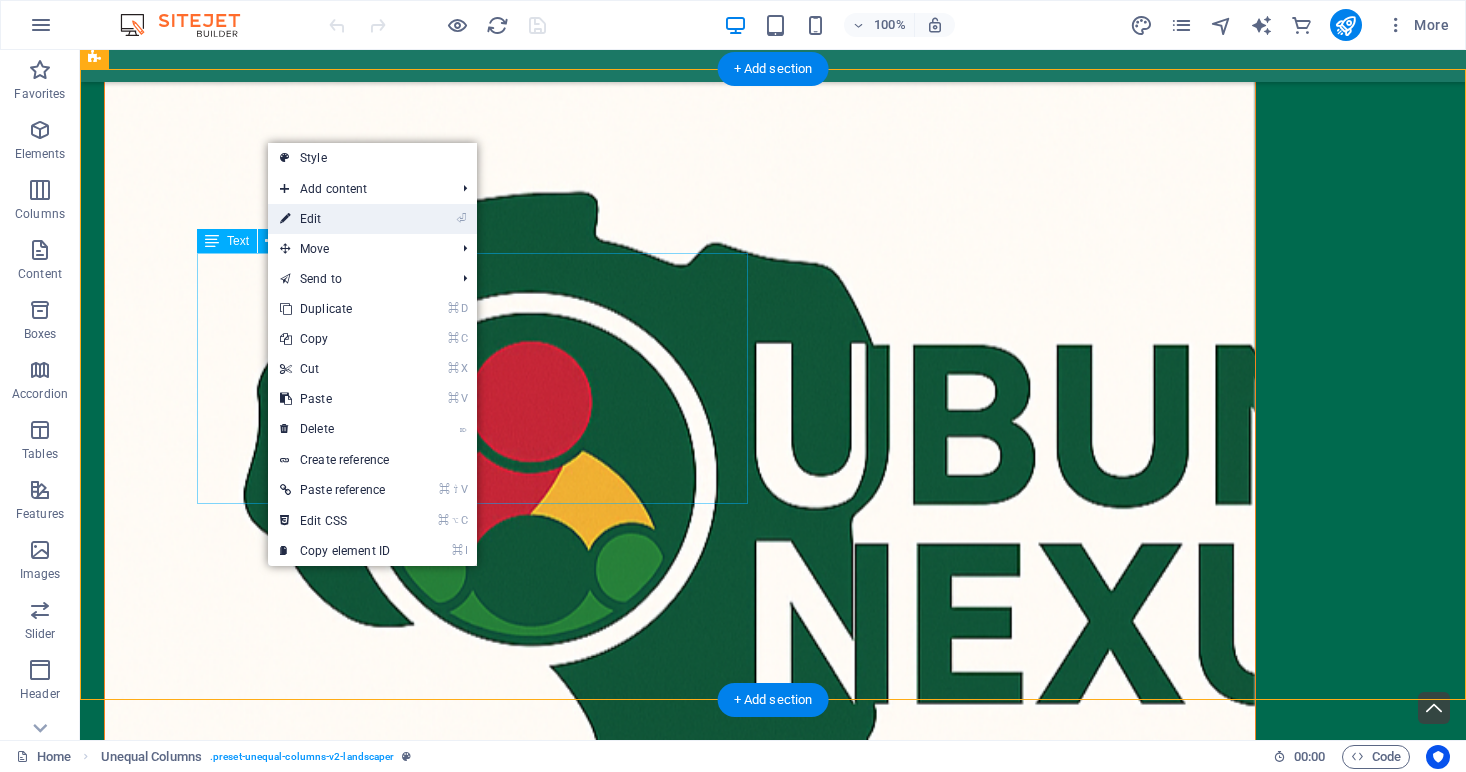 click on "⏎  Edit" at bounding box center (335, 219) 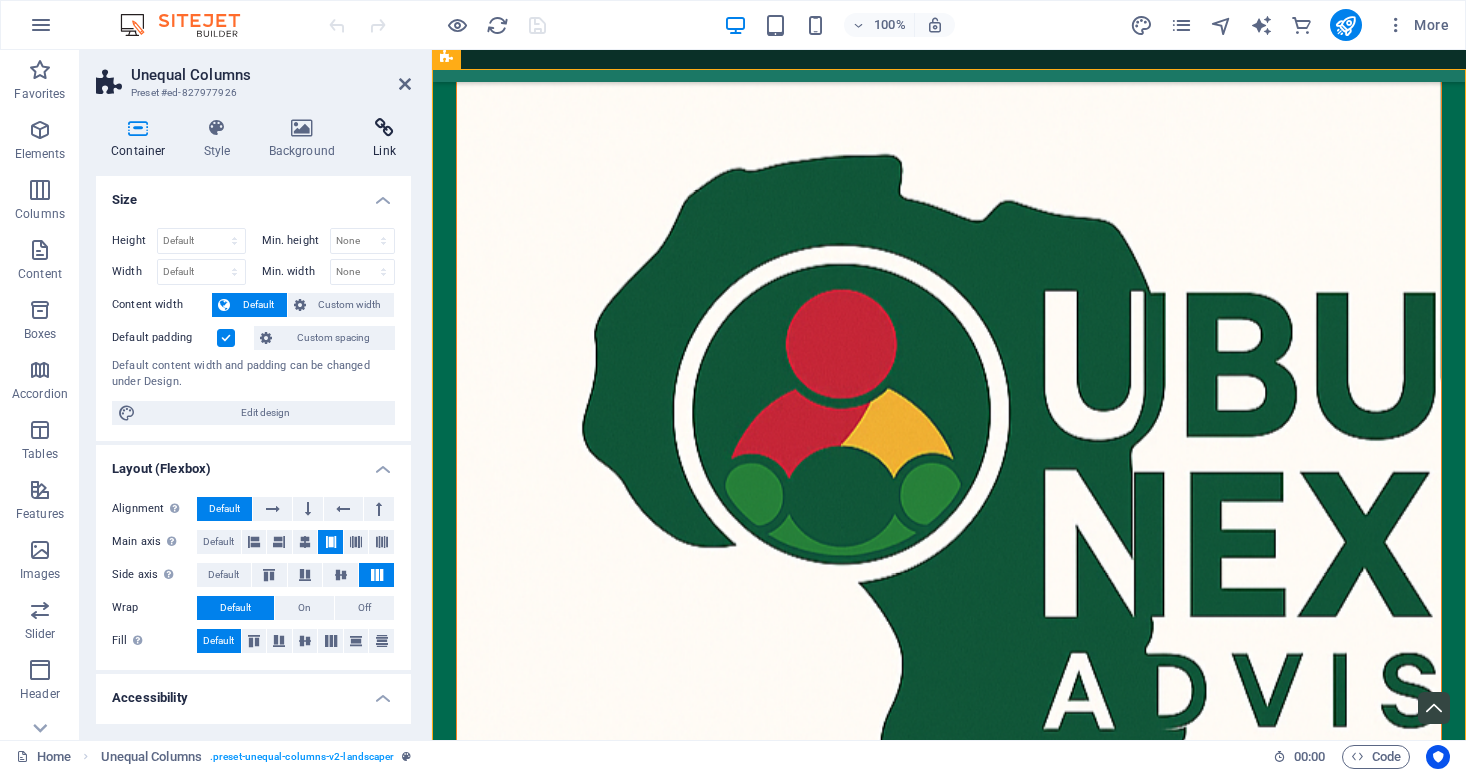 click at bounding box center (384, 128) 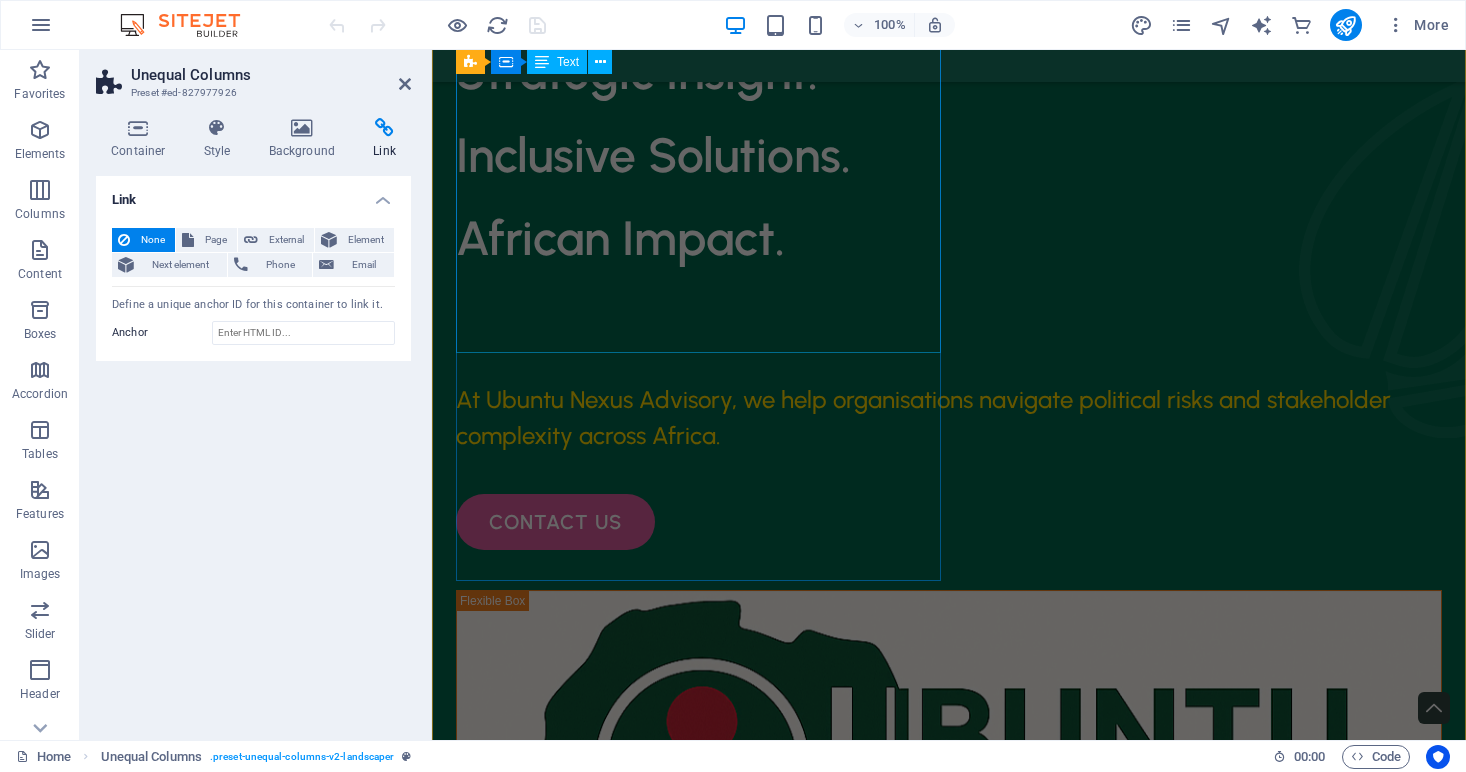 scroll, scrollTop: 125, scrollLeft: 0, axis: vertical 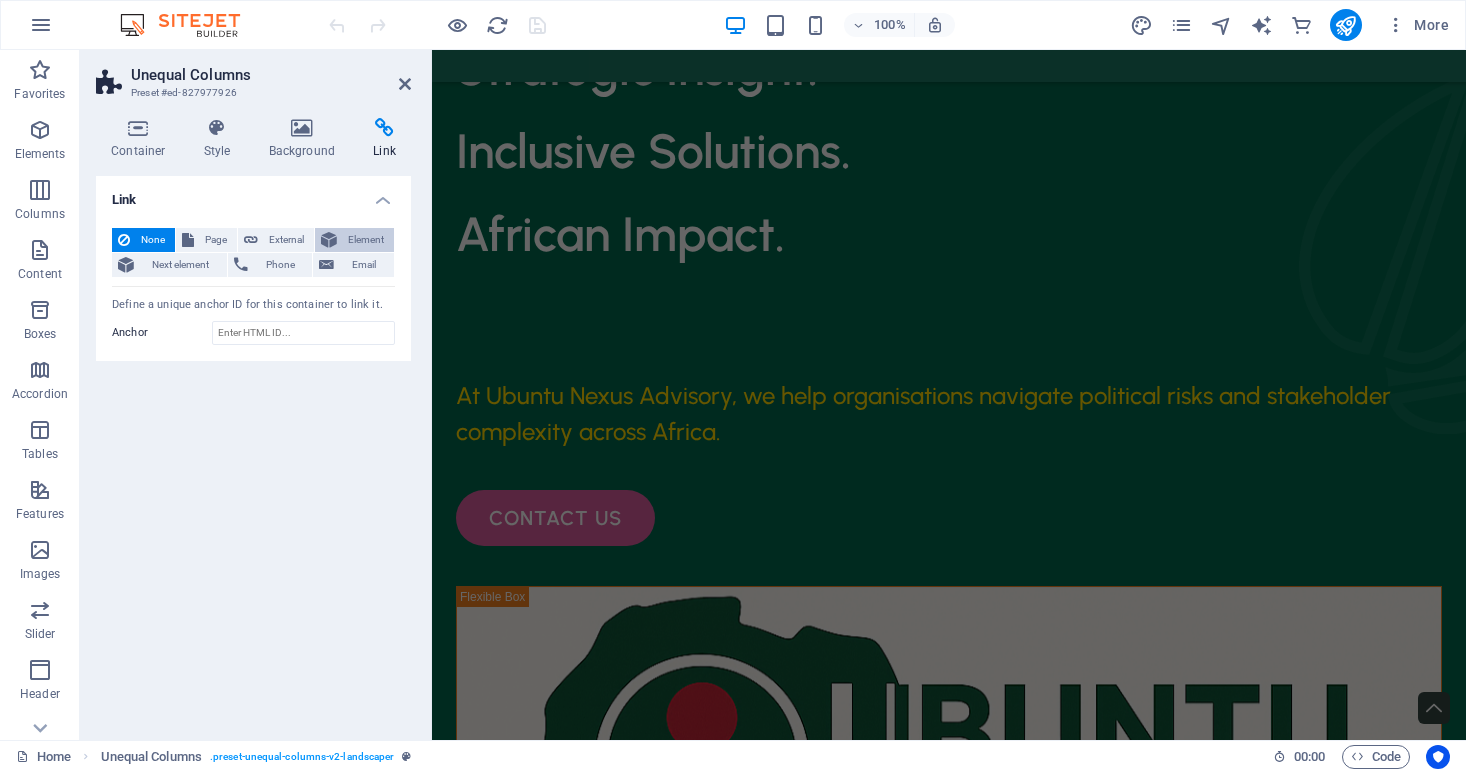 click on "Element" at bounding box center [365, 240] 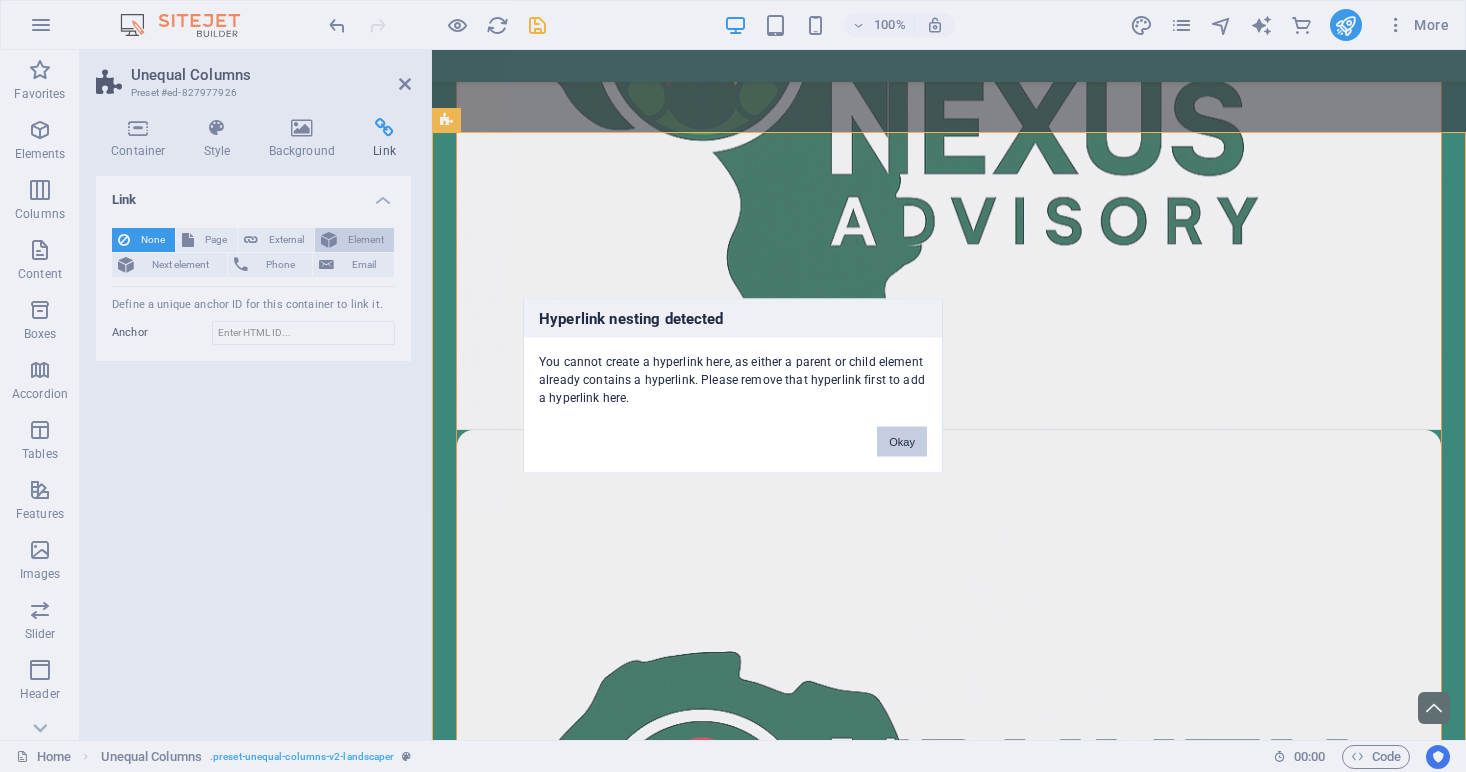 scroll, scrollTop: 921, scrollLeft: 0, axis: vertical 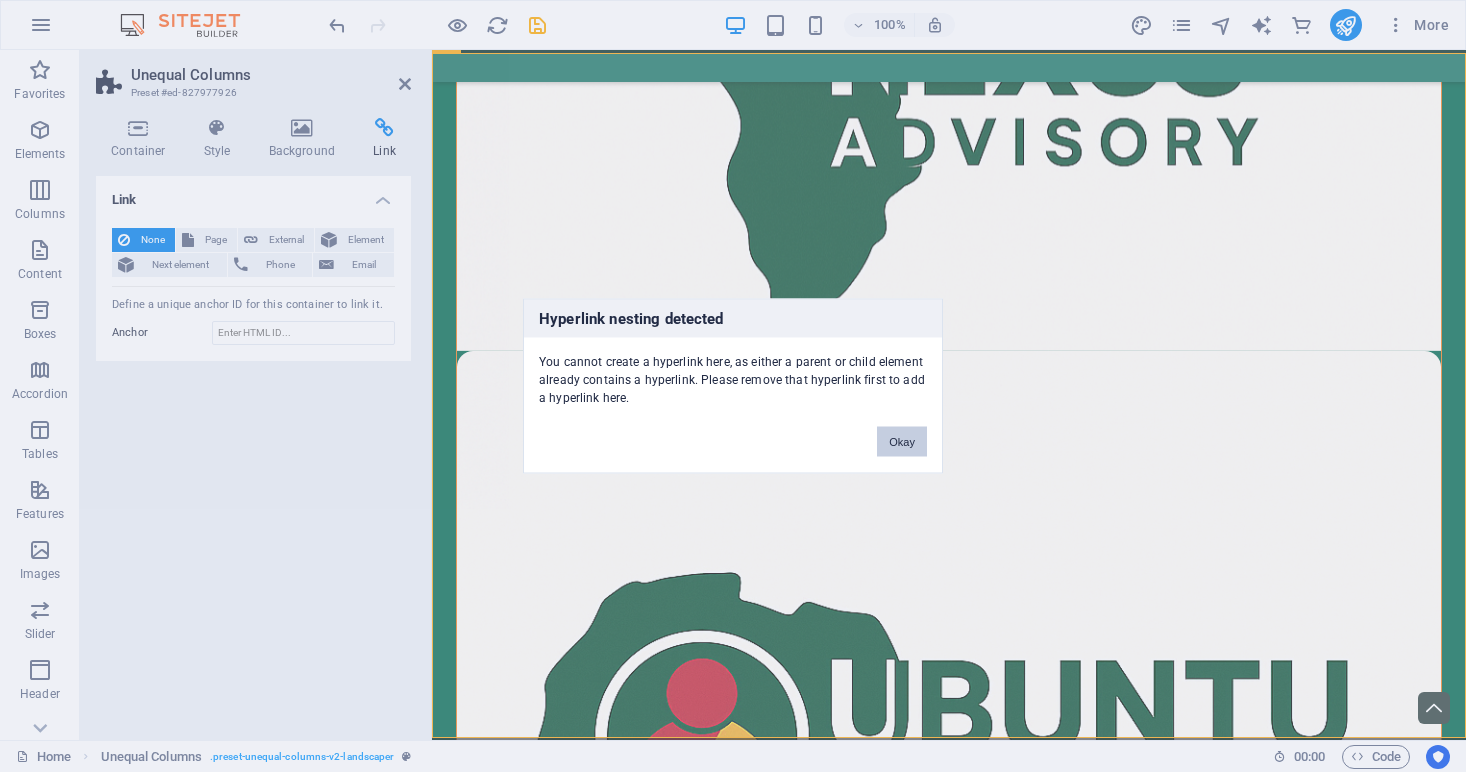 click on "Okay" at bounding box center (902, 442) 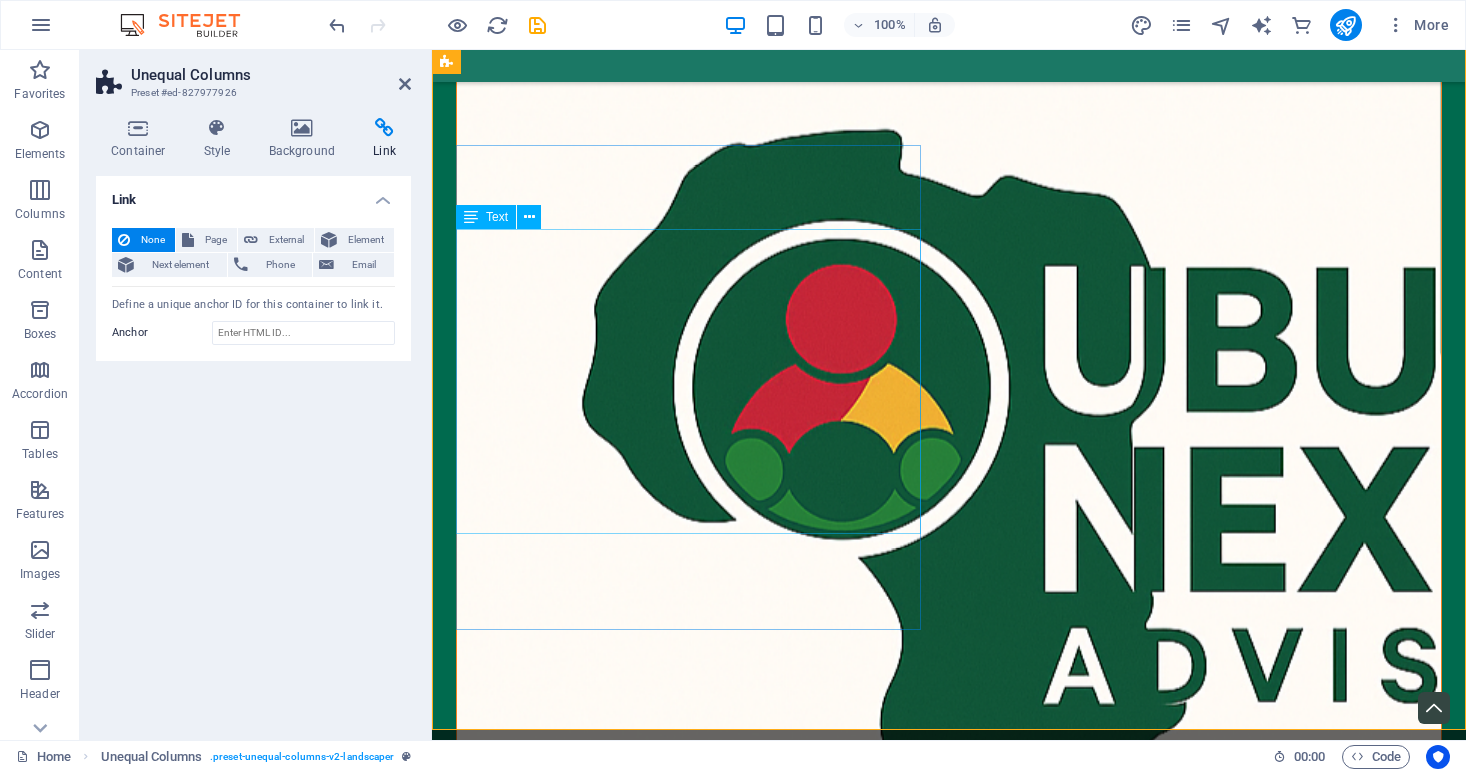 scroll, scrollTop: 928, scrollLeft: 0, axis: vertical 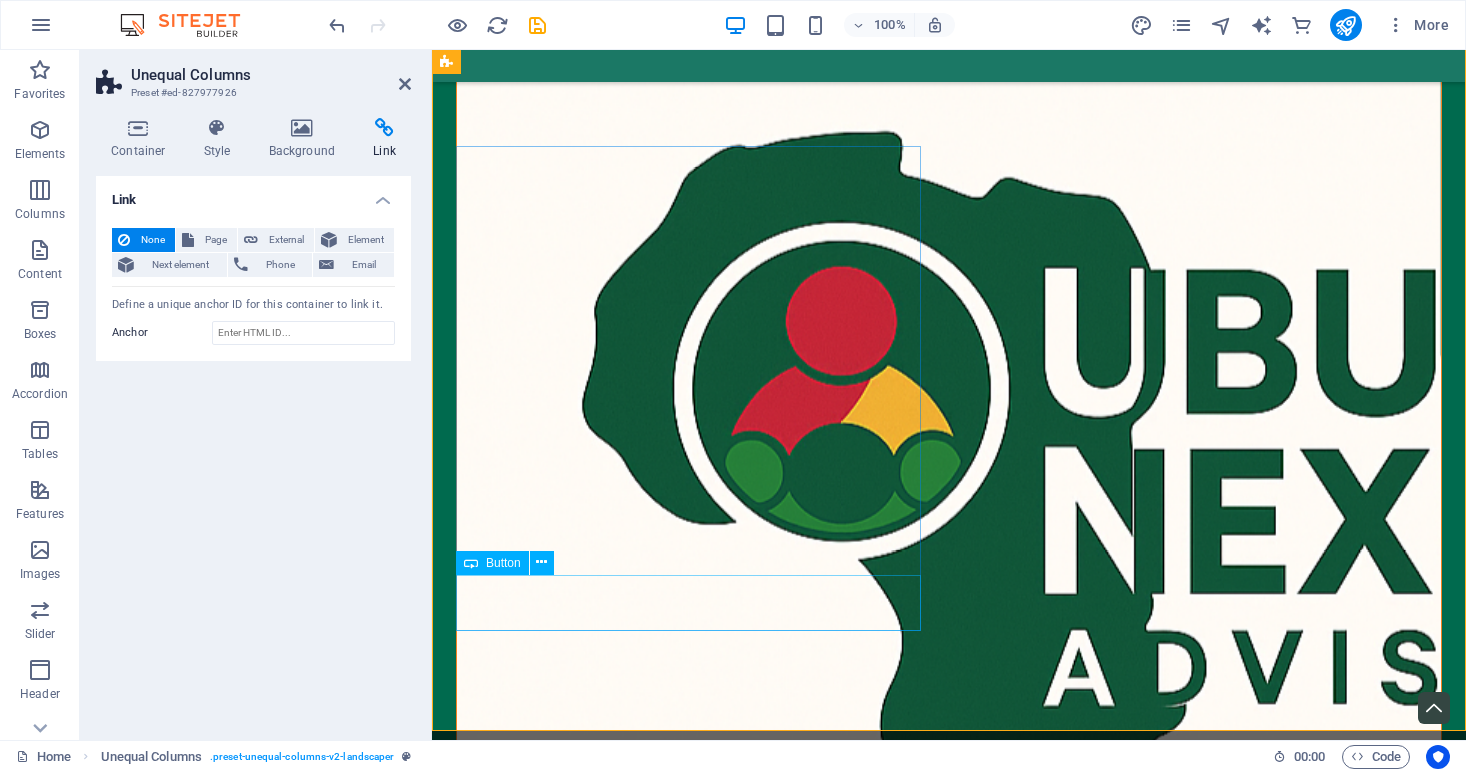 click on "about us" at bounding box center [949, 1992] 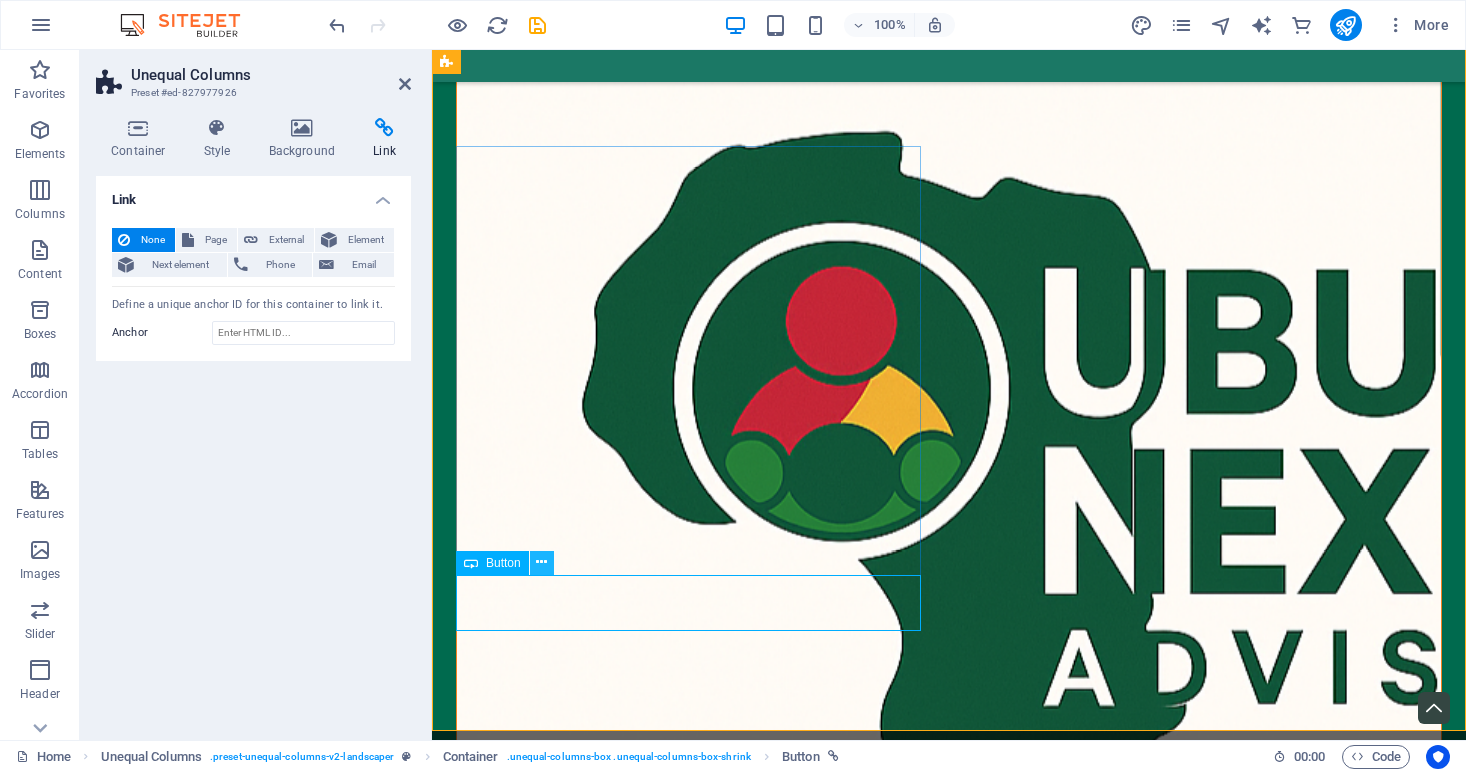 click at bounding box center [541, 562] 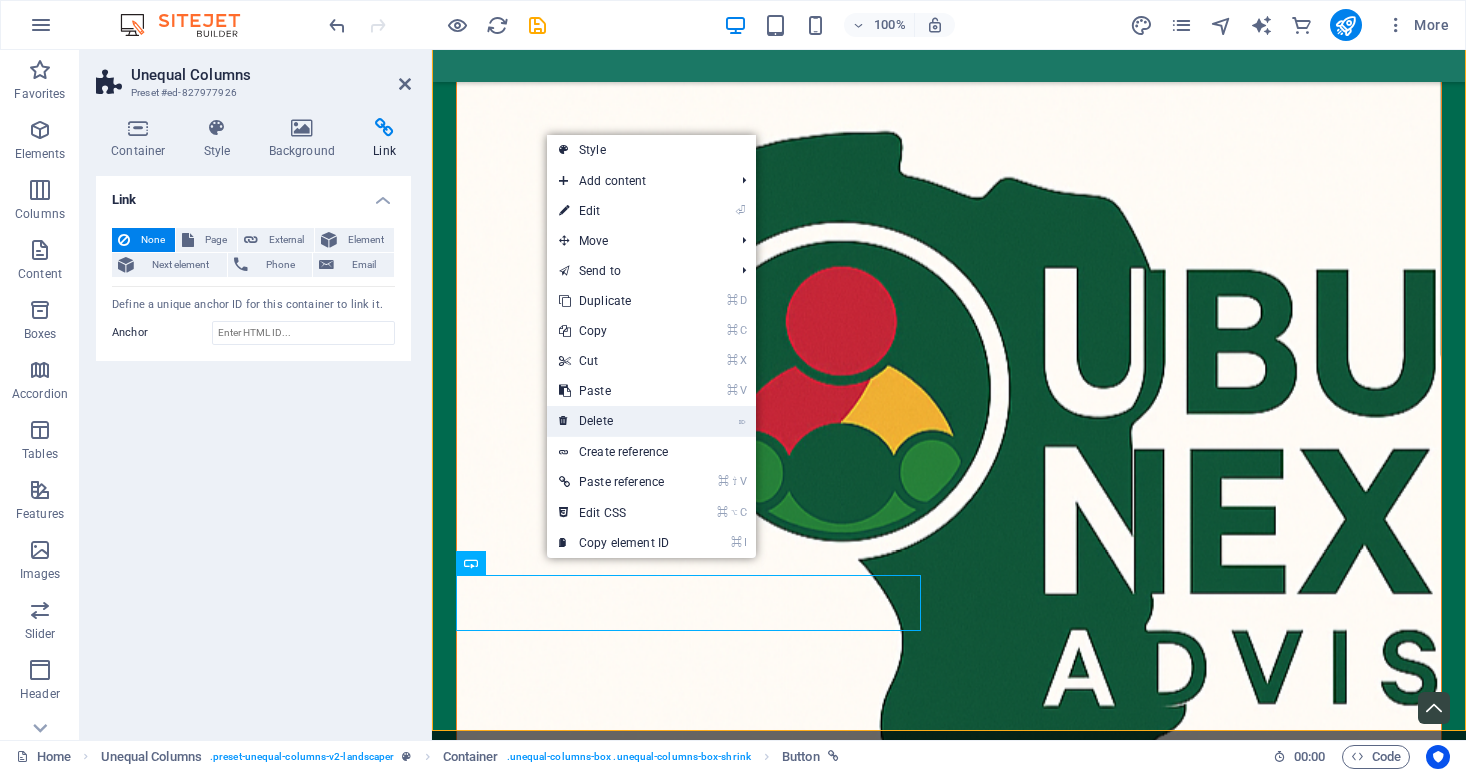click on "⌦  Delete" at bounding box center [614, 421] 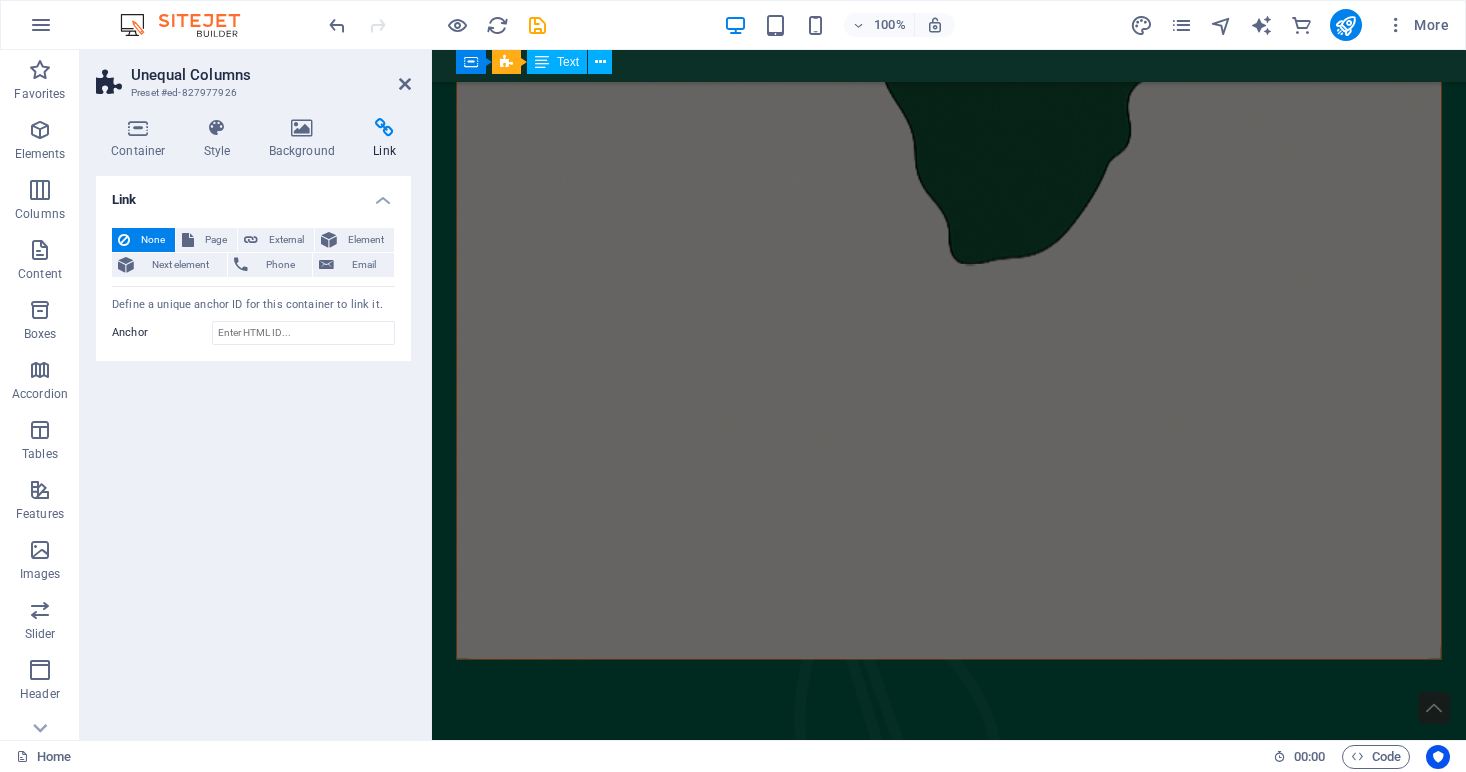 scroll, scrollTop: 1641, scrollLeft: 0, axis: vertical 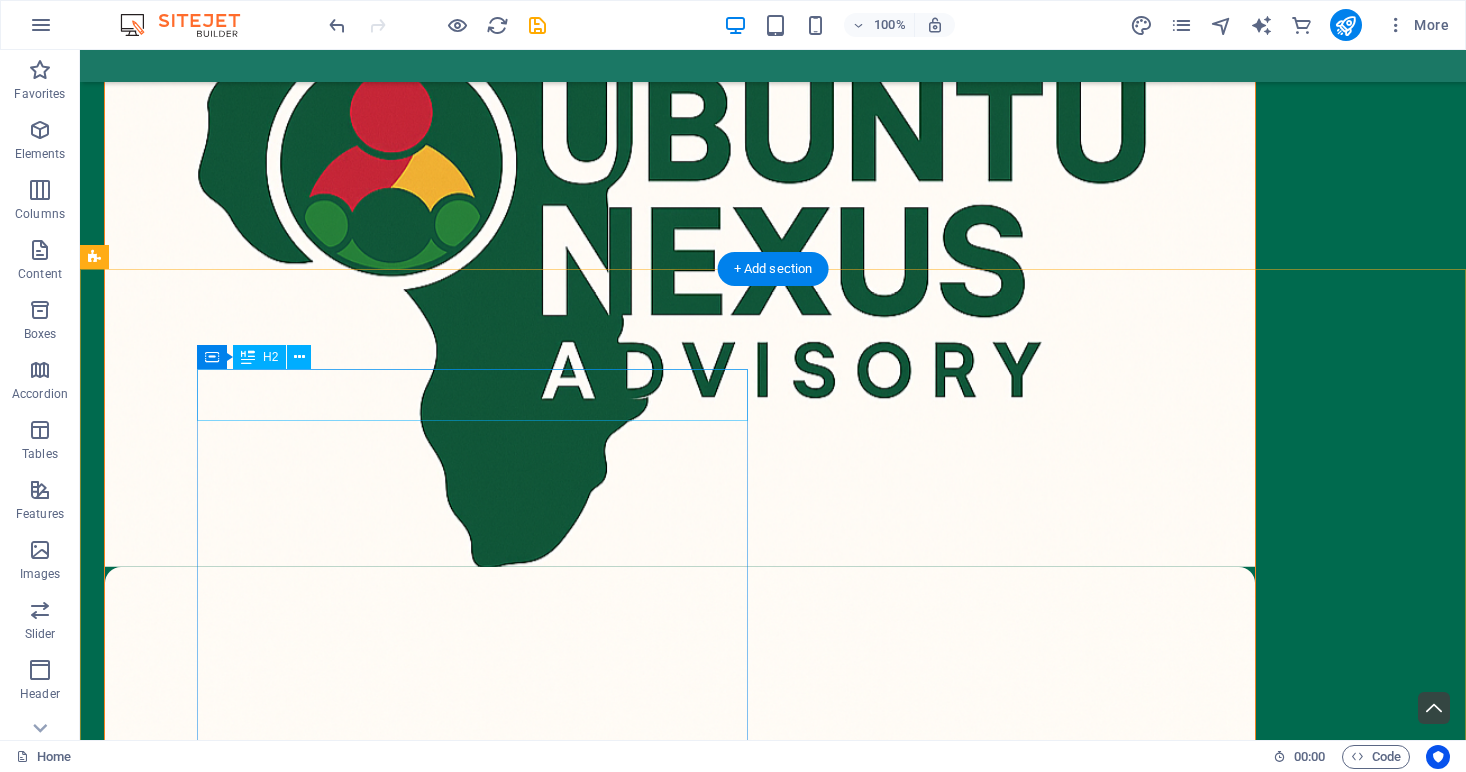click on "What we are all about" at bounding box center [680, 2112] 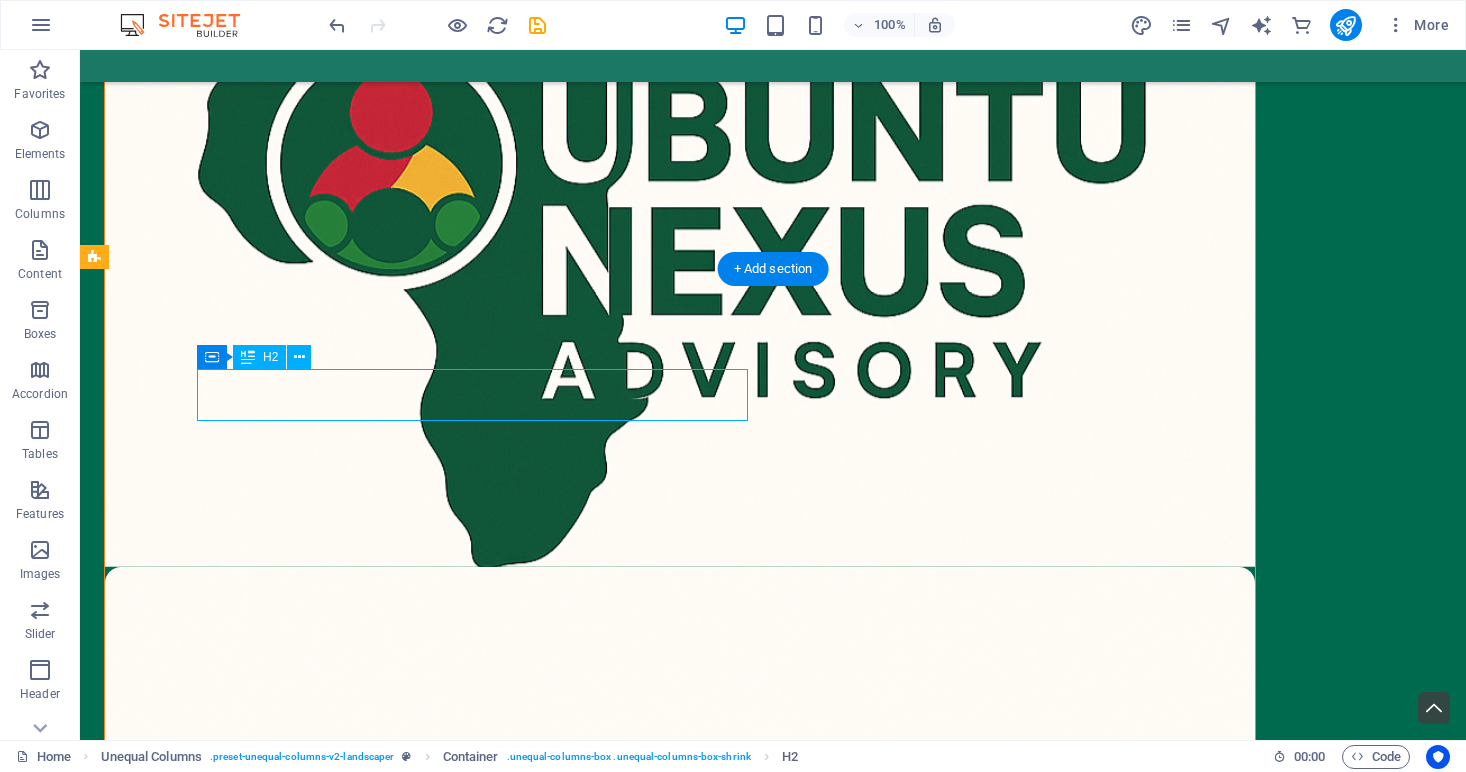 click on "What we are all about" at bounding box center [680, 2112] 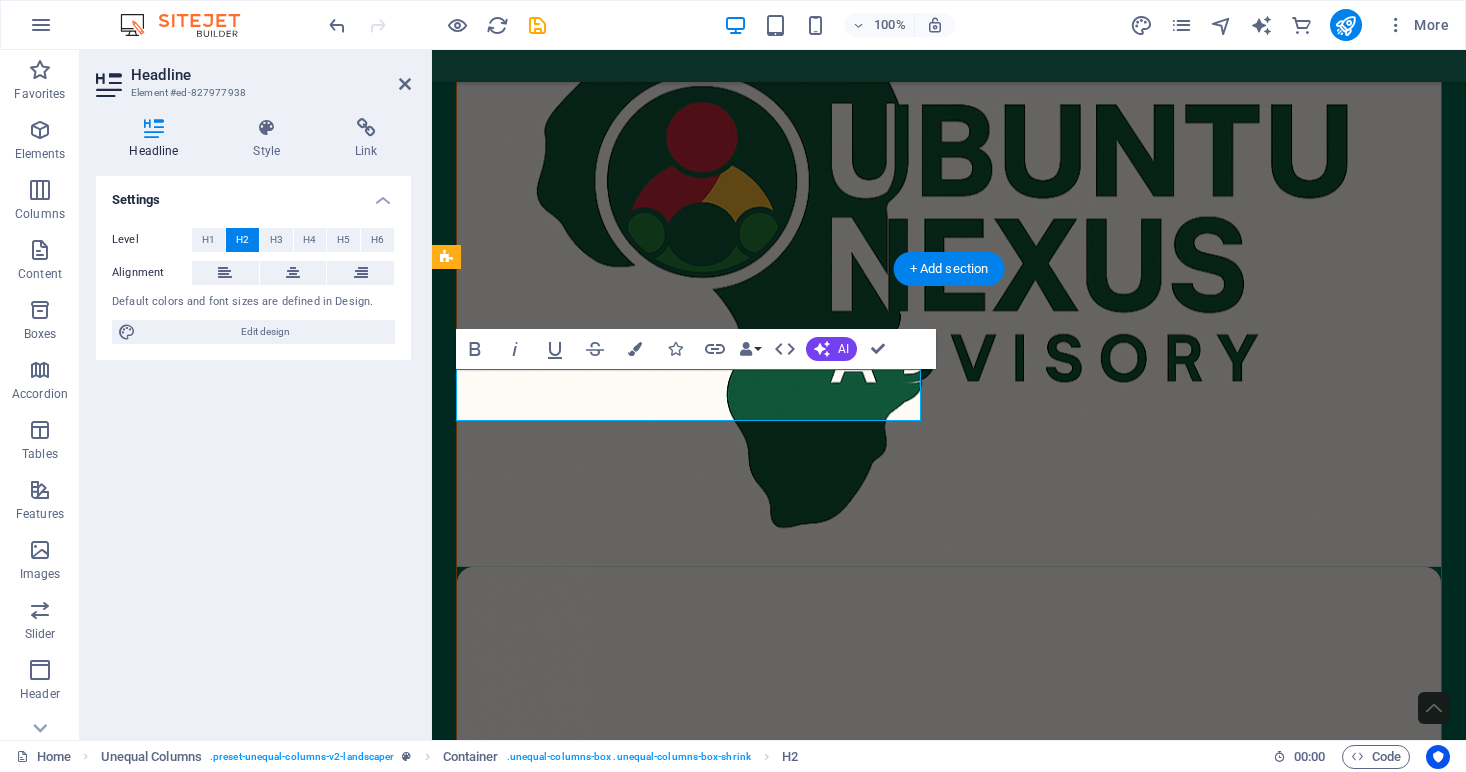 click on "Headline Style Link Settings Level H1 H2 H3 H4 H5 H6 Alignment Default colors and font sizes are defined in Design. Edit design Unequal Columns Element Layout How this element expands within the layout (Flexbox). Size Default auto px % 1/1 1/2 1/3 1/4 1/5 1/6 1/7 1/8 1/9 1/10 Grow Shrink Order Container layout Visible Visible Opacity 100 % Overflow Spacing Margin Default auto px % rem vw vh Custom Custom auto px % rem vw vh auto px % rem vw vh auto px % rem vw vh auto px % rem vw vh Padding Default px rem % vh vw Custom Custom px rem % vh vw px rem % vh vw px rem % vh vw px rem % vh vw Border Style              - Width 1 auto px rem % vh vw Custom Custom 1 auto px rem % vh vw 1 auto px rem % vh vw 1 auto px rem % vh vw 1 auto px rem % vh vw  - Color Round corners Default px rem % vh vw Custom Custom px rem % vh vw px rem % vh vw px rem % vh vw px rem % vh vw Shadow Default None Outside Inside Color X offset 0 px rem vh vw Y offset 0 px rem vh vw Blur 0 px rem % vh vw Spread 0 px rem vh vw Default 0" at bounding box center [253, 421] 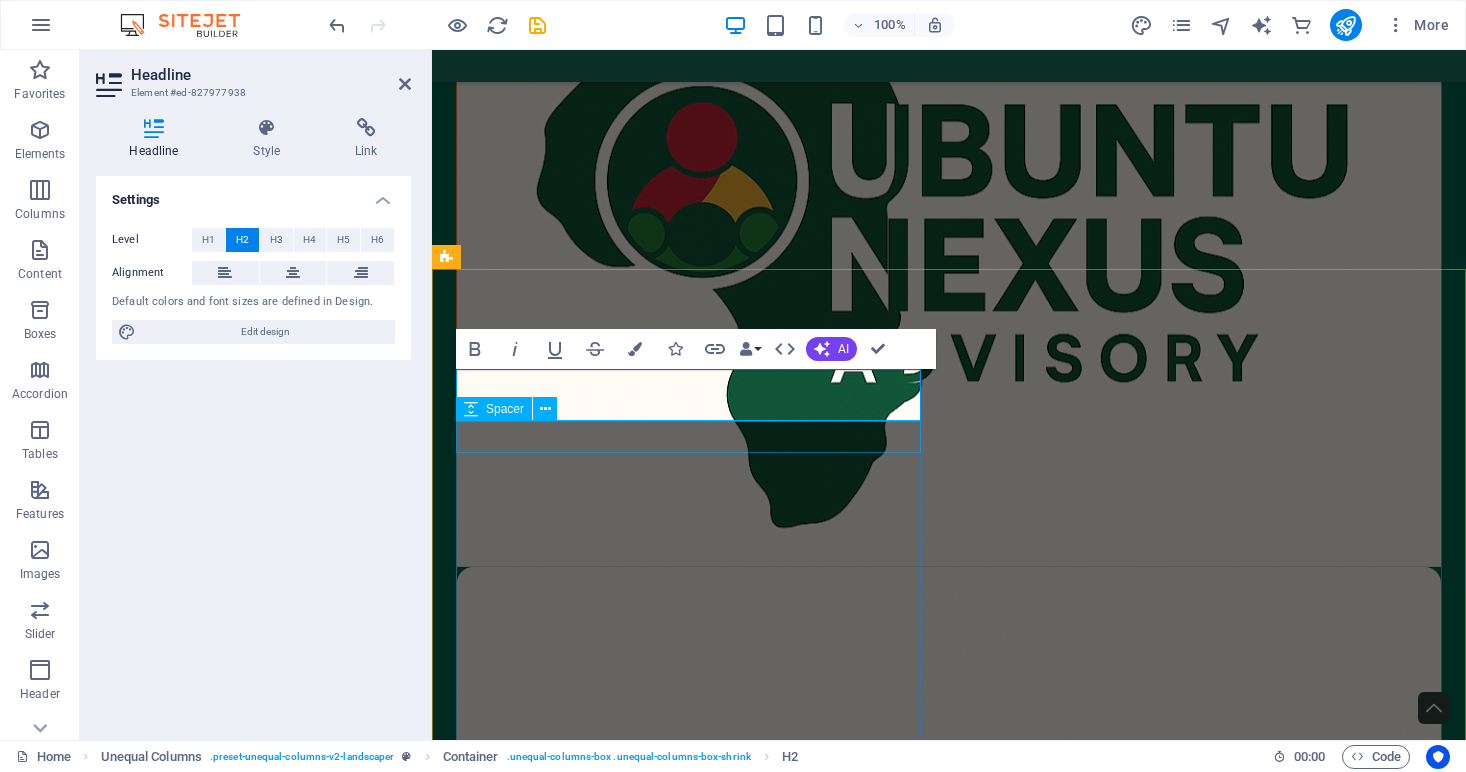 type 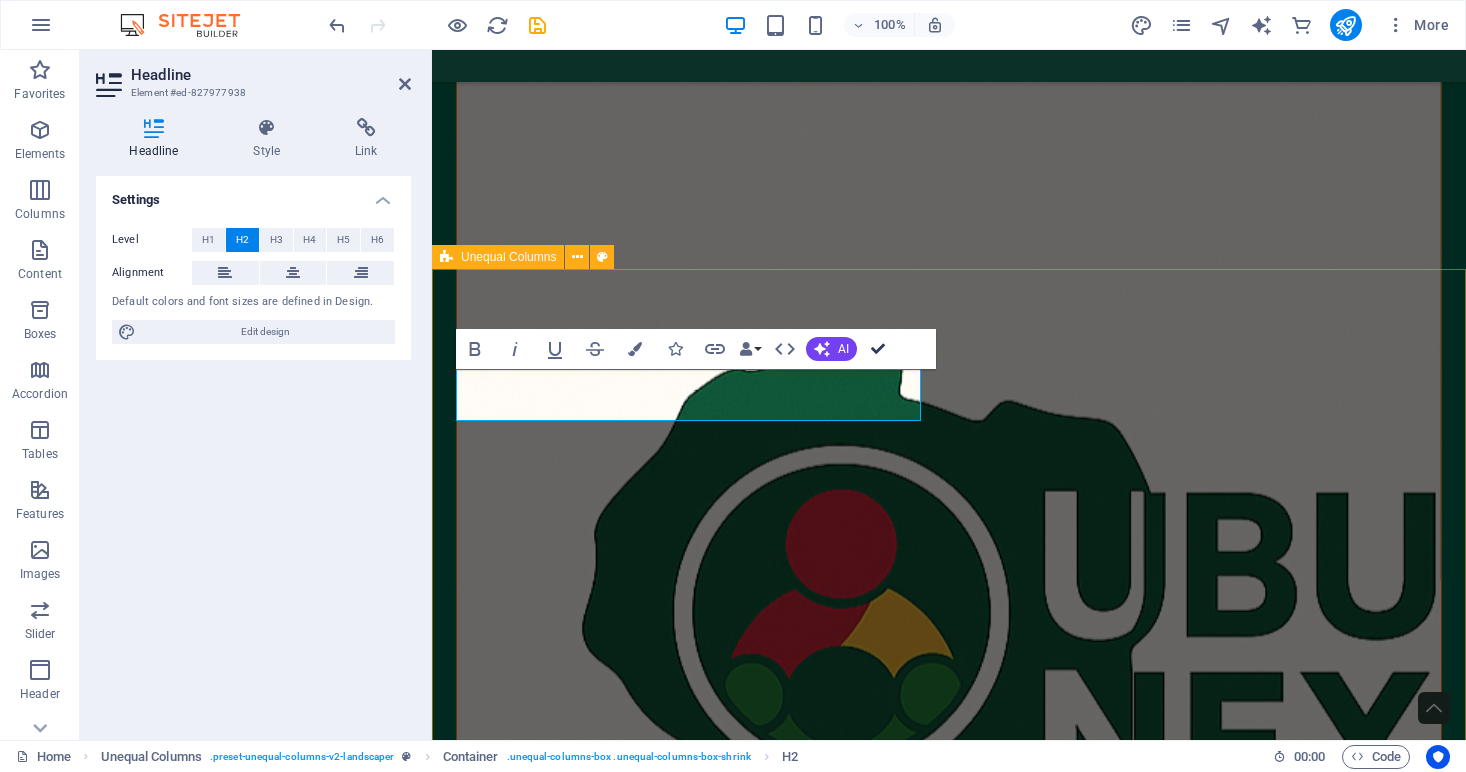 drag, startPoint x: 882, startPoint y: 348, endPoint x: 802, endPoint y: 301, distance: 92.7847 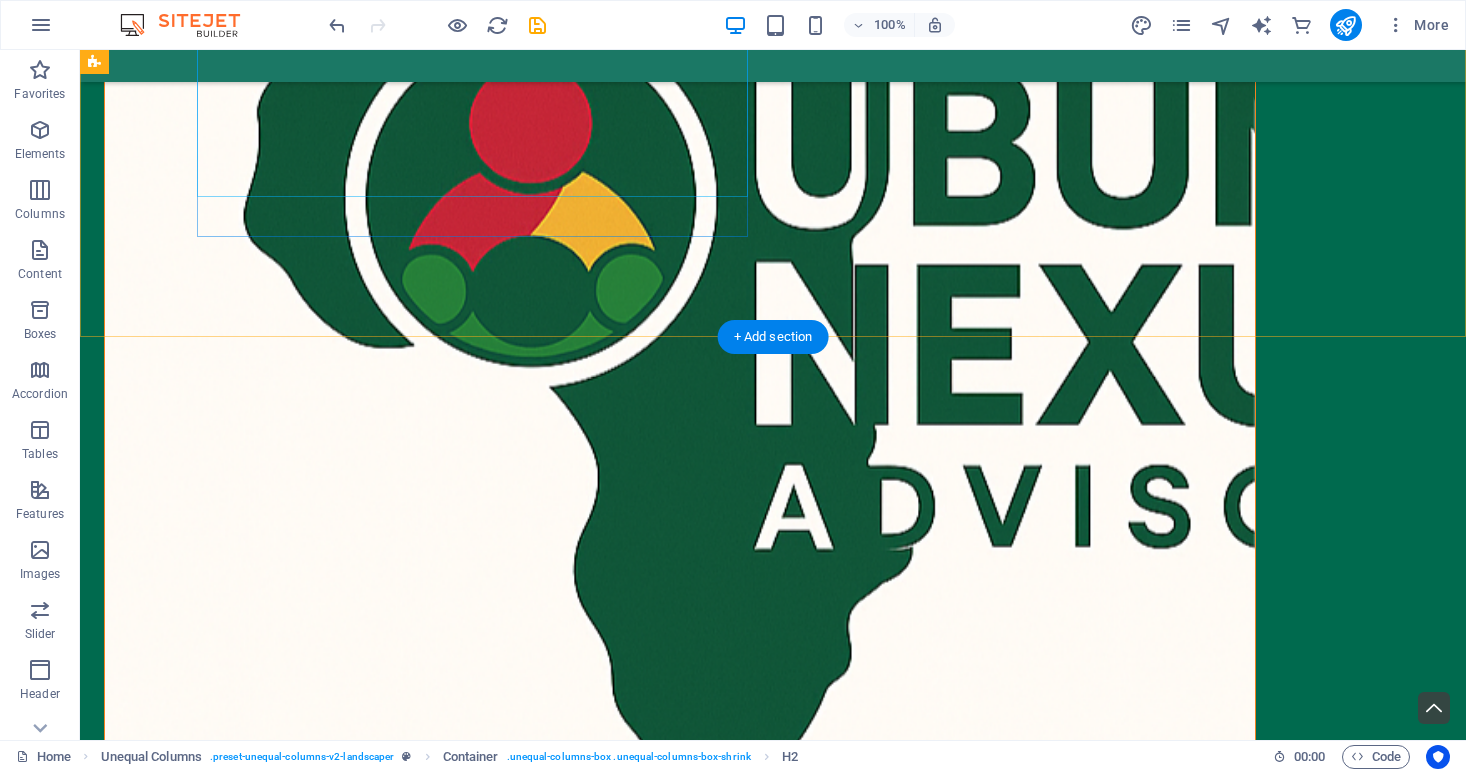 scroll, scrollTop: 1230, scrollLeft: 0, axis: vertical 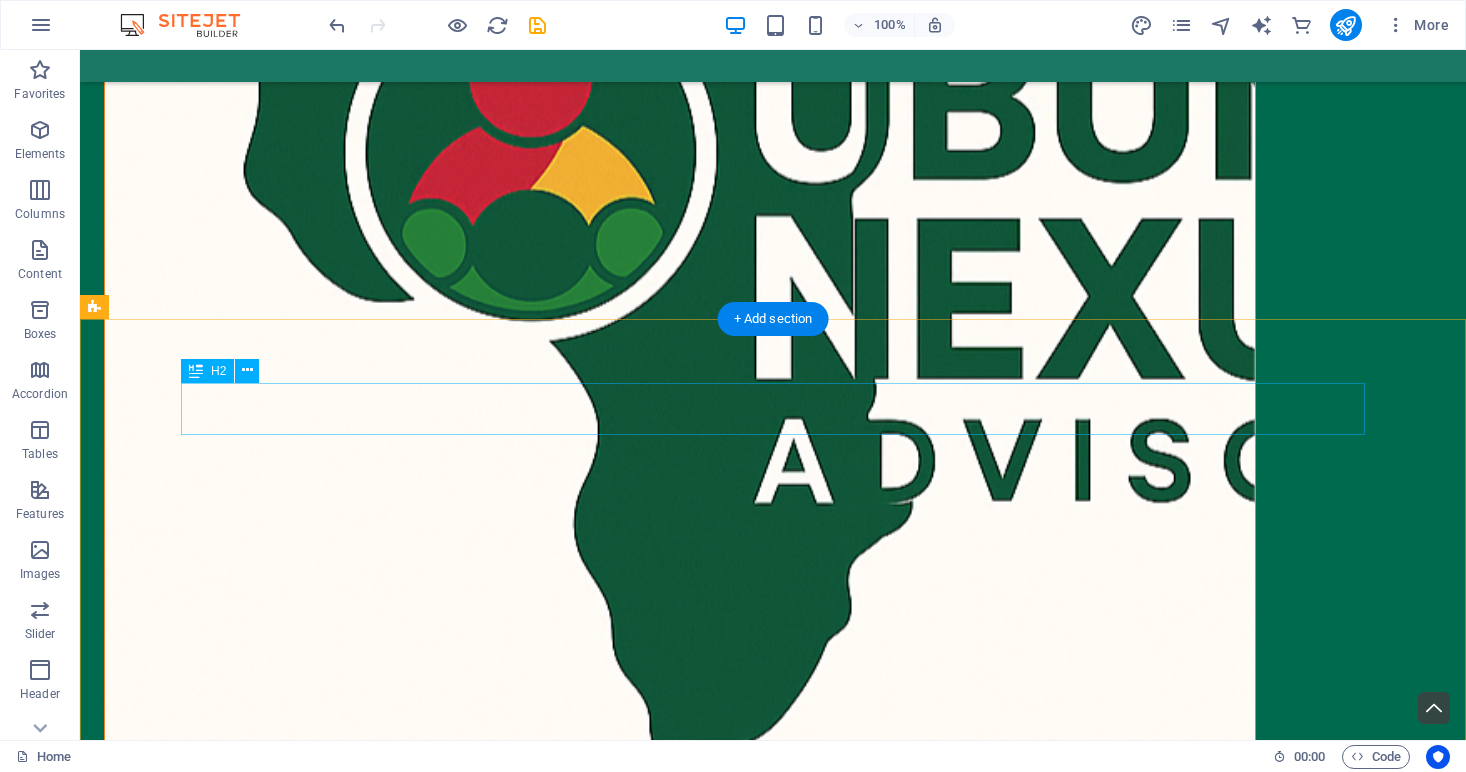 click on "What we do" at bounding box center [680, 2018] 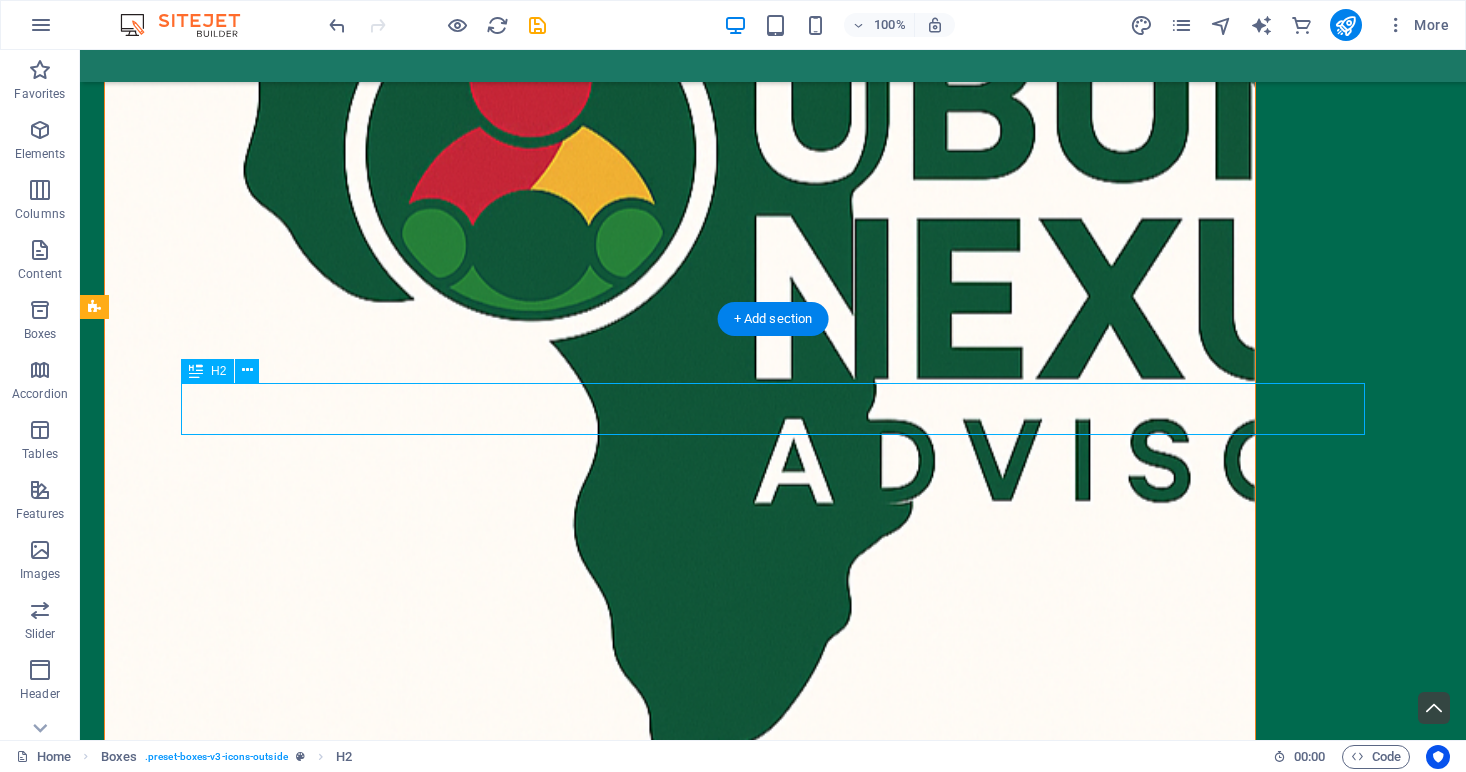 click on "What we do" at bounding box center [680, 2018] 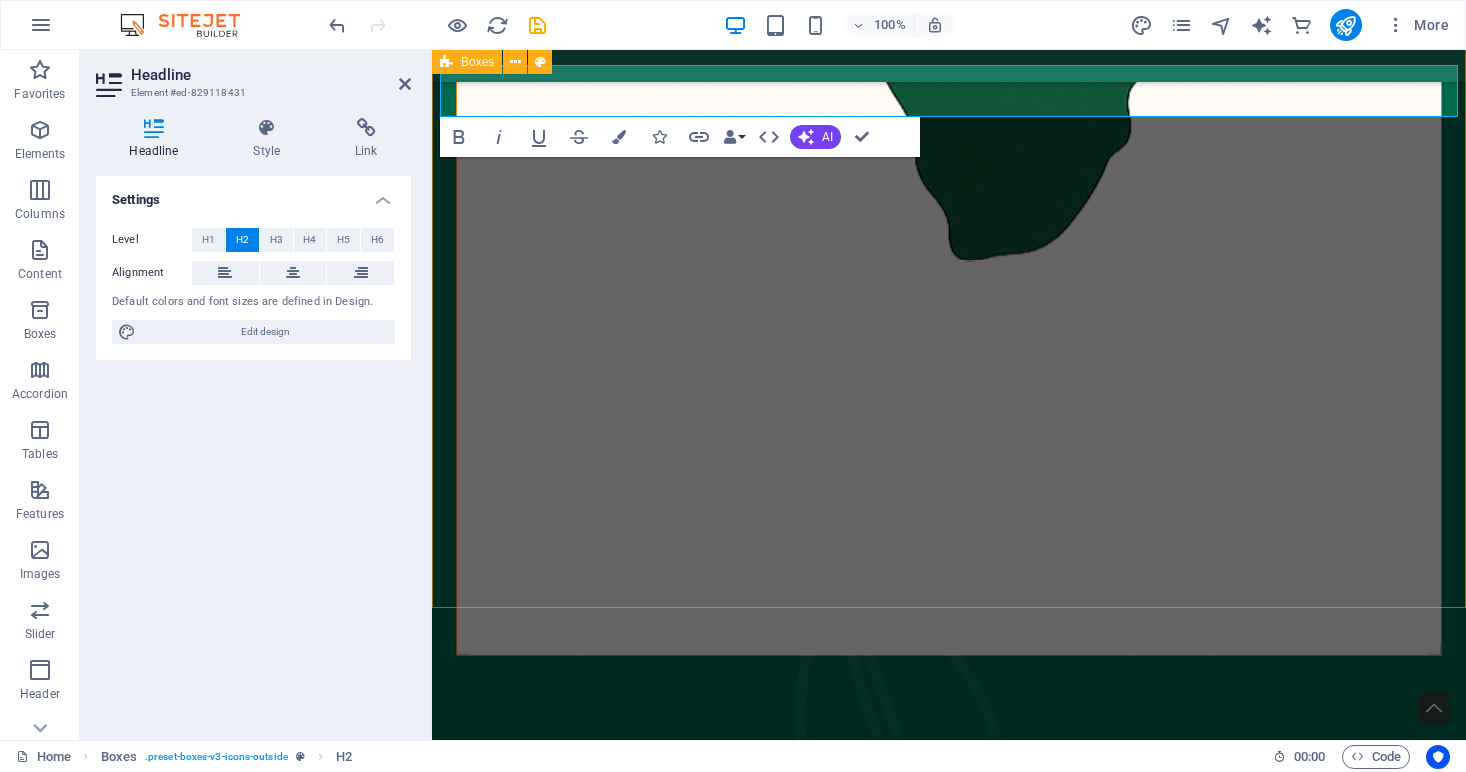 scroll, scrollTop: 1602, scrollLeft: 0, axis: vertical 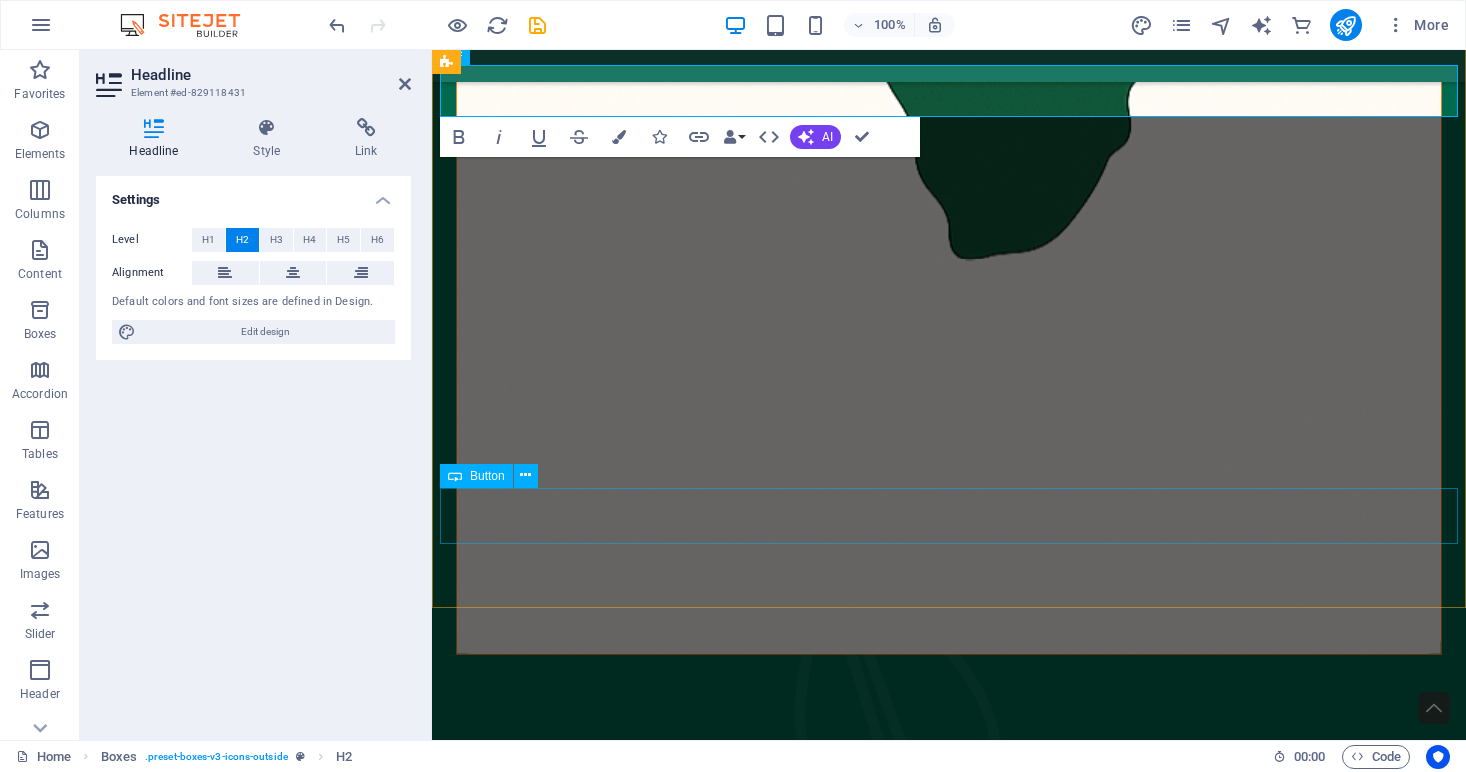 type 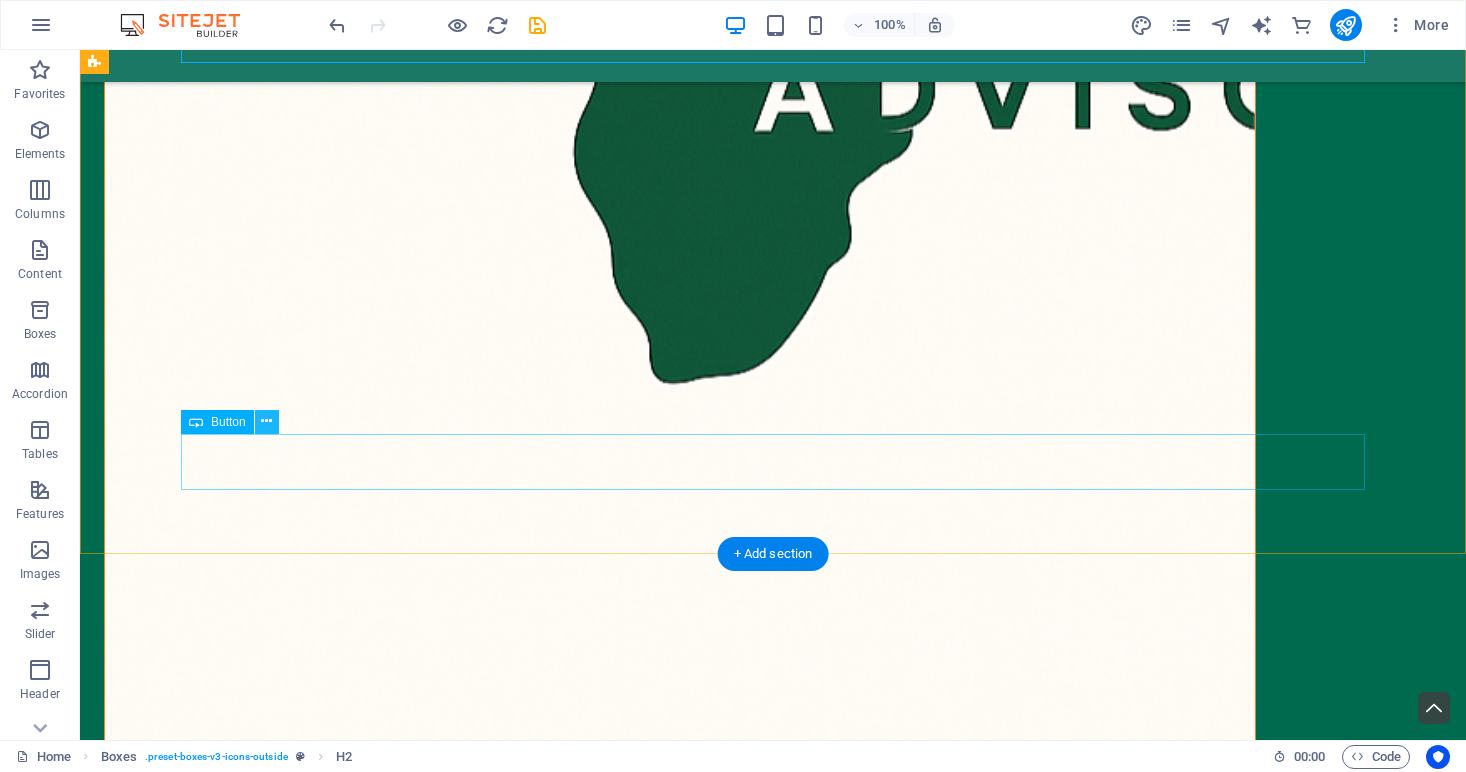 click at bounding box center [266, 421] 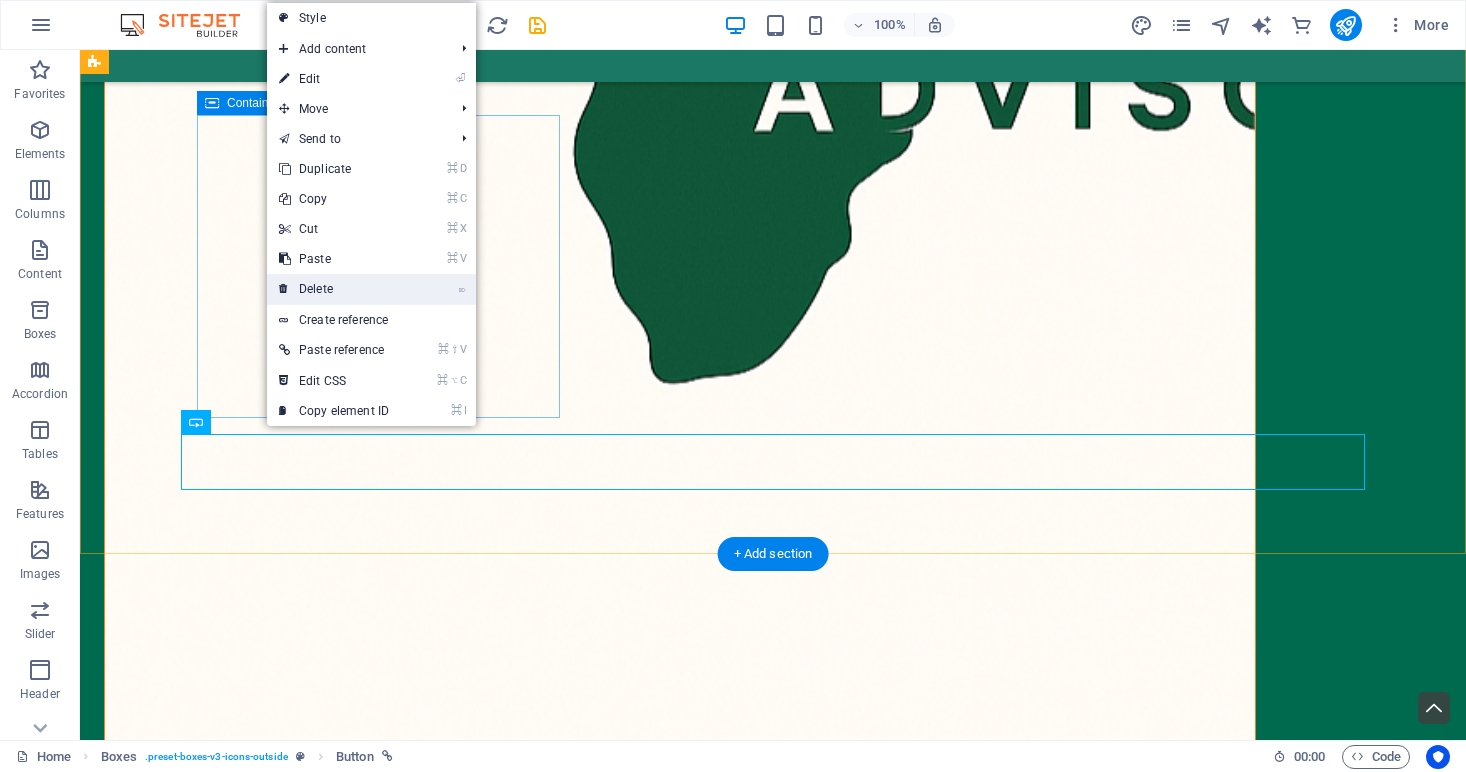 click on "⌦  Delete" at bounding box center (334, 289) 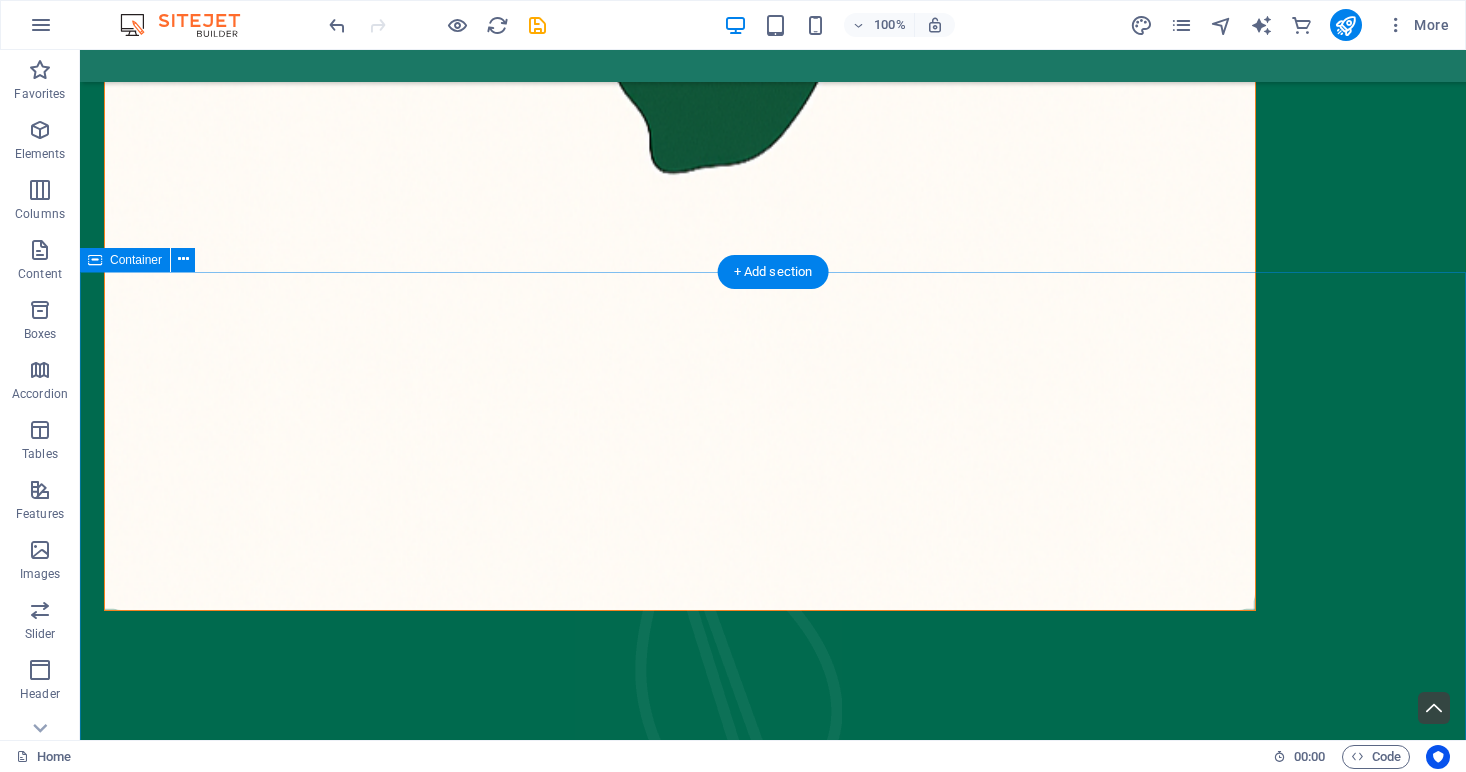 scroll, scrollTop: 1830, scrollLeft: 0, axis: vertical 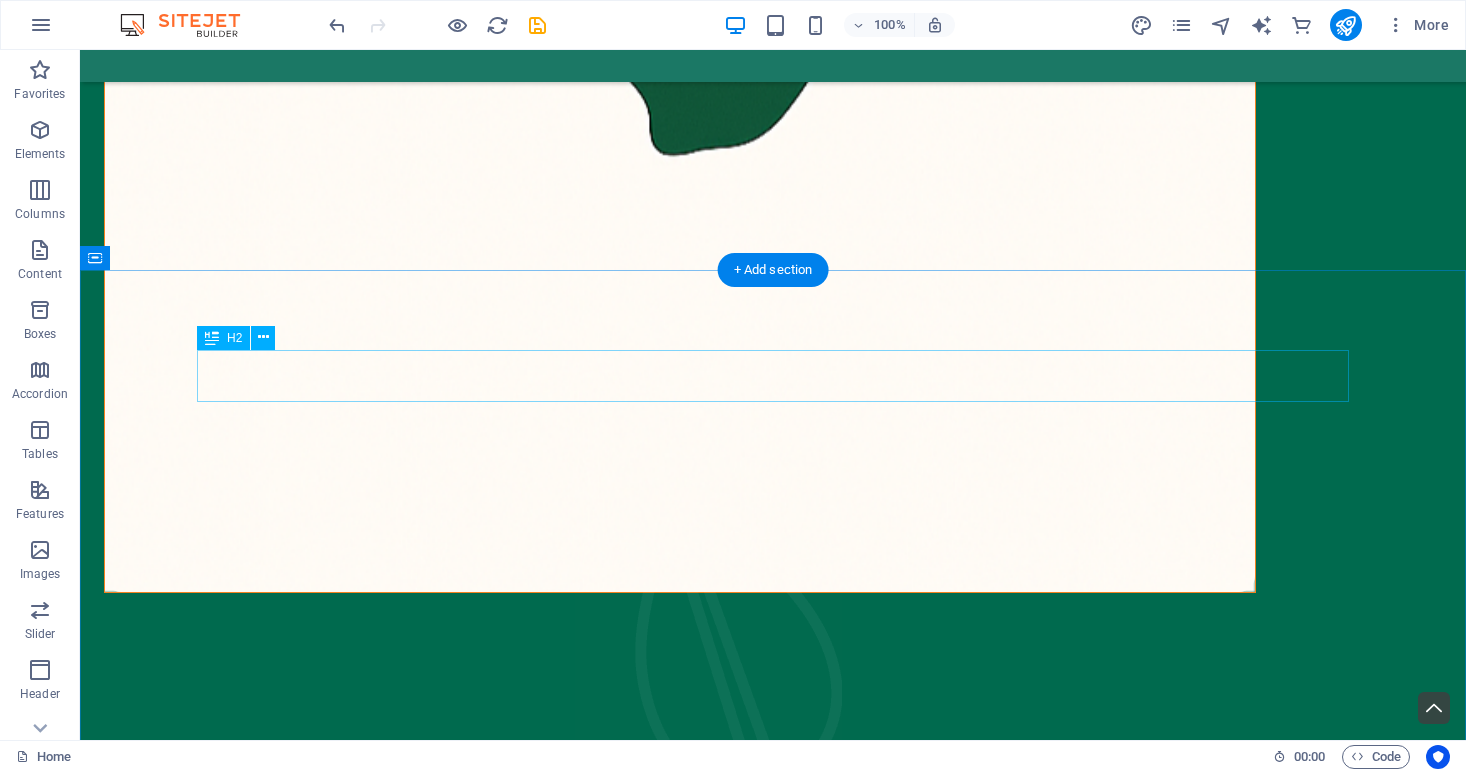 click on "How we can help you" at bounding box center [773, 2480] 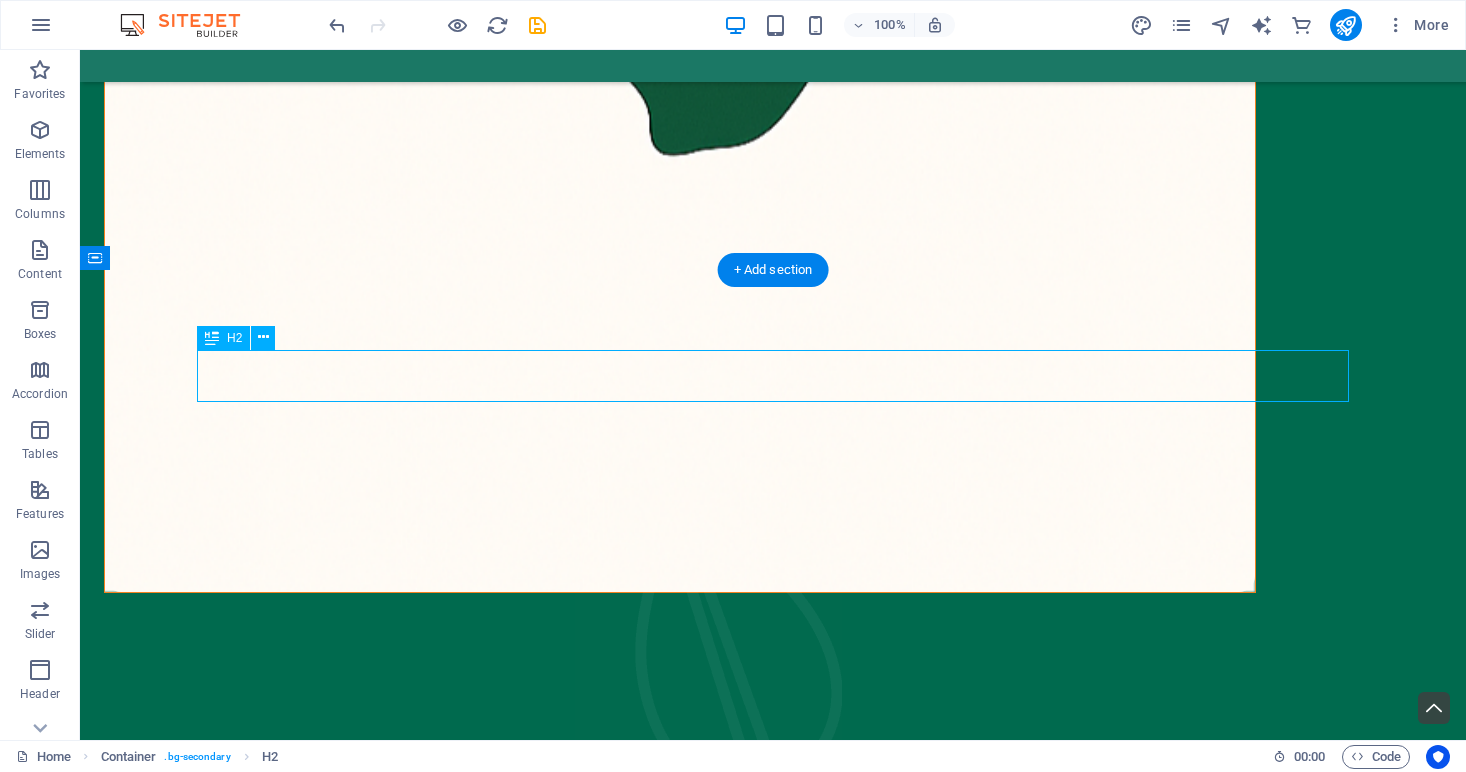 click on "How we can help you" at bounding box center [773, 2480] 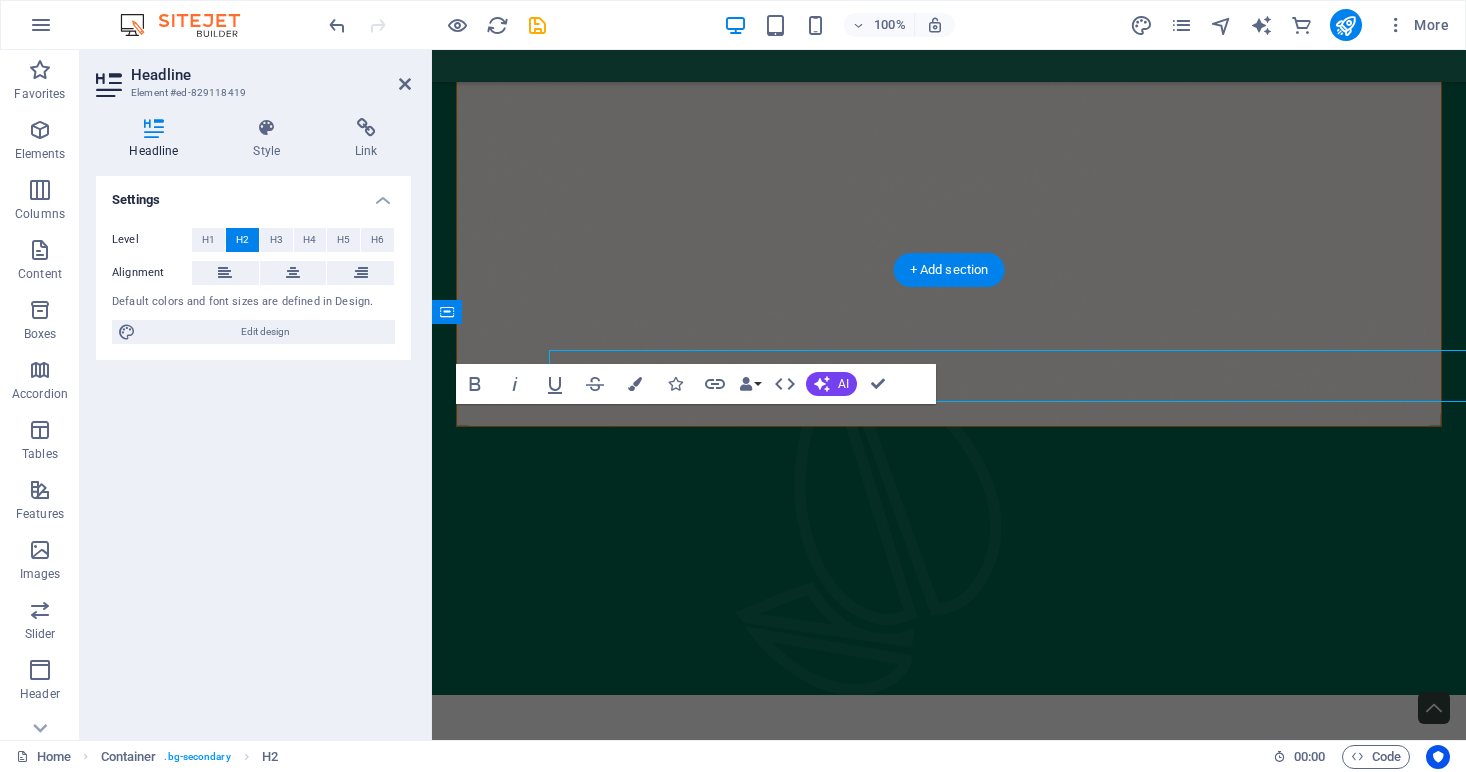 click on "Settings Level H1 H2 H3 H4 H5 H6 Alignment Default colors and font sizes are defined in Design. Edit design" at bounding box center (253, 450) 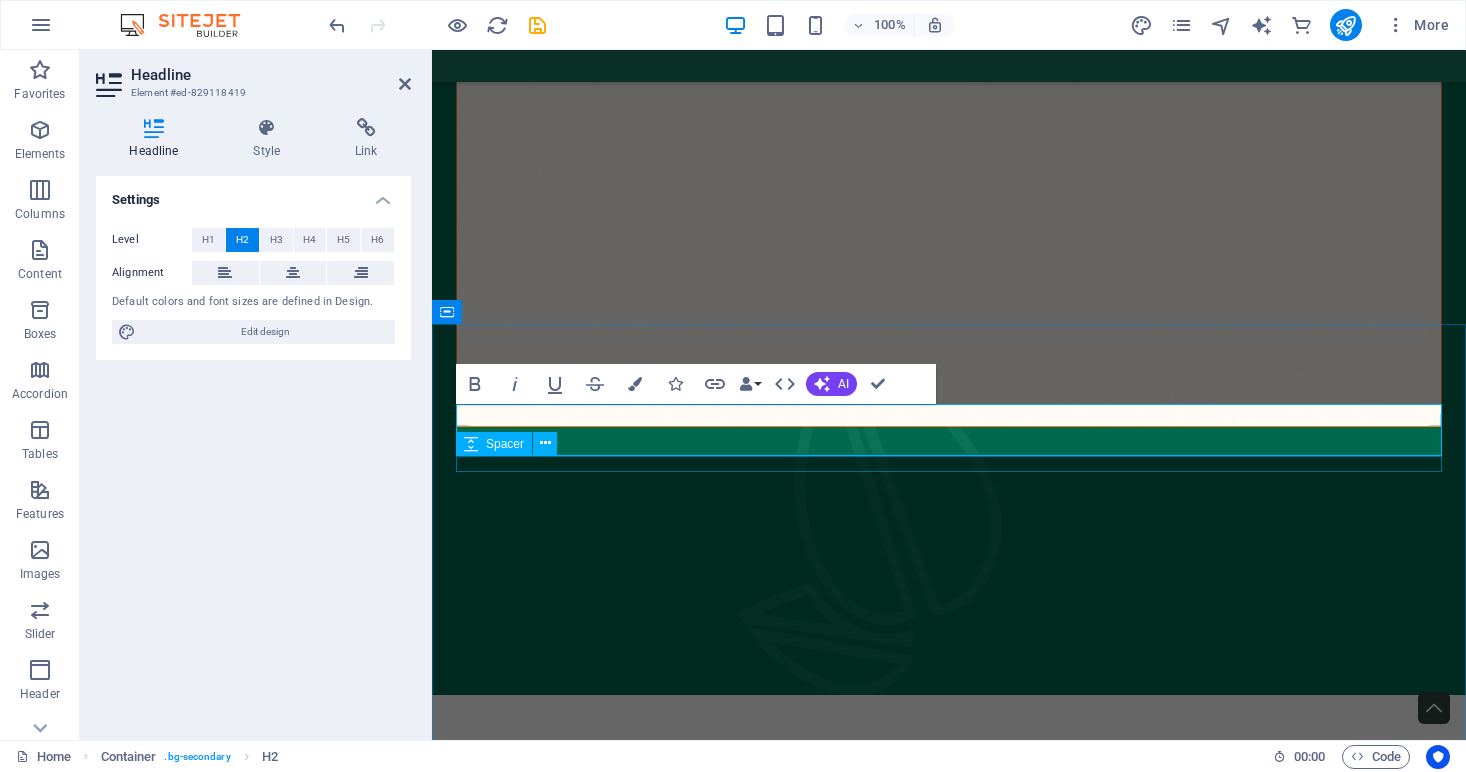 type 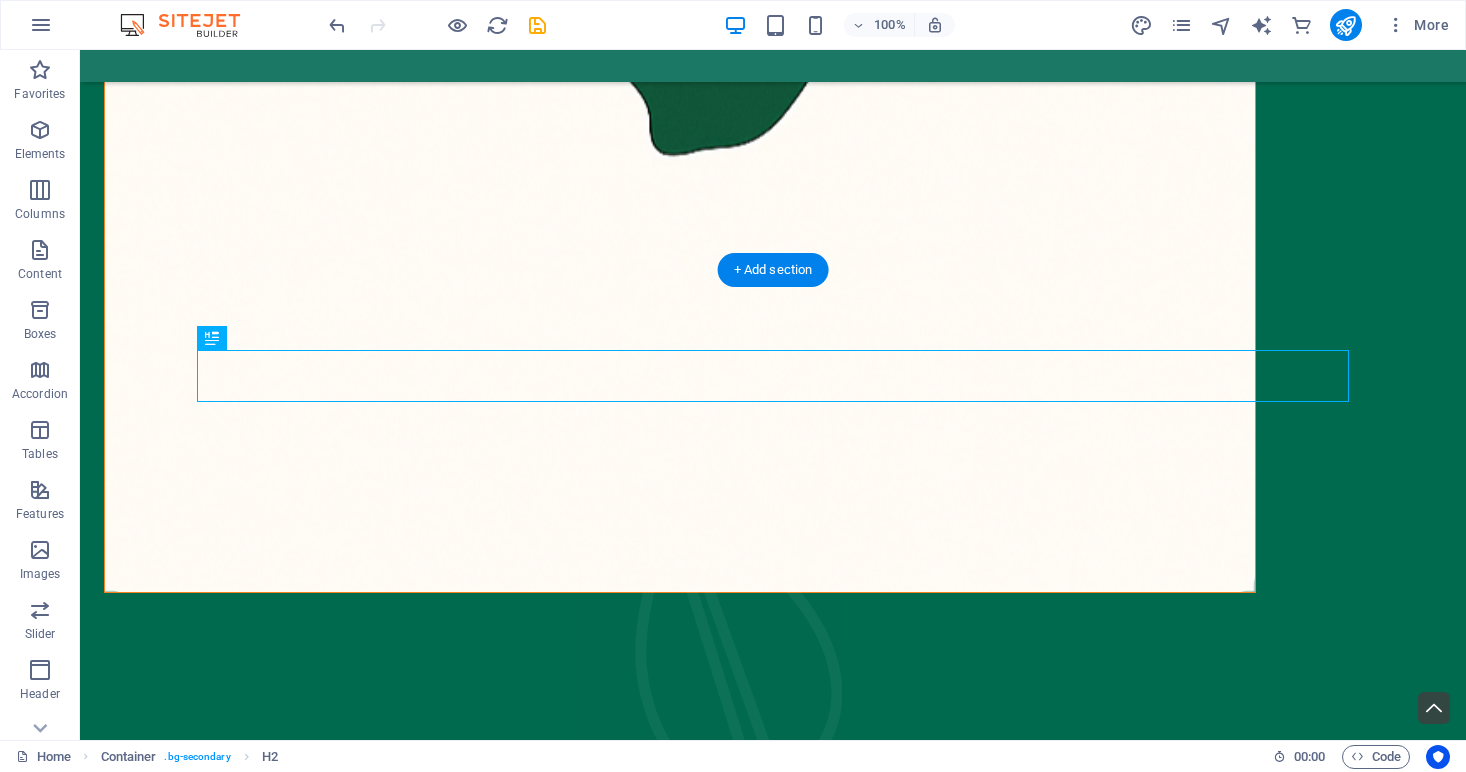 click on "Engagement models" at bounding box center (773, 2631) 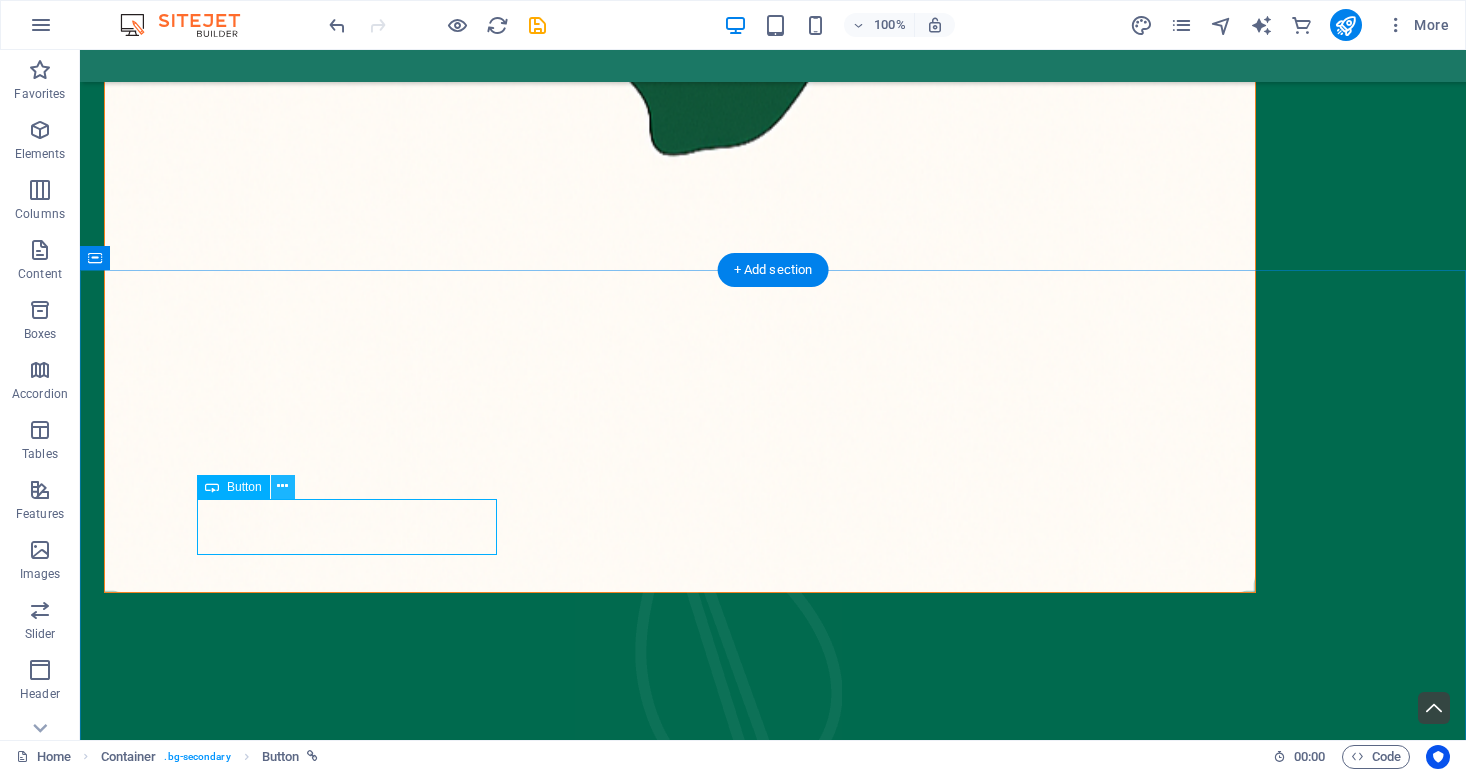 click at bounding box center [282, 486] 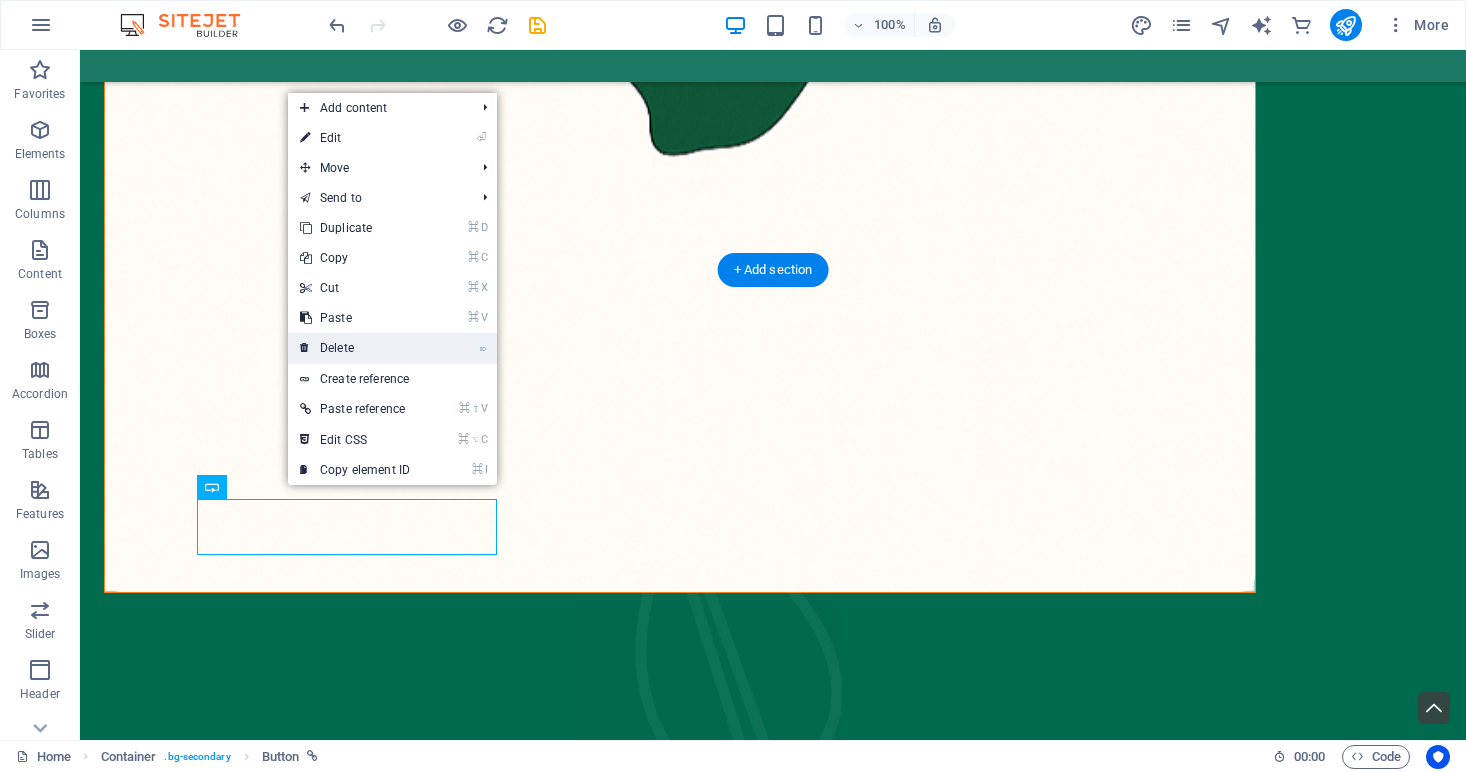 click on "⌦  Delete" at bounding box center (355, 348) 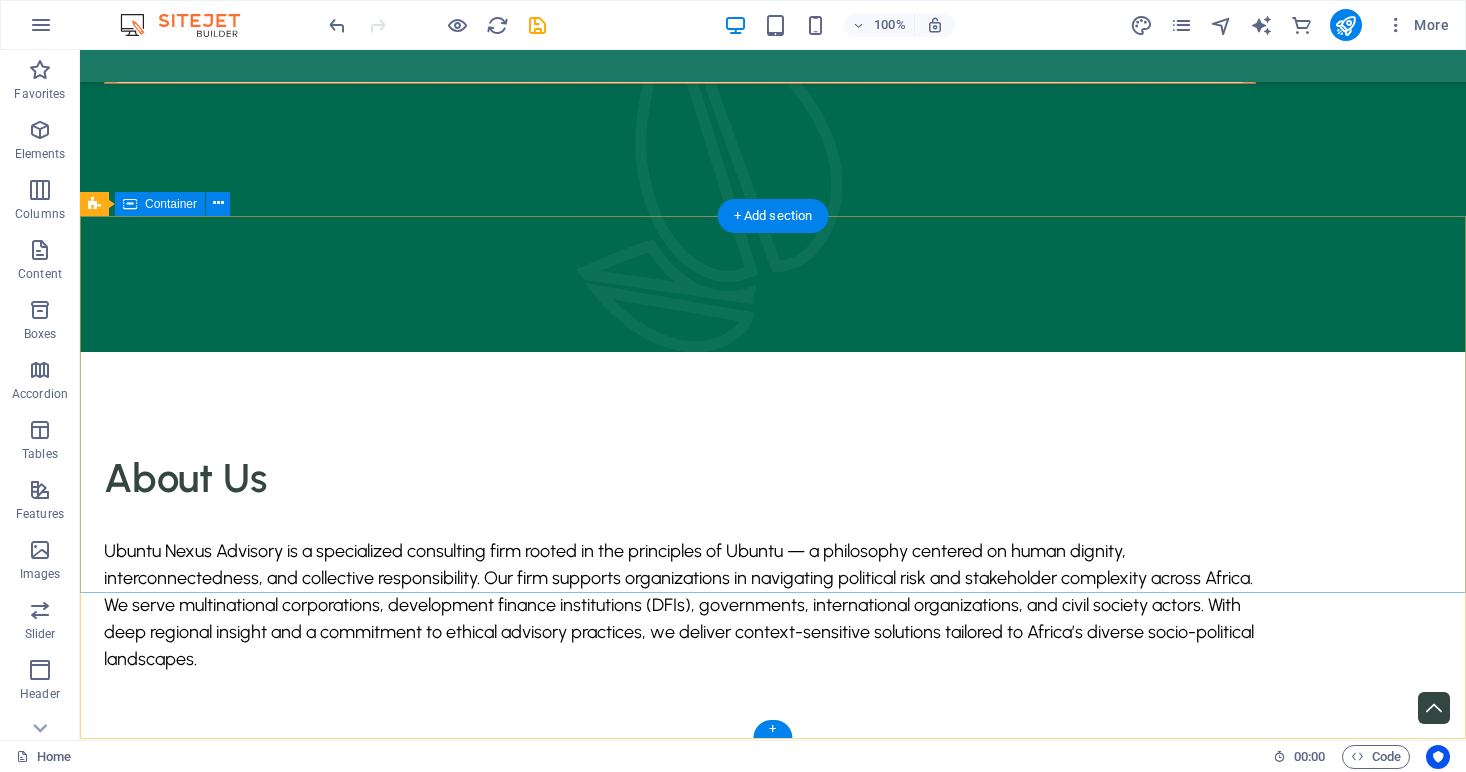 scroll, scrollTop: 2338, scrollLeft: 0, axis: vertical 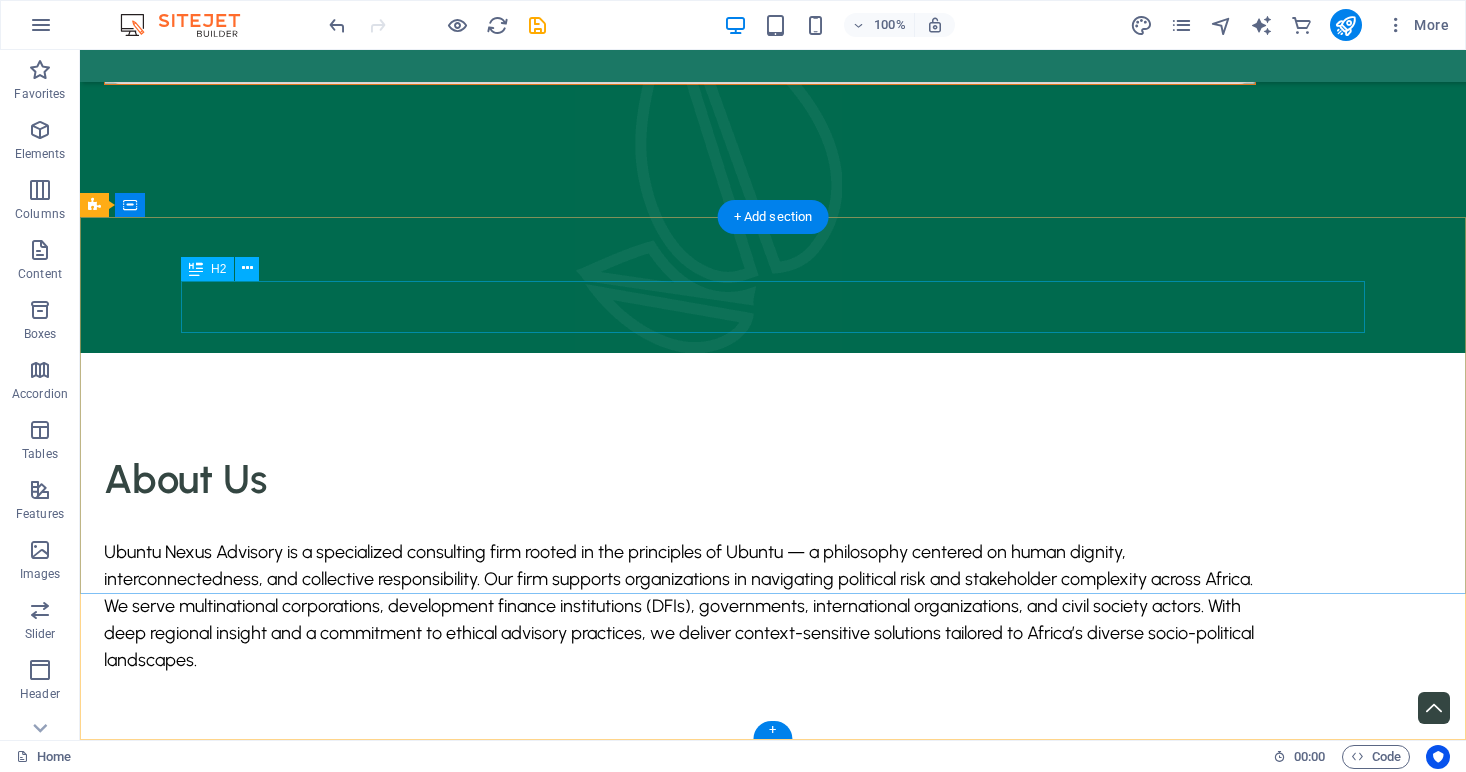 click on "Let's get in touch" at bounding box center [680, 3082] 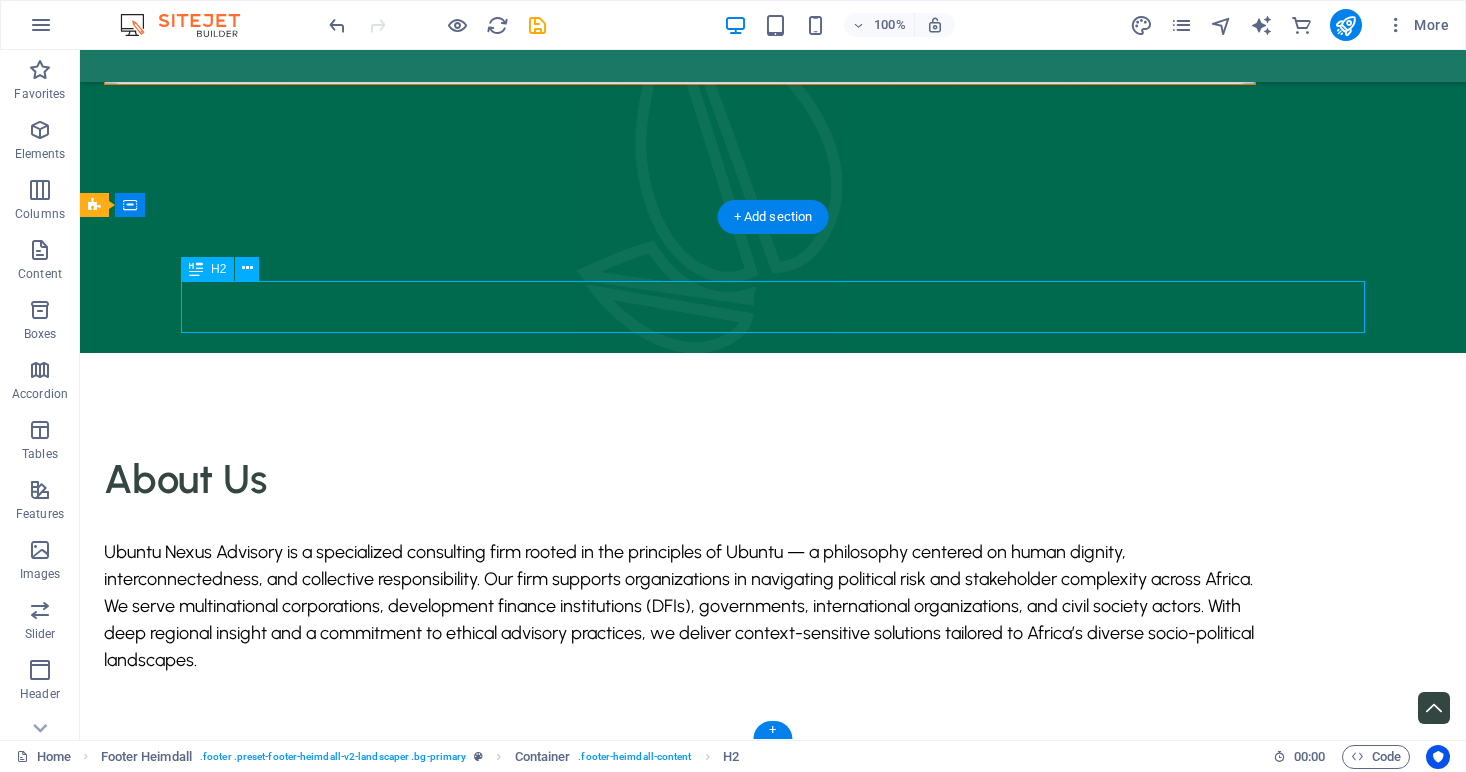 click on "Let's get in touch" at bounding box center (680, 3082) 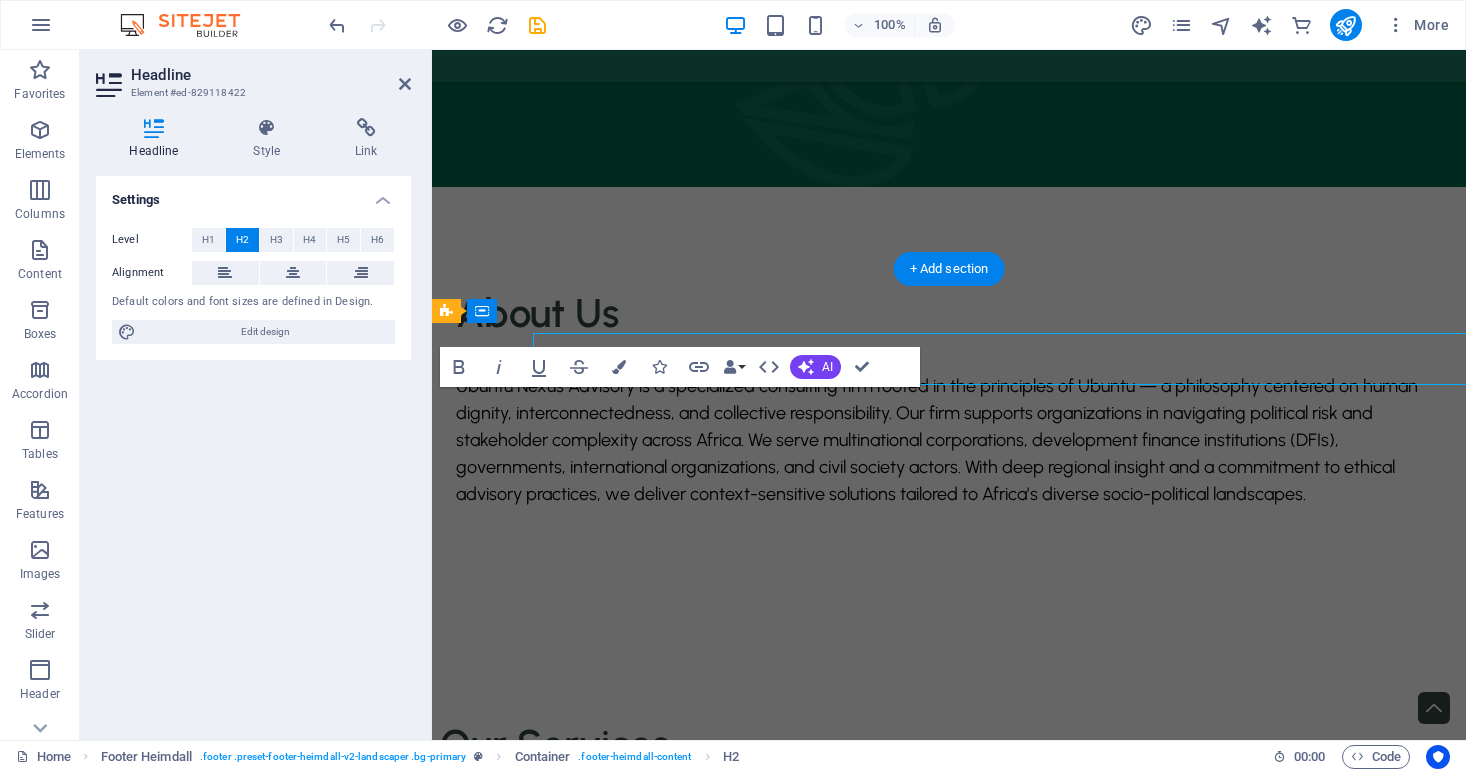 scroll, scrollTop: 2286, scrollLeft: 0, axis: vertical 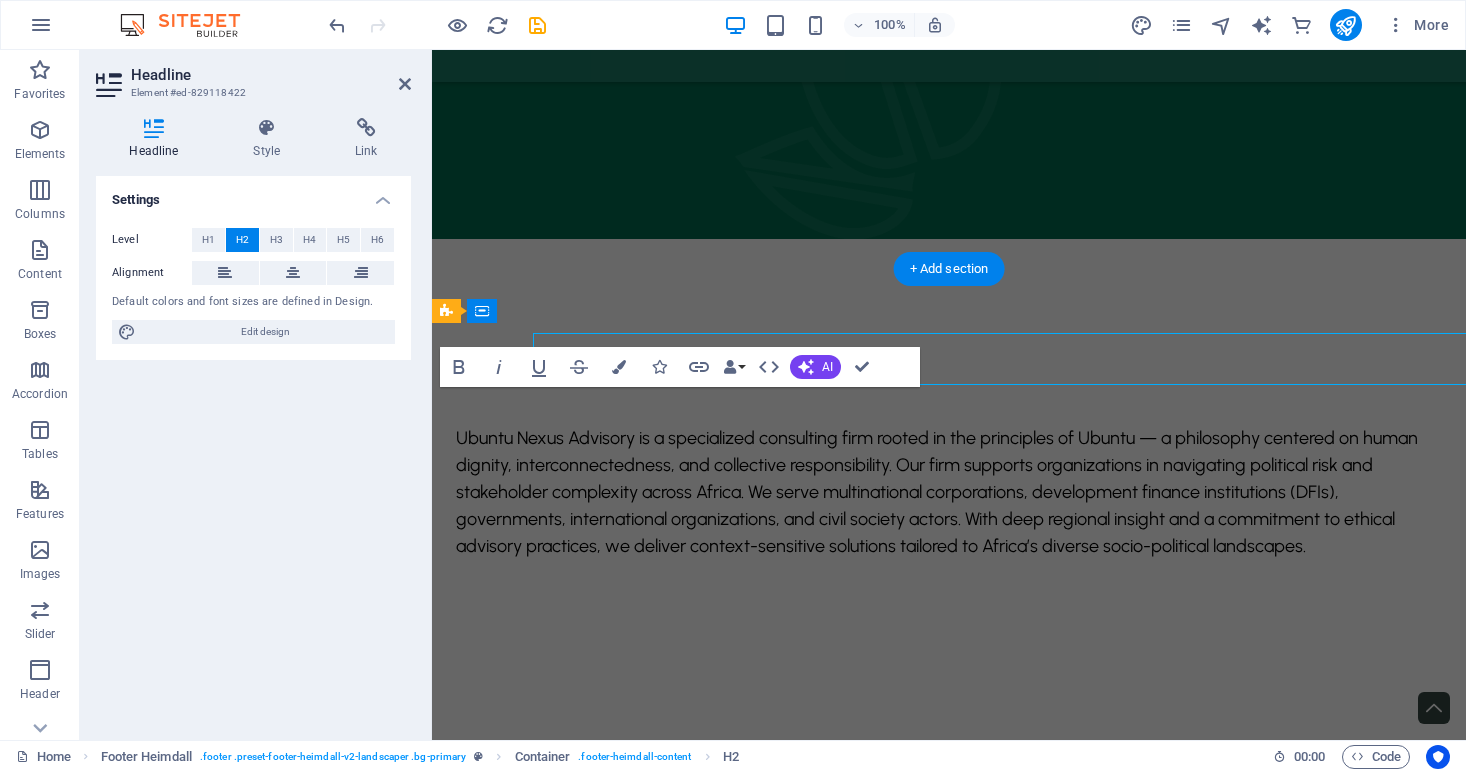 click on "Level H1 H2 H3 H4 H5 H6 Alignment Default colors and font sizes are defined in Design. Edit design" at bounding box center [253, 286] 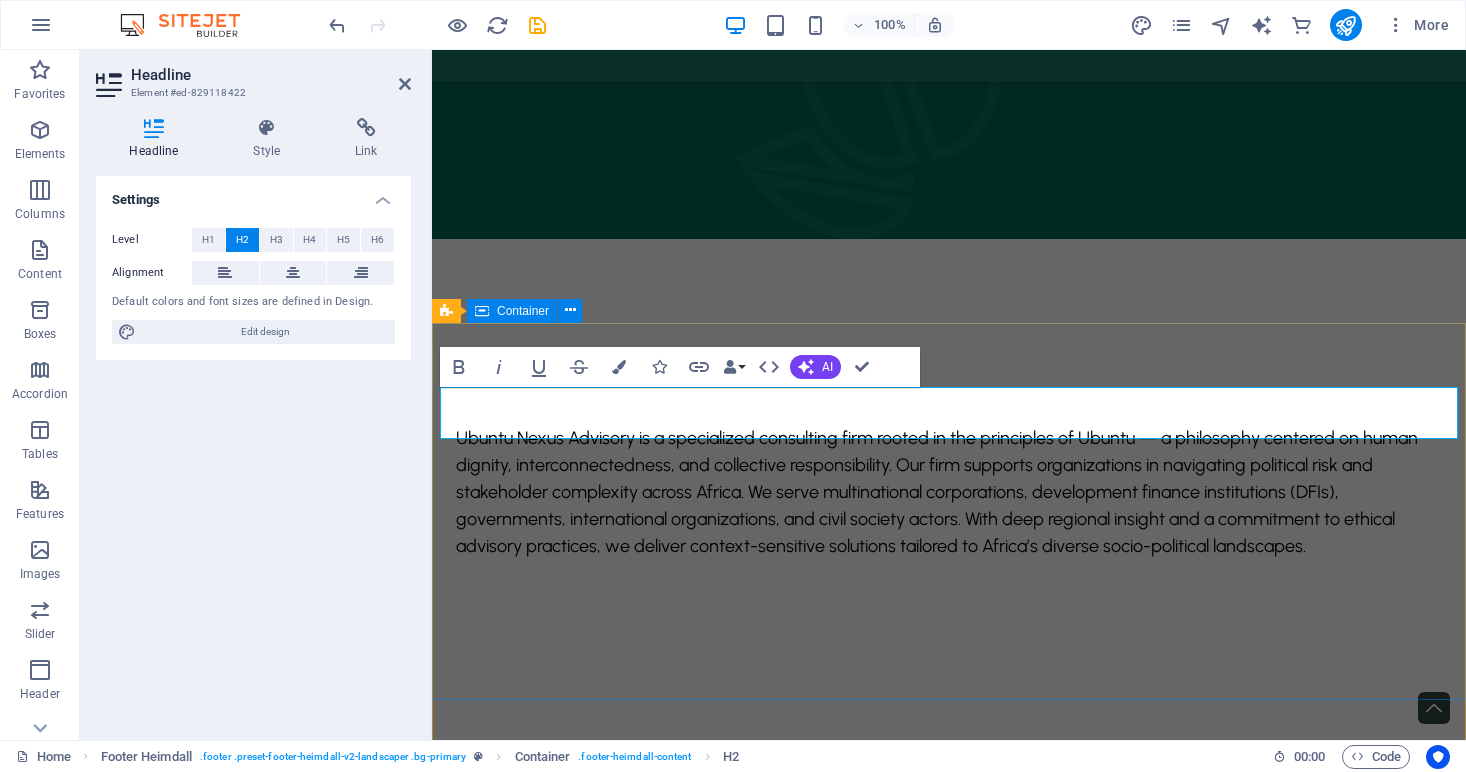 type 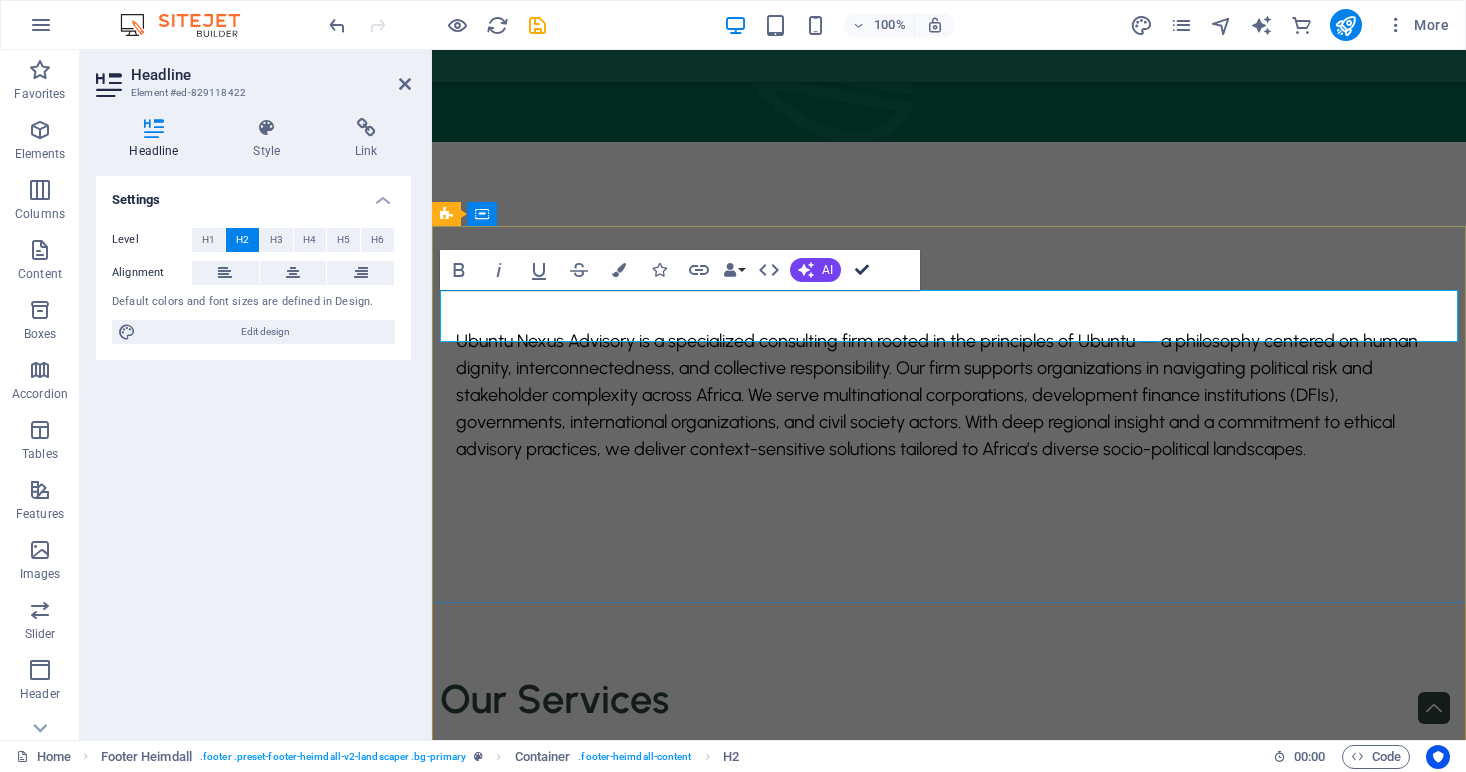scroll, scrollTop: 2338, scrollLeft: 0, axis: vertical 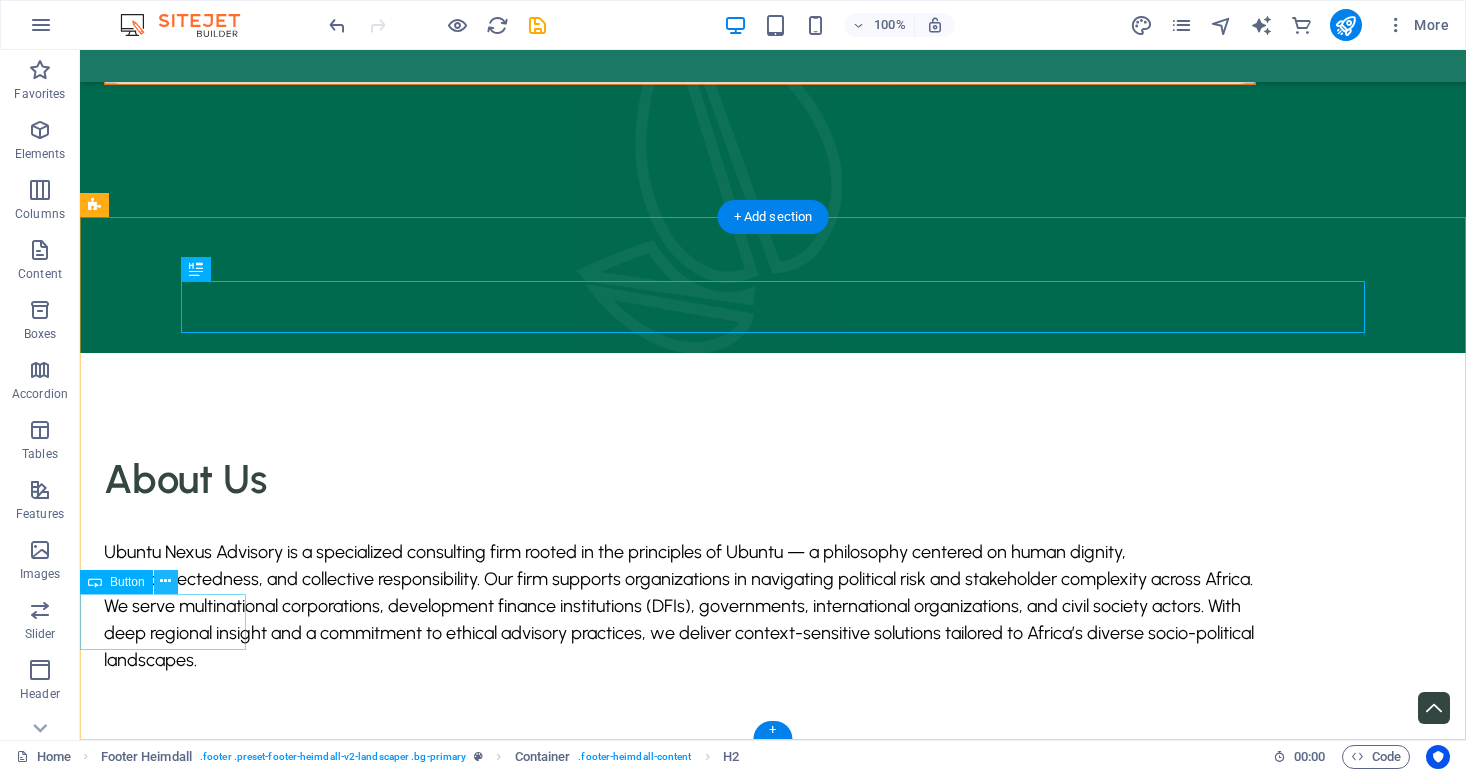 click at bounding box center (165, 581) 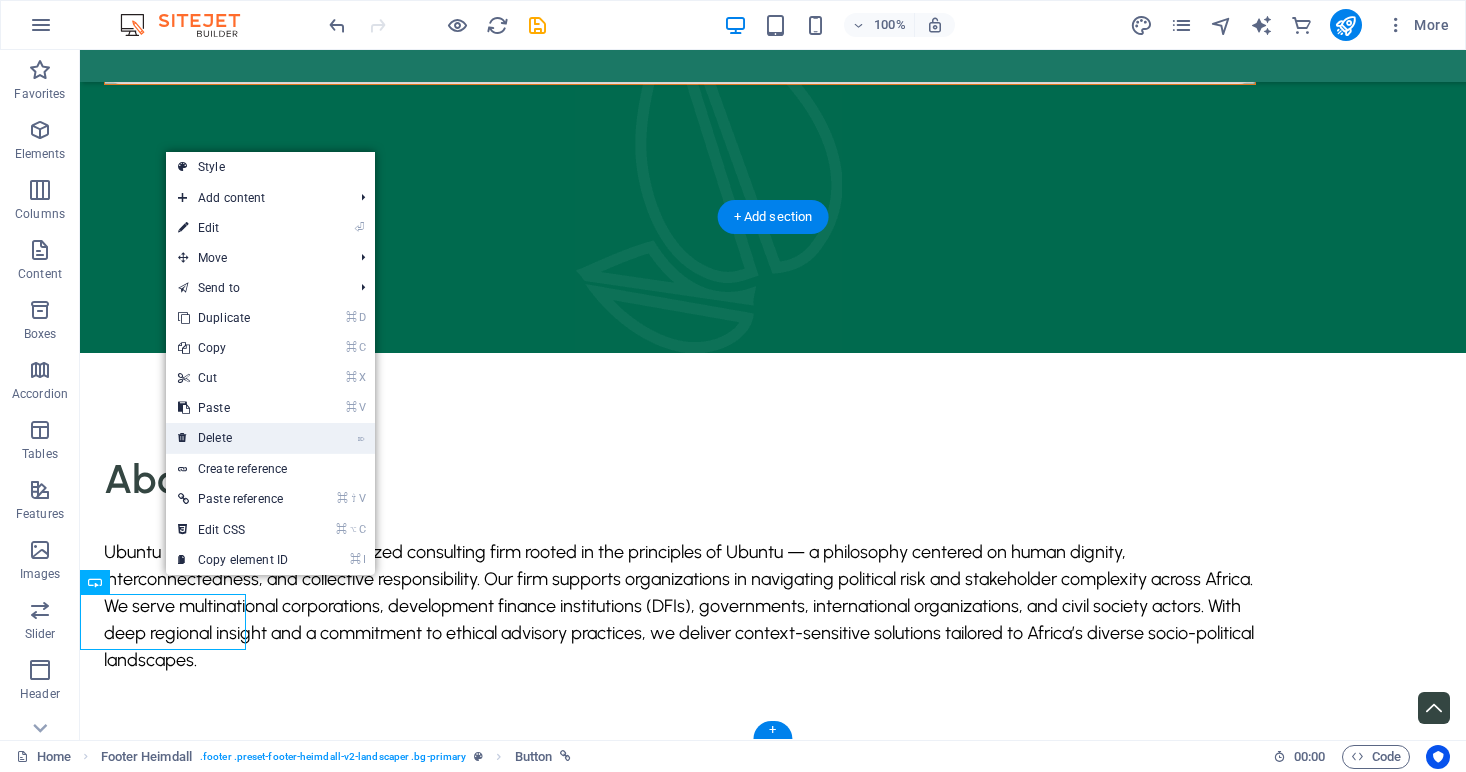 click on "⌦  Delete" at bounding box center [233, 438] 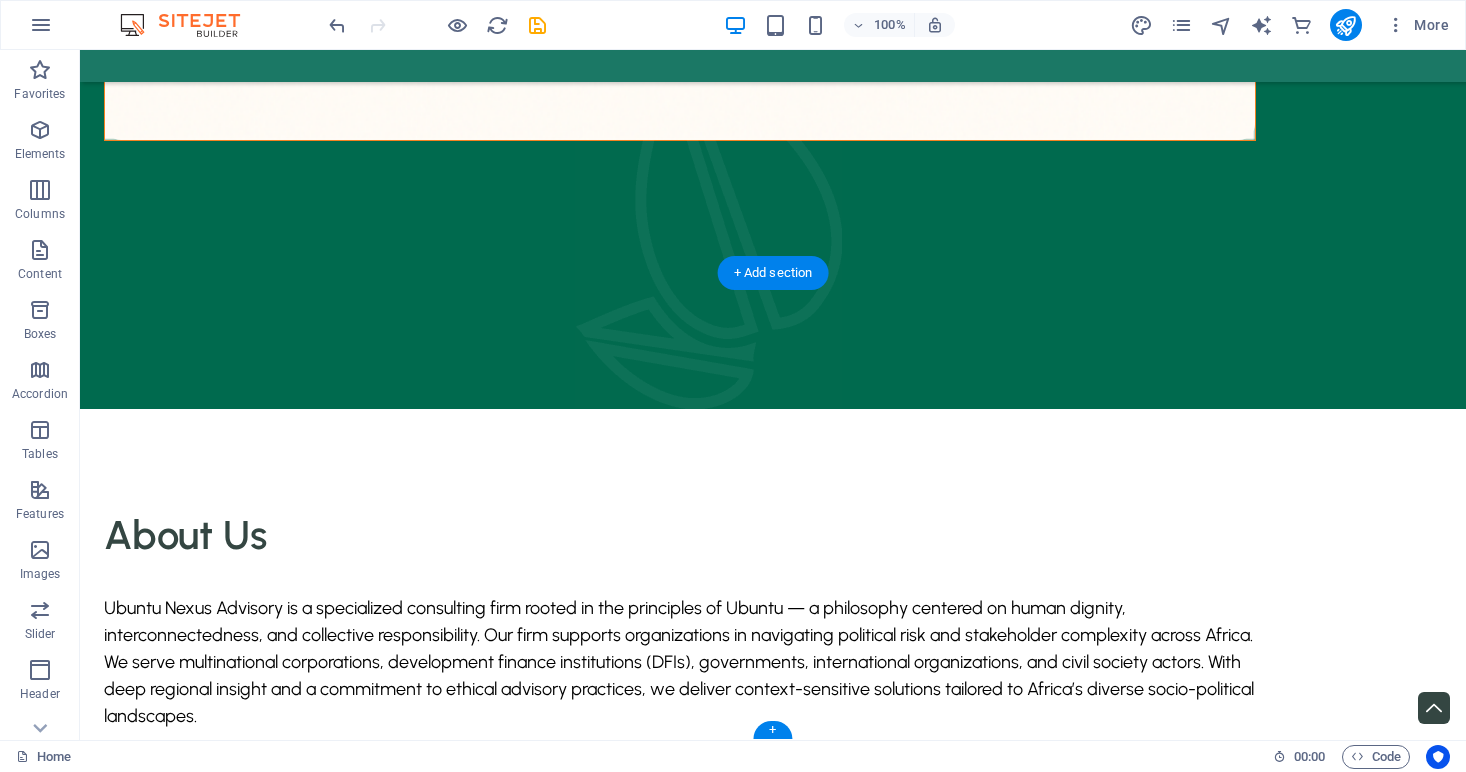 click at bounding box center (773, 3696) 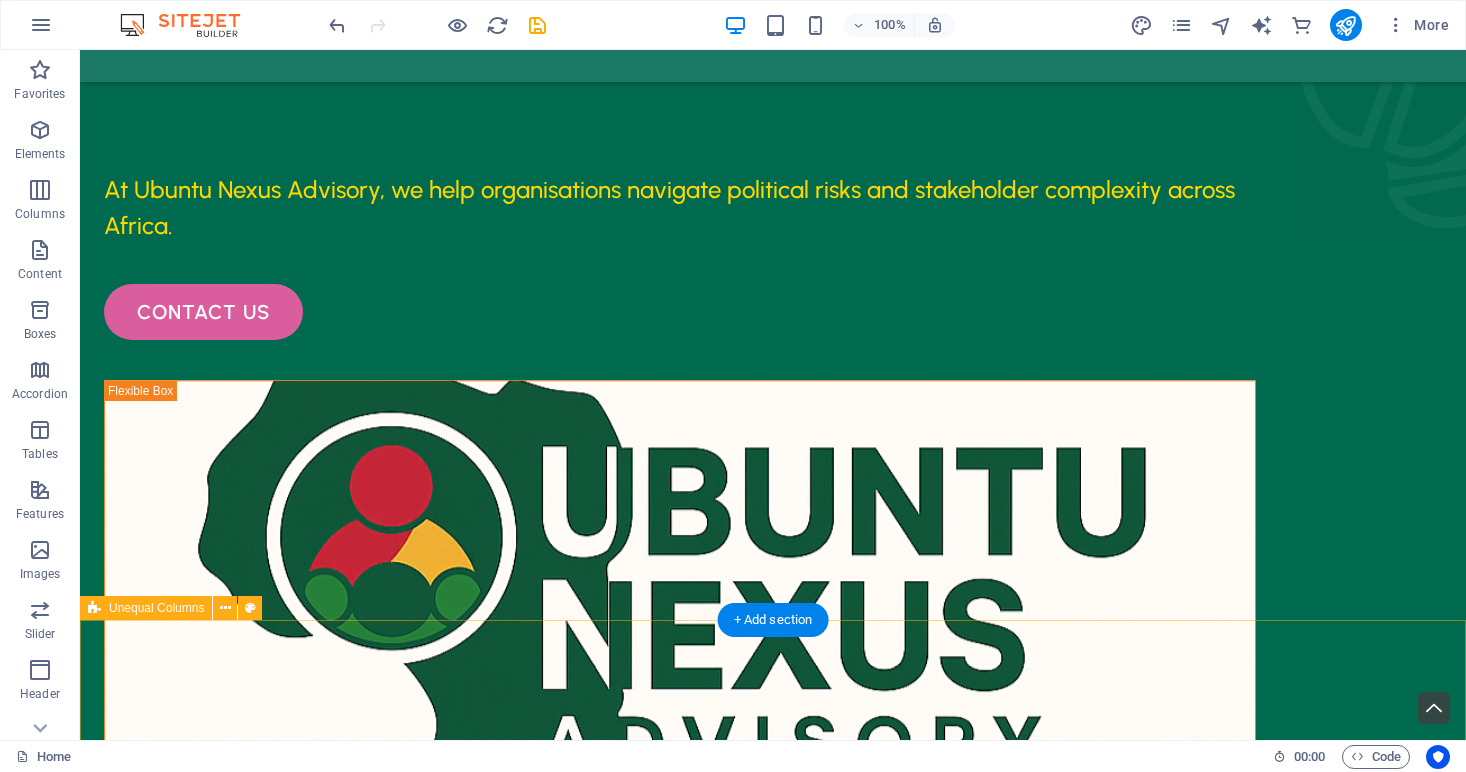 scroll, scrollTop: 298, scrollLeft: 0, axis: vertical 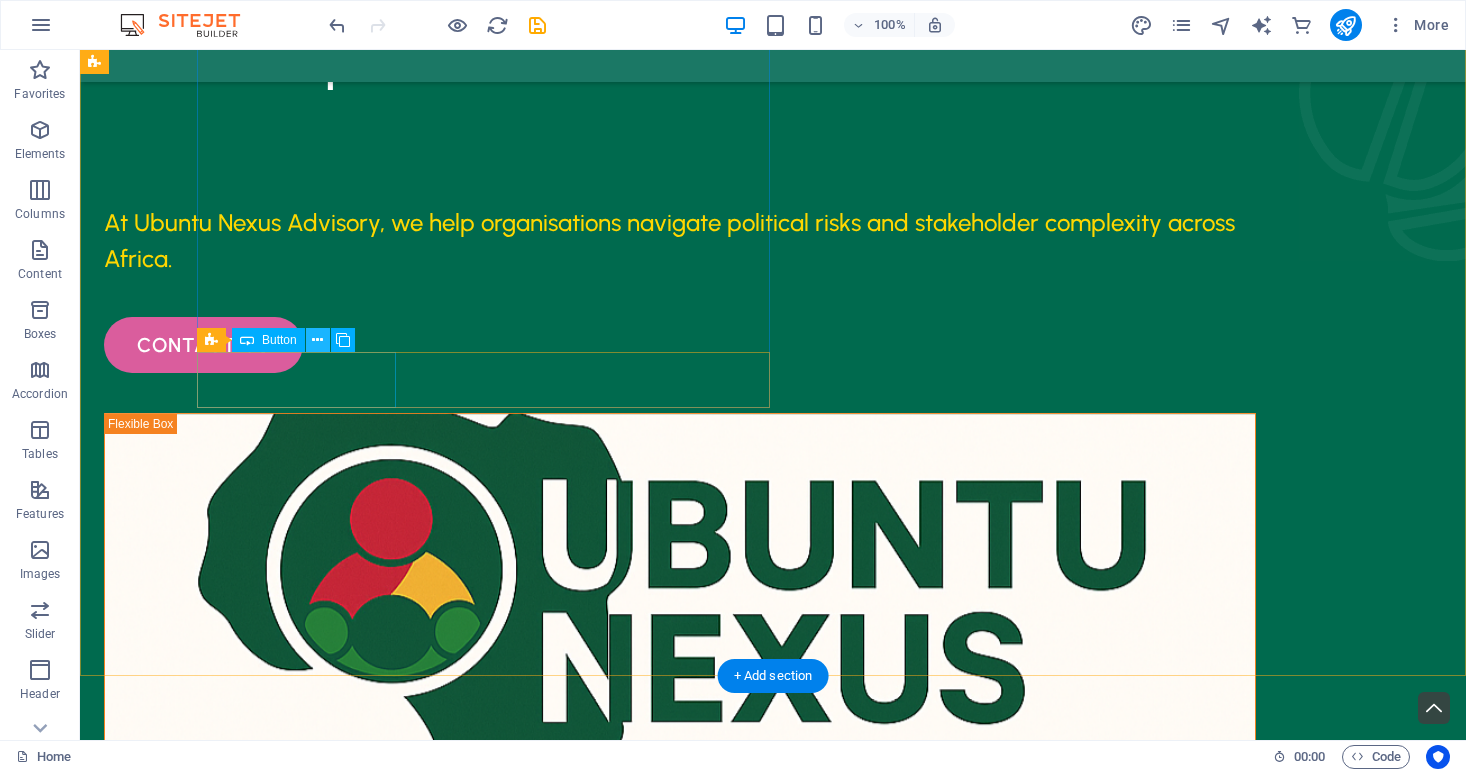click at bounding box center [317, 340] 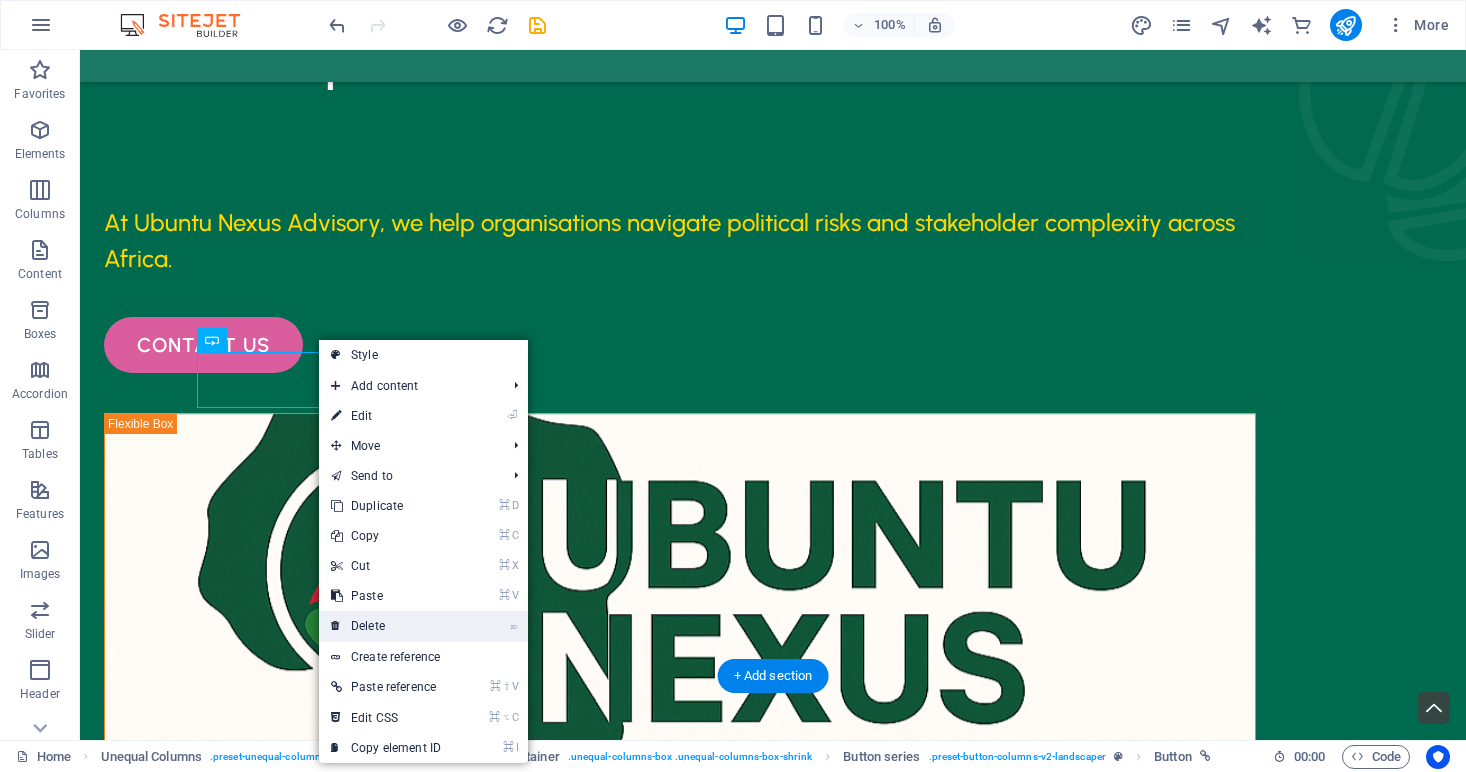 click on "⌦  Delete" at bounding box center [386, 626] 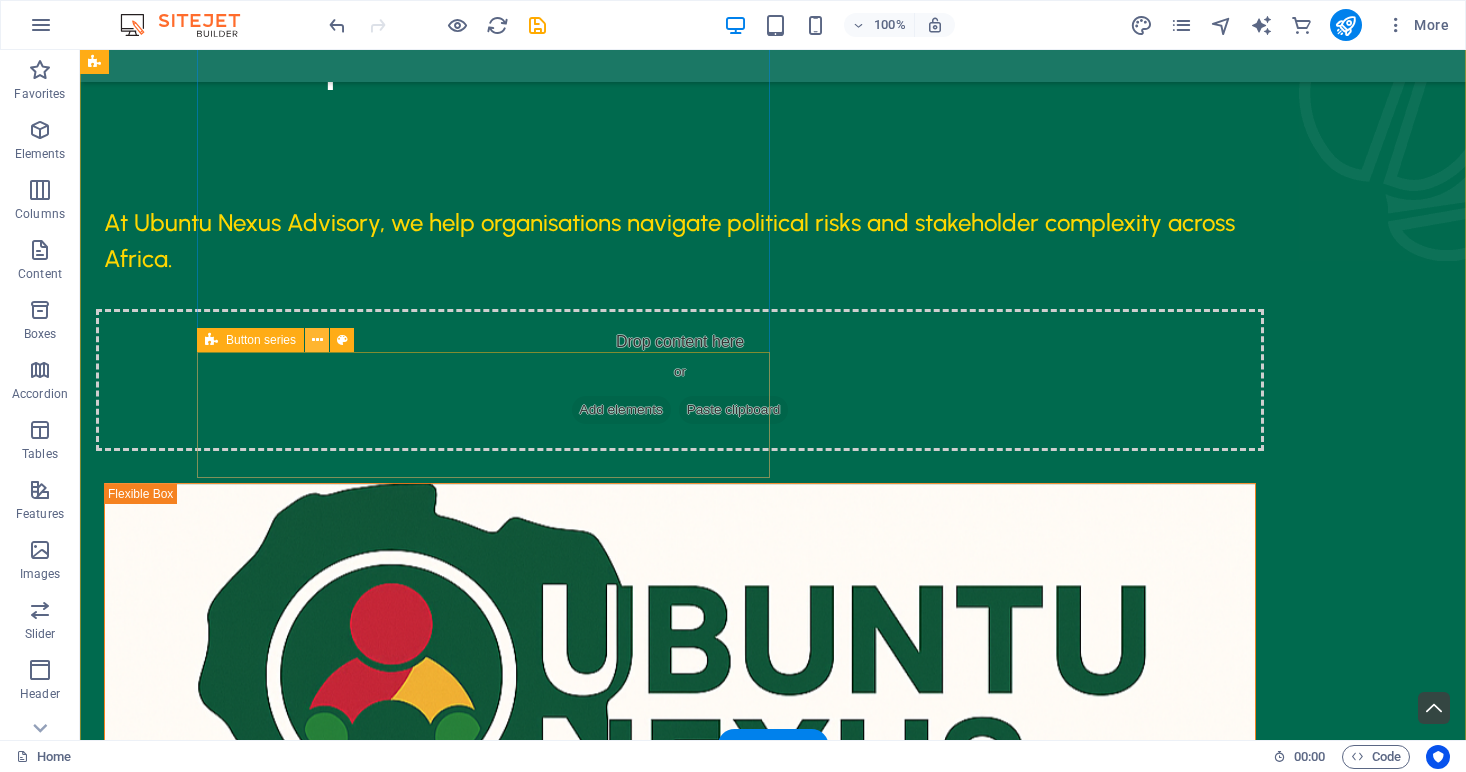 click at bounding box center [317, 340] 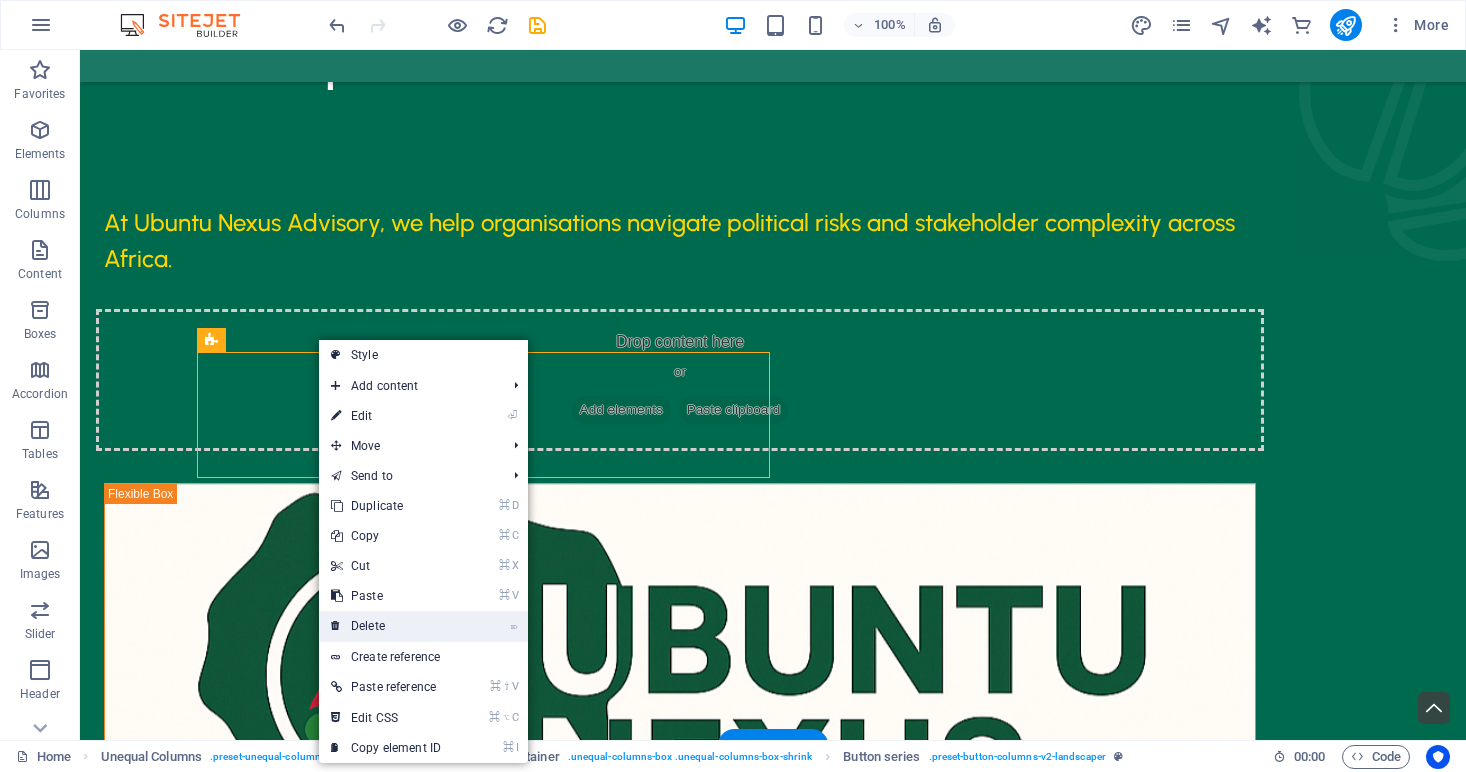 click on "⌦  Delete" at bounding box center (386, 626) 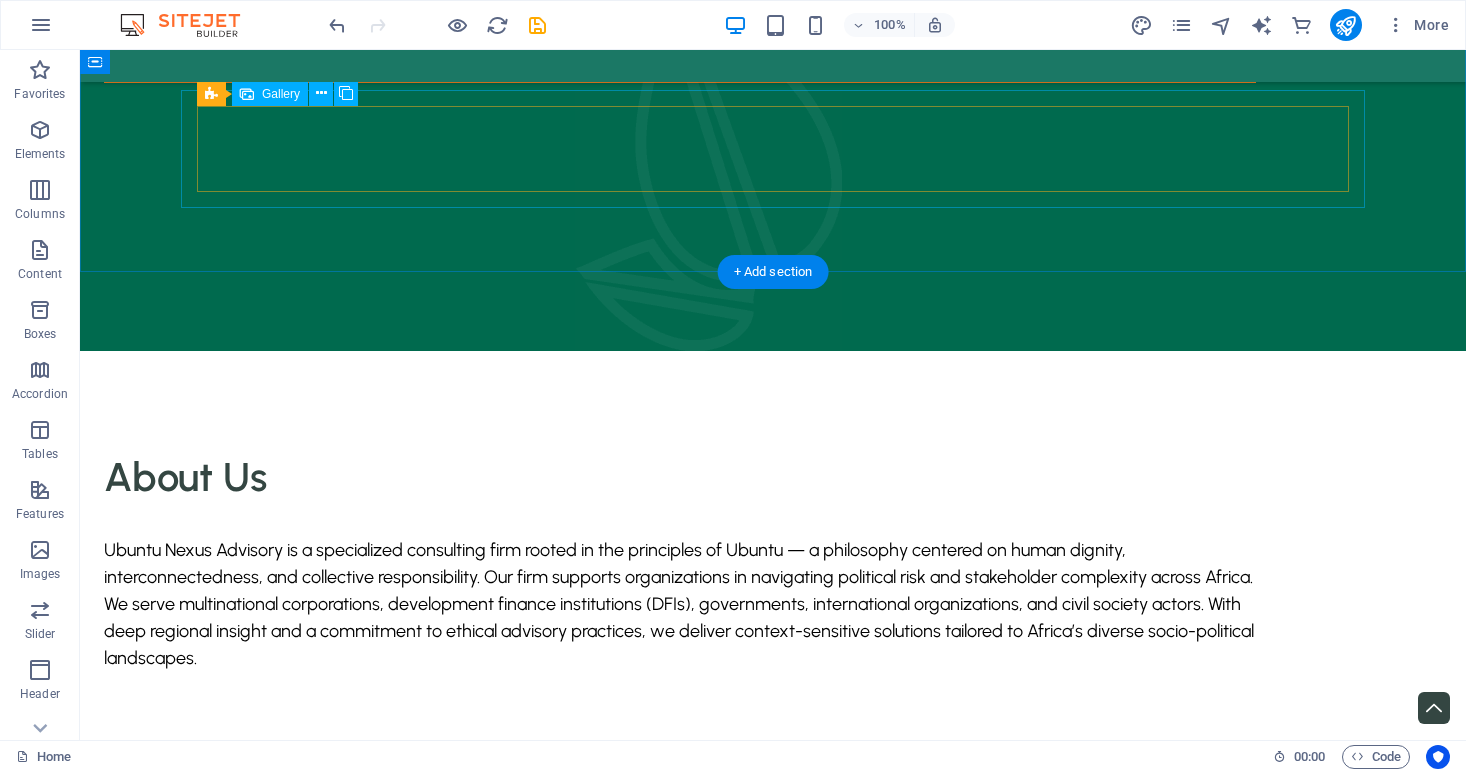 scroll, scrollTop: 2226, scrollLeft: 0, axis: vertical 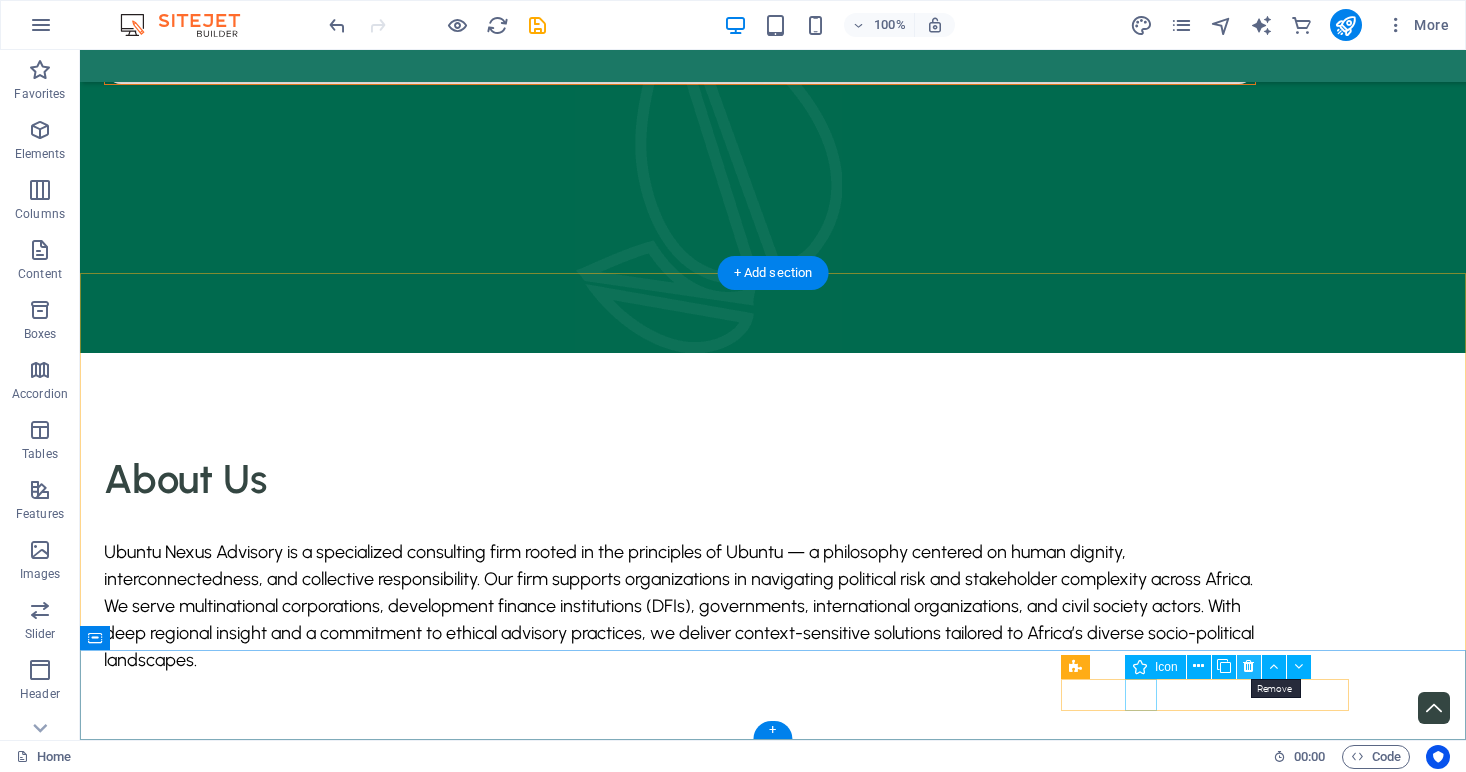 click at bounding box center (1248, 666) 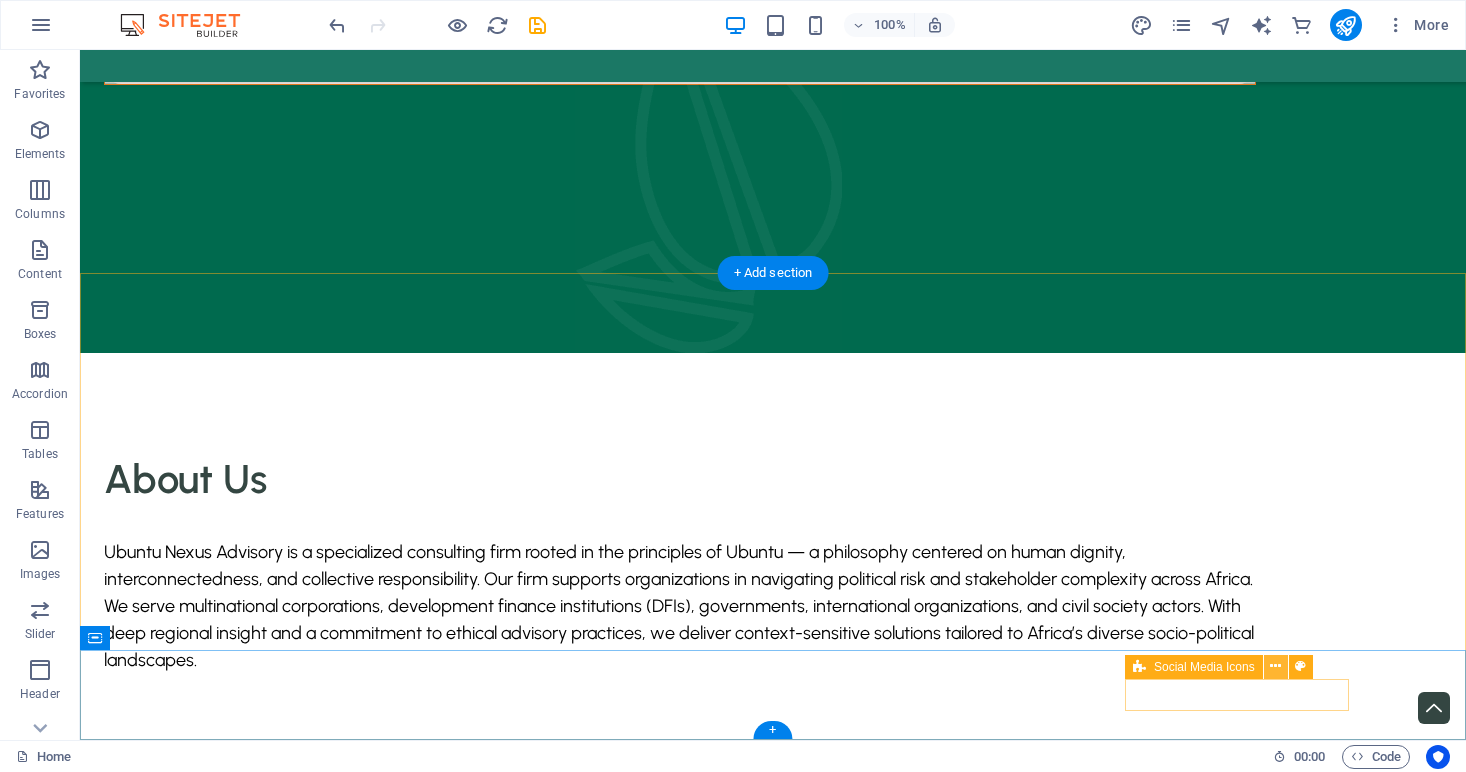 click at bounding box center (1275, 666) 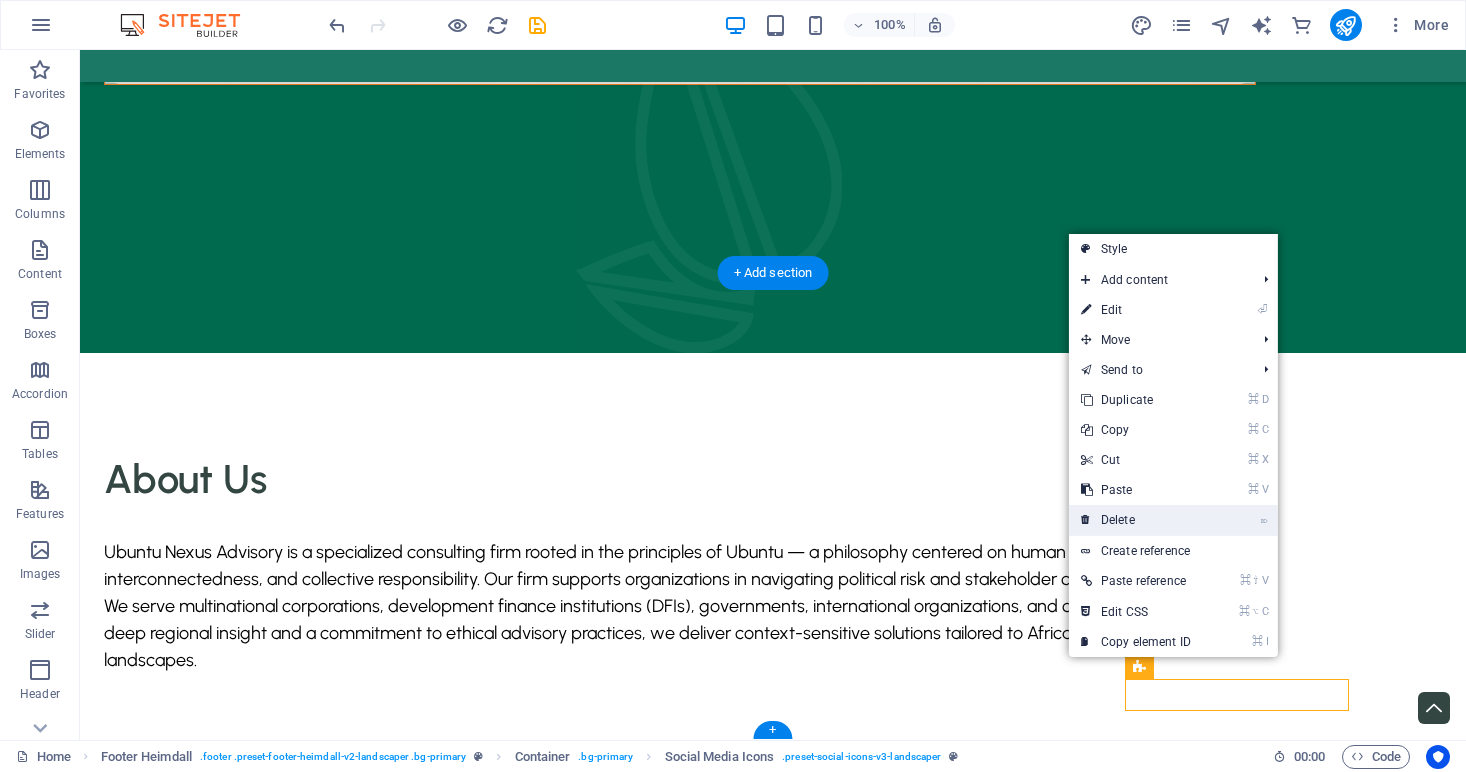 click on "⌦  Delete" at bounding box center (1136, 520) 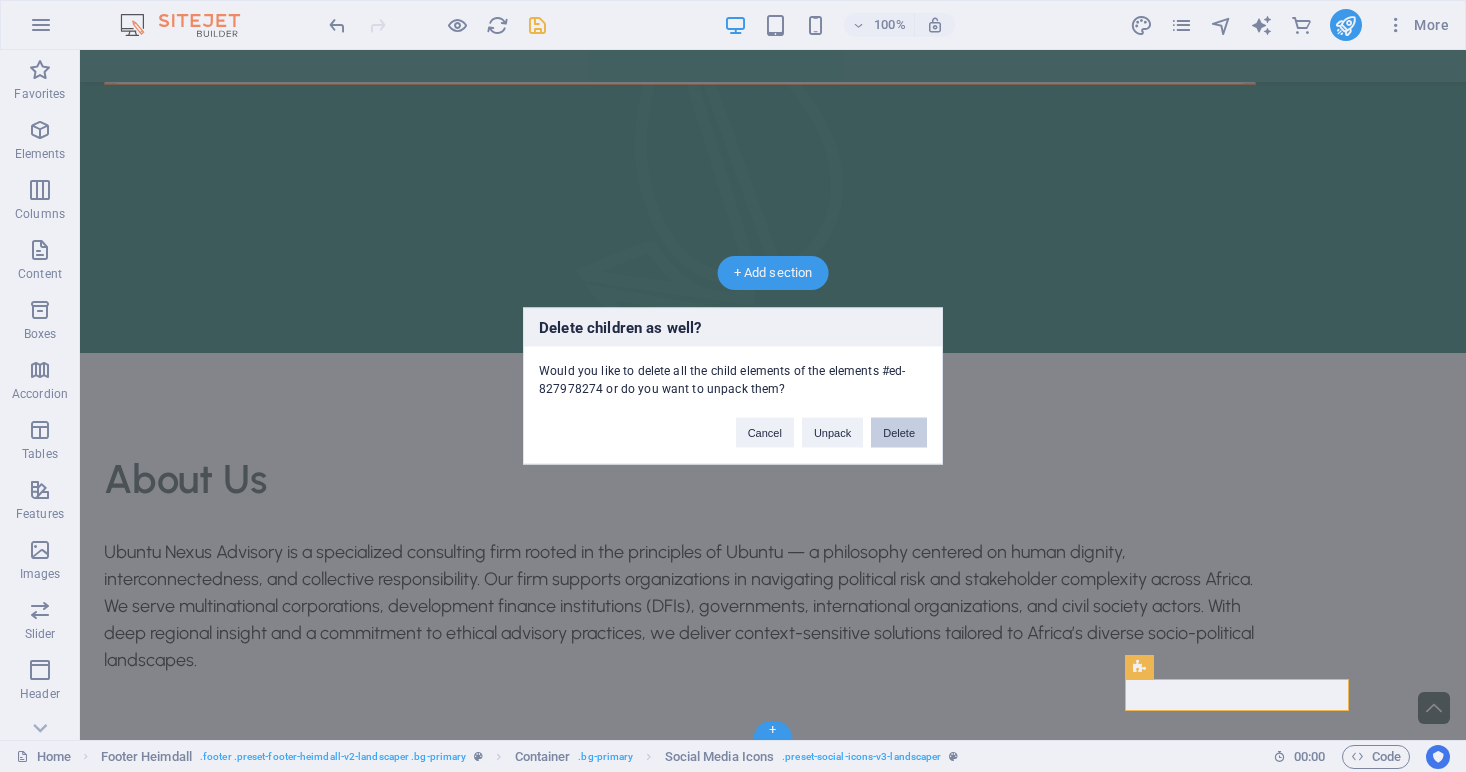 click on "Delete" at bounding box center (899, 433) 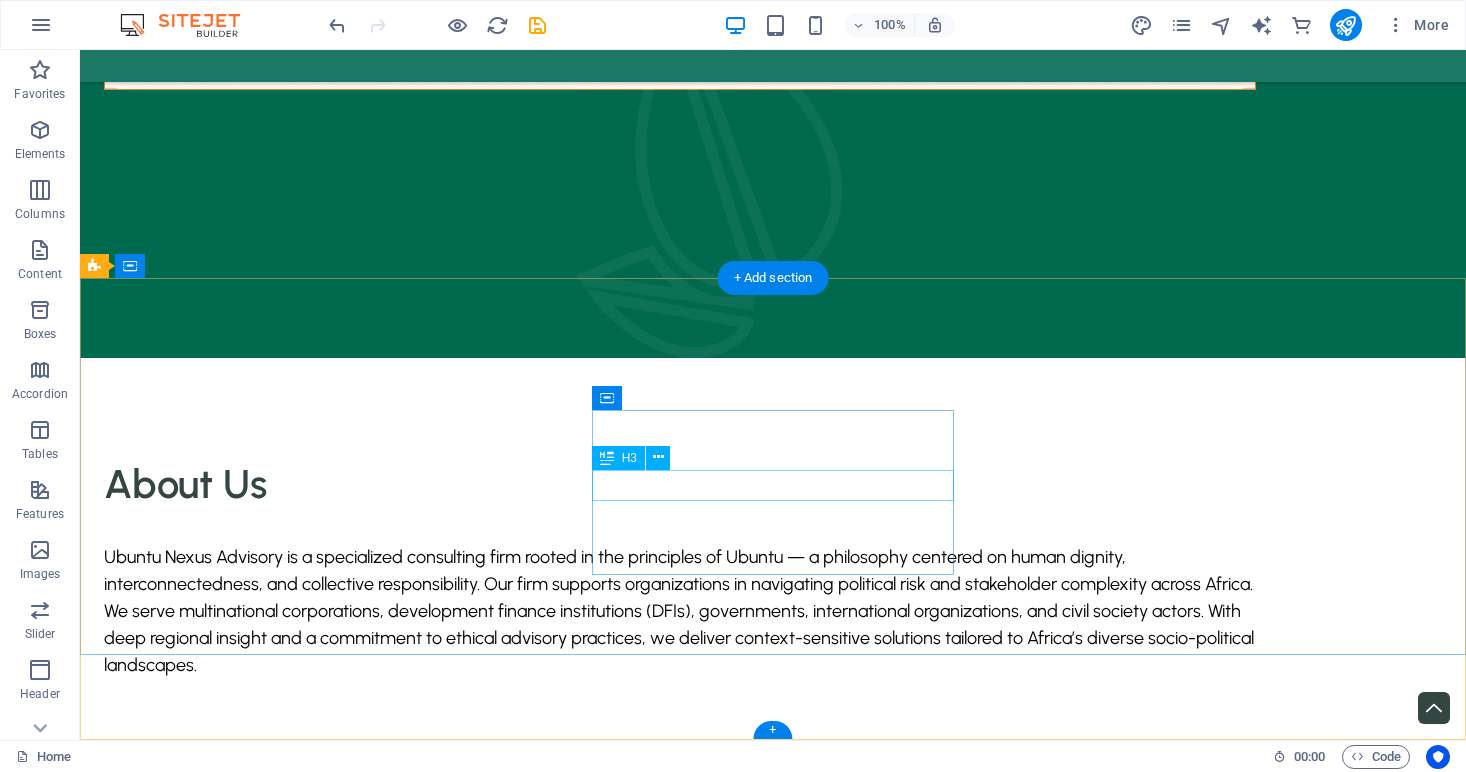 click on "Contact" at bounding box center [285, 3385] 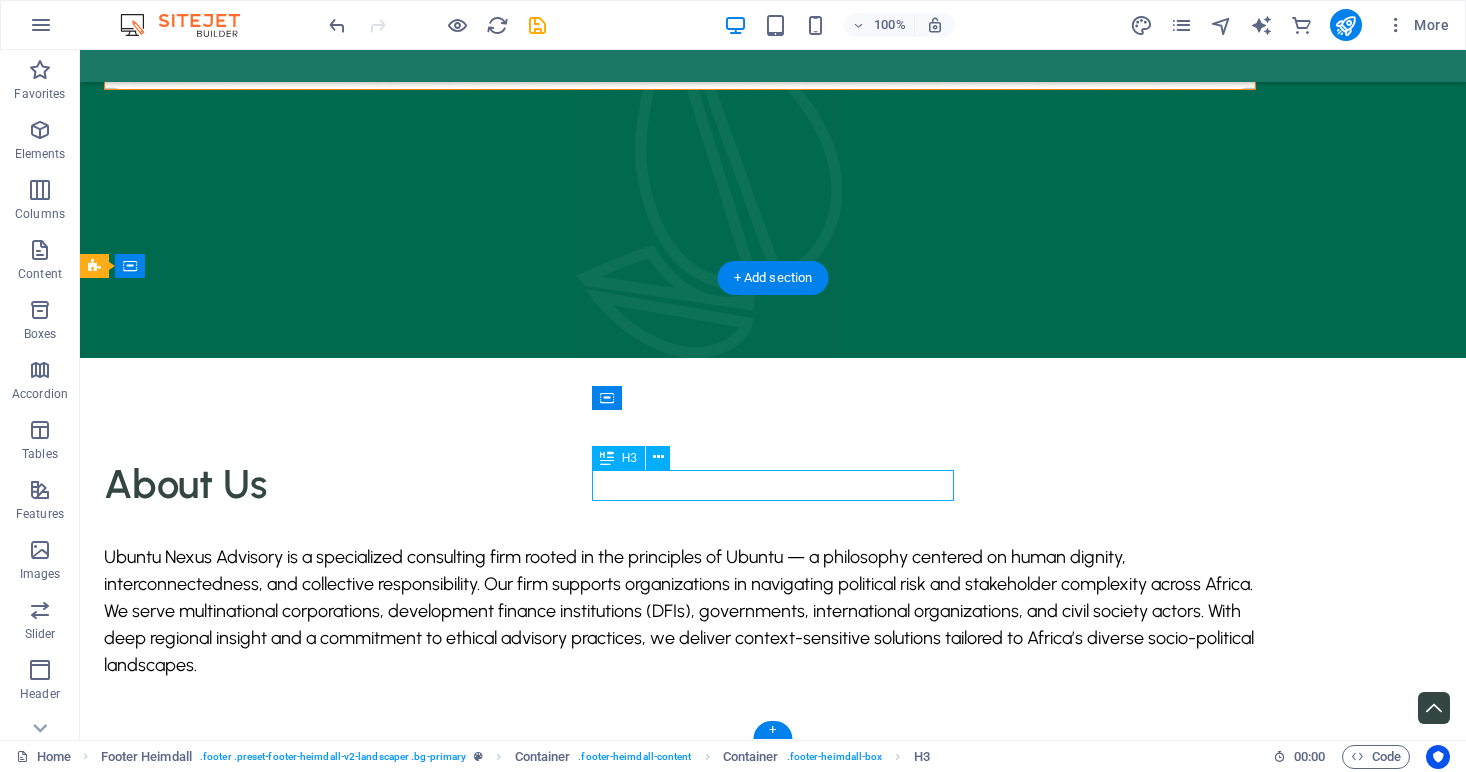 click on "Contact" at bounding box center [285, 3385] 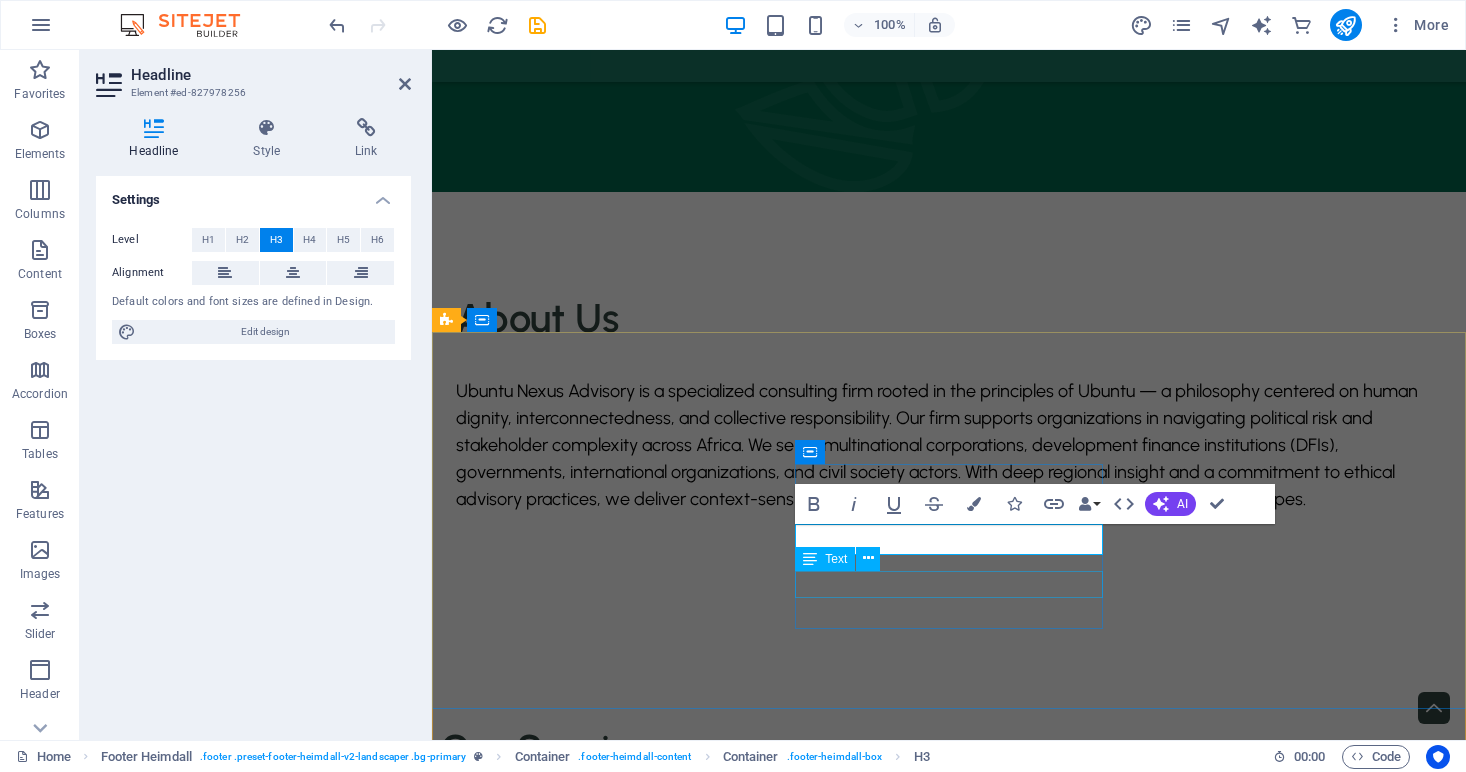 type 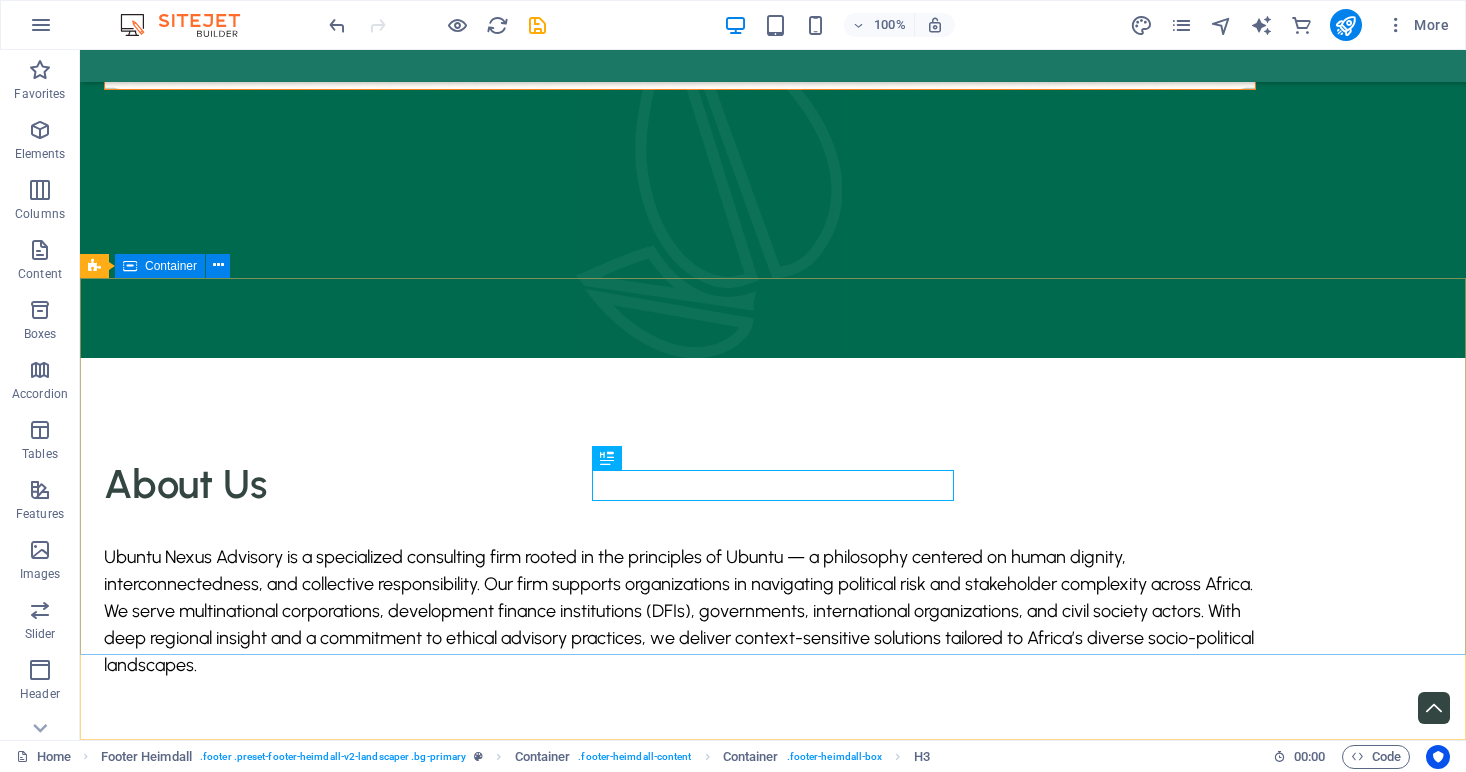 click on "Contact  Address 39 Bannatyne Drive, North York
ON, M2L 2N8, Canada E-mail info@ubuntu-nexus.com" at bounding box center (773, 3260) 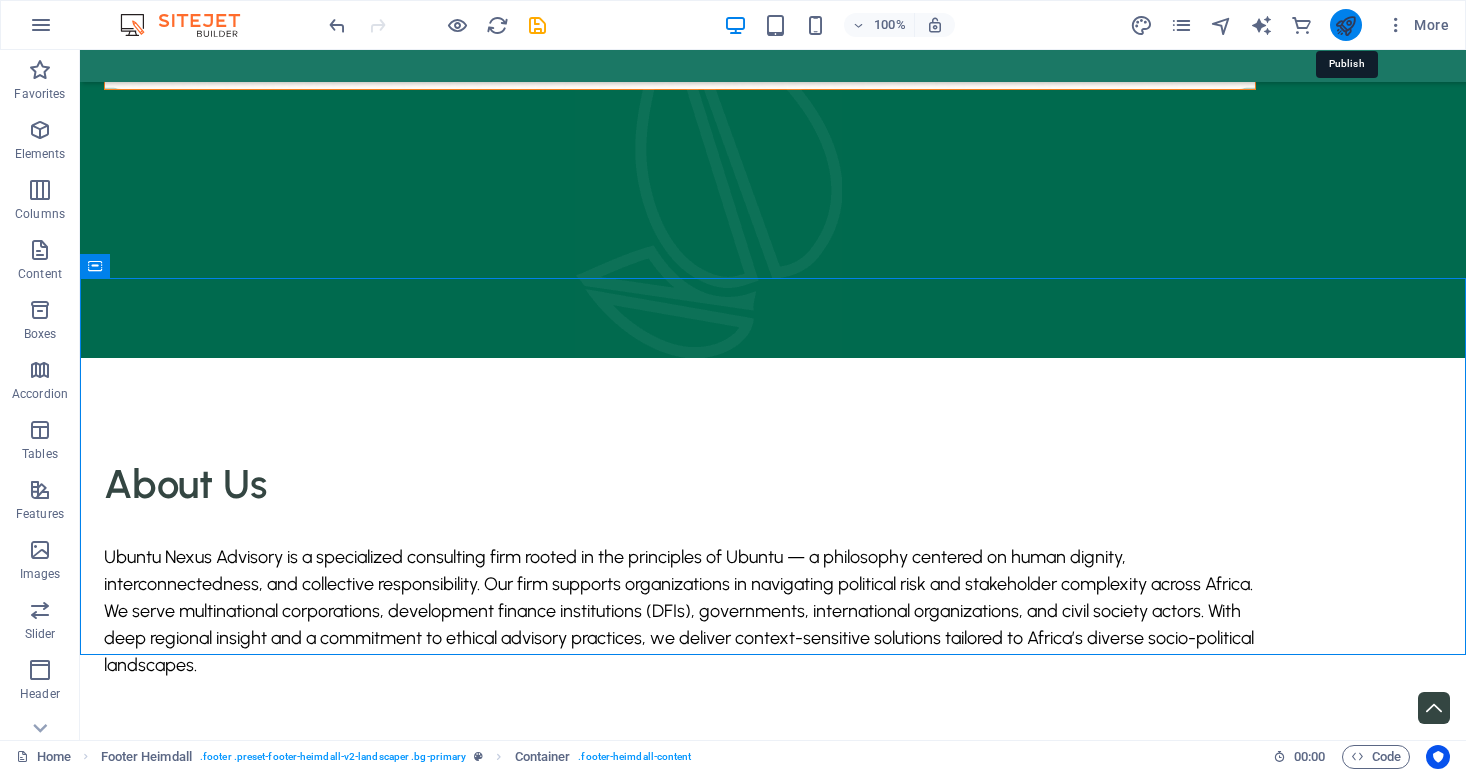 click at bounding box center [1345, 25] 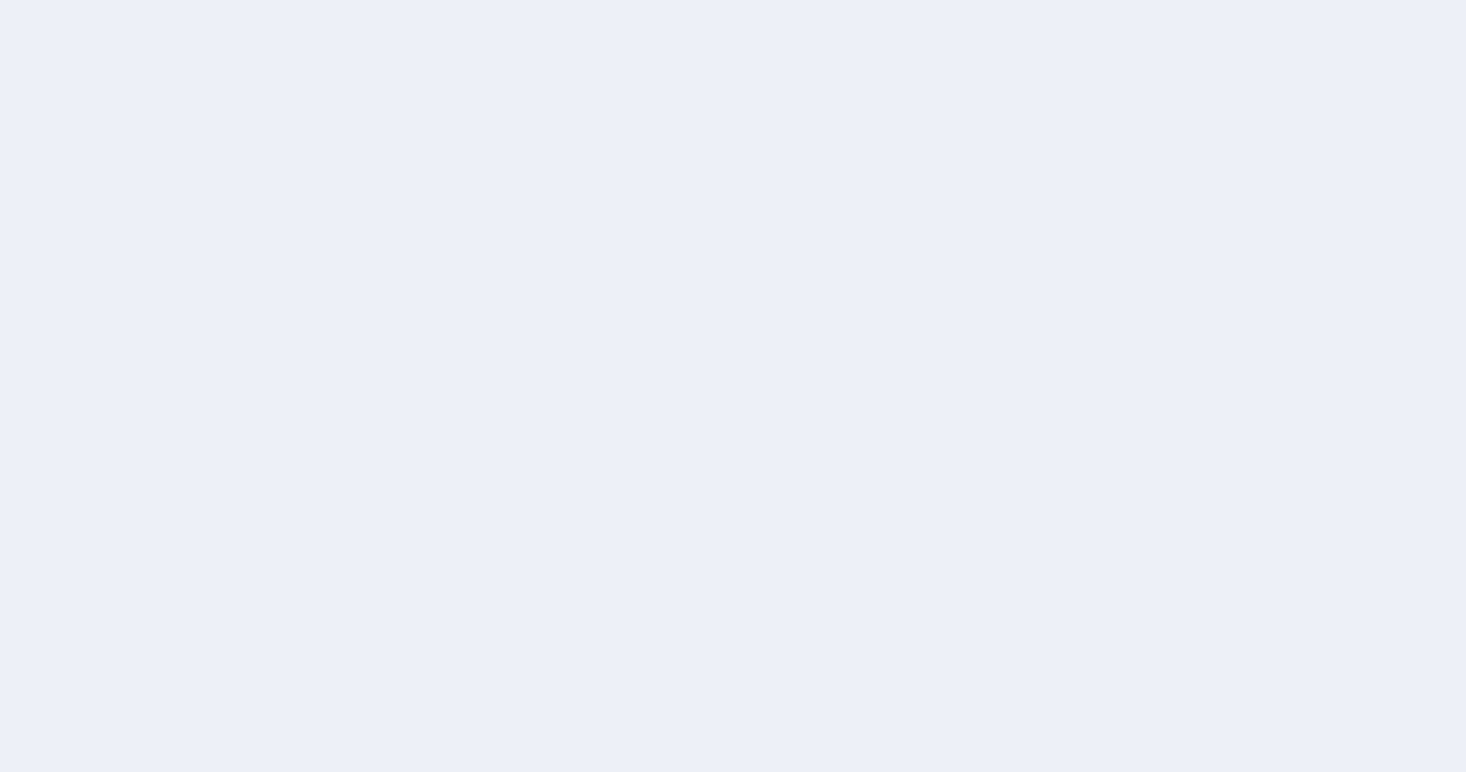 scroll, scrollTop: 0, scrollLeft: 0, axis: both 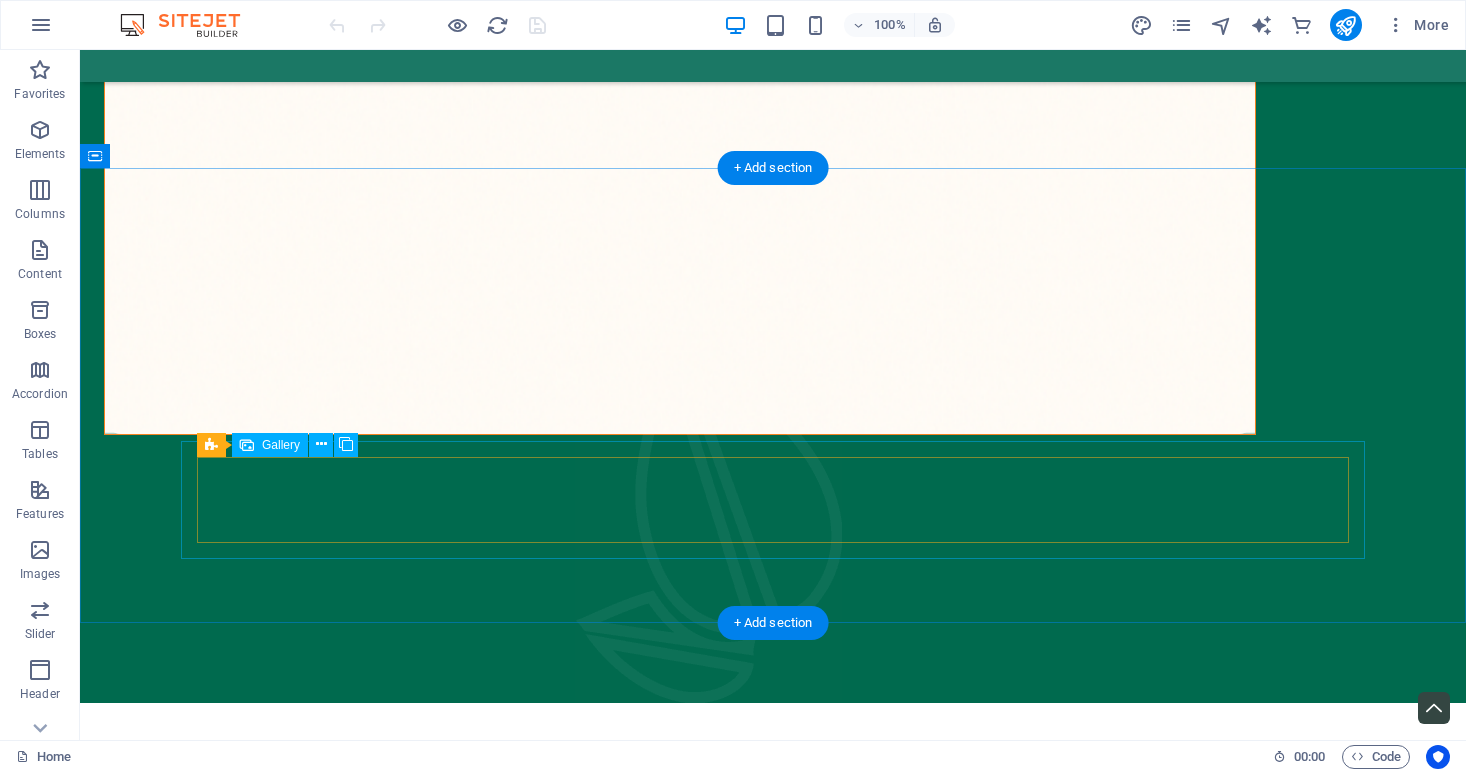 click at bounding box center (378, 3081) 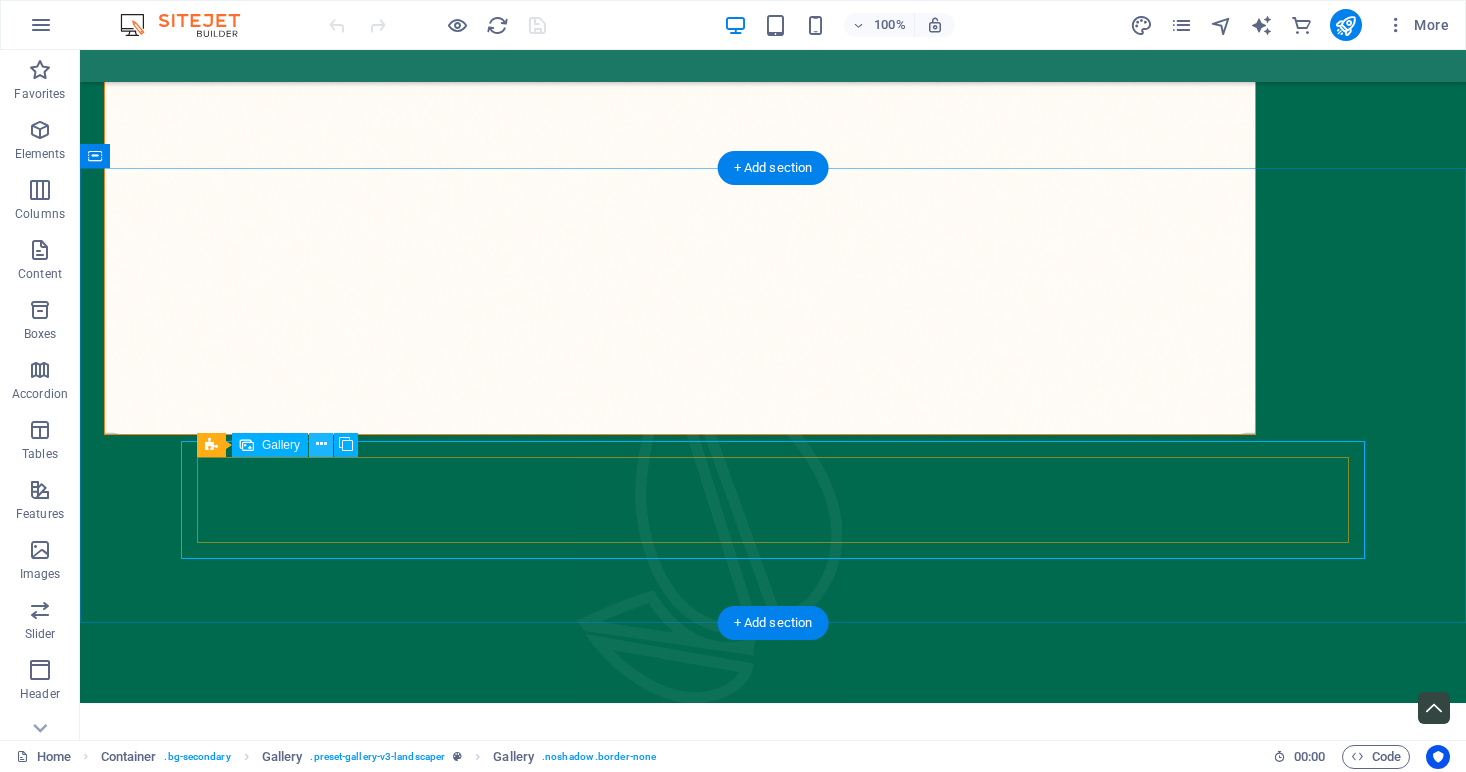 click at bounding box center [321, 444] 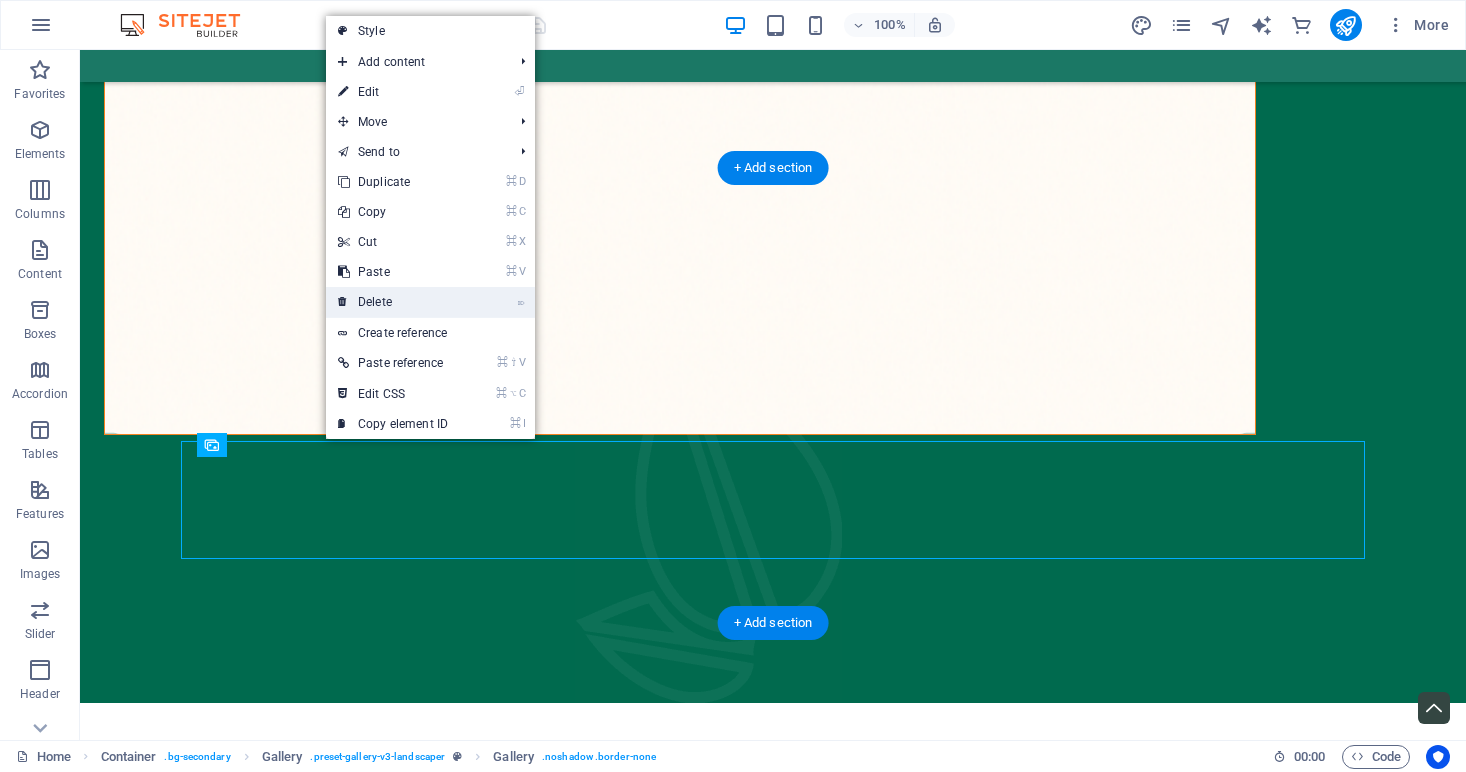 click on "⌦  Delete" at bounding box center (393, 302) 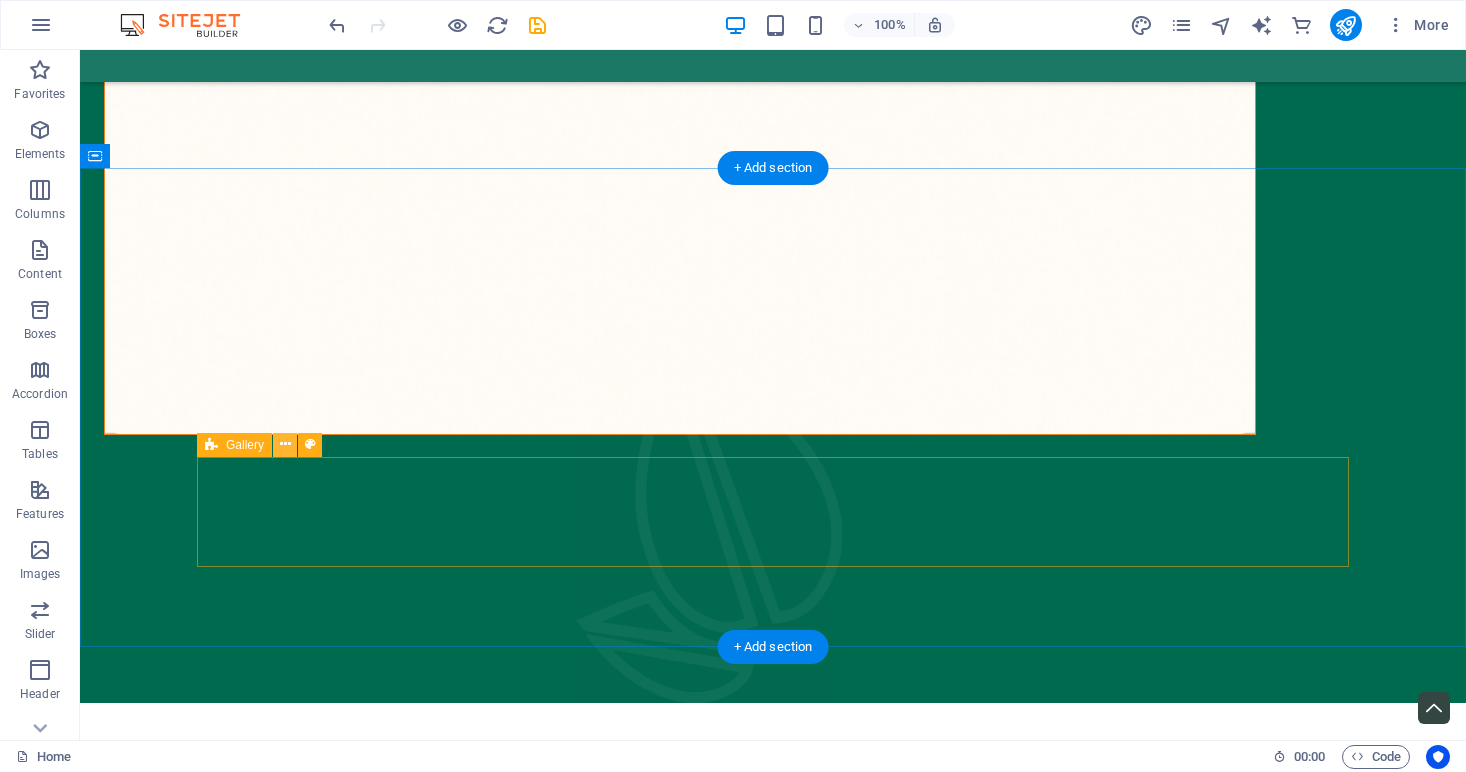 click at bounding box center [285, 444] 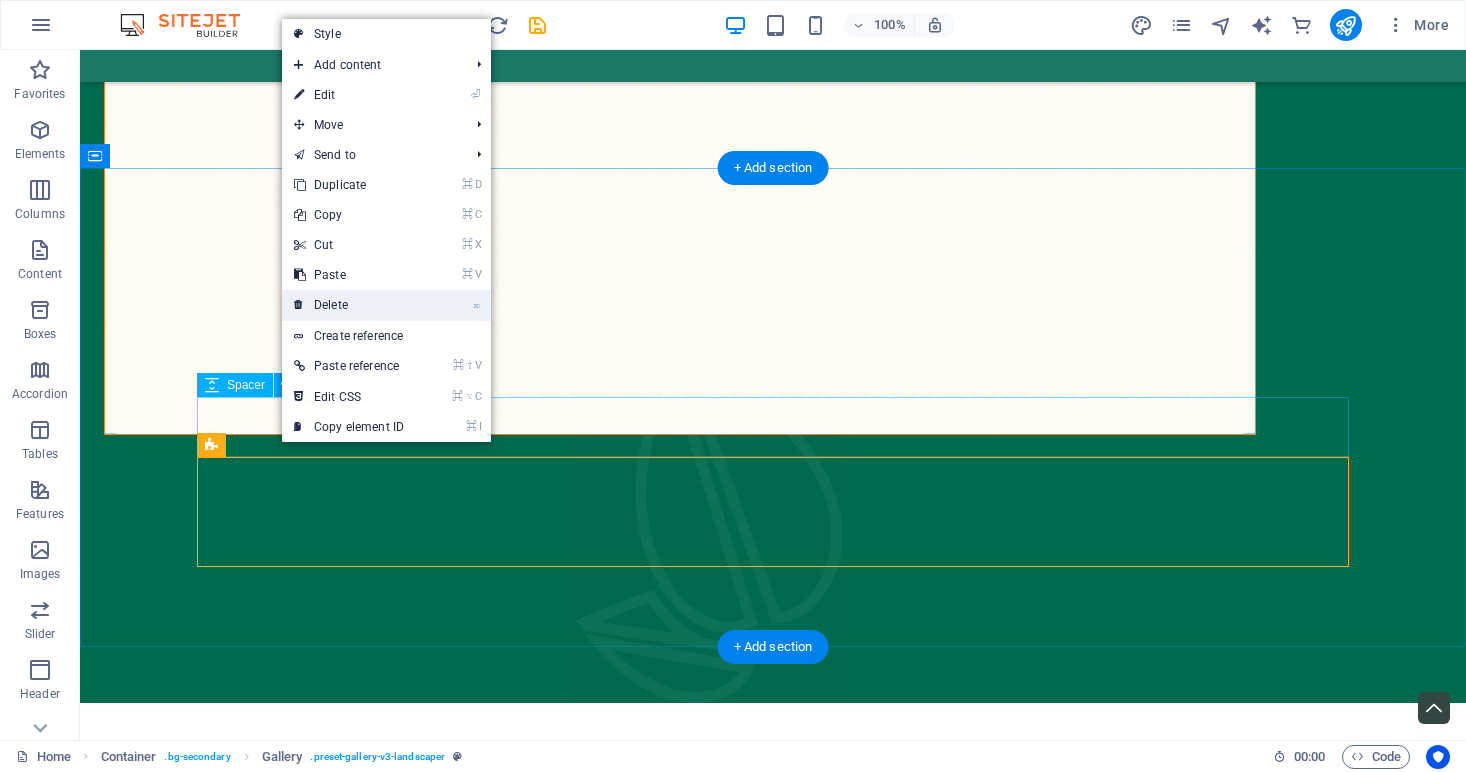 click on "⌦  Delete" at bounding box center [349, 305] 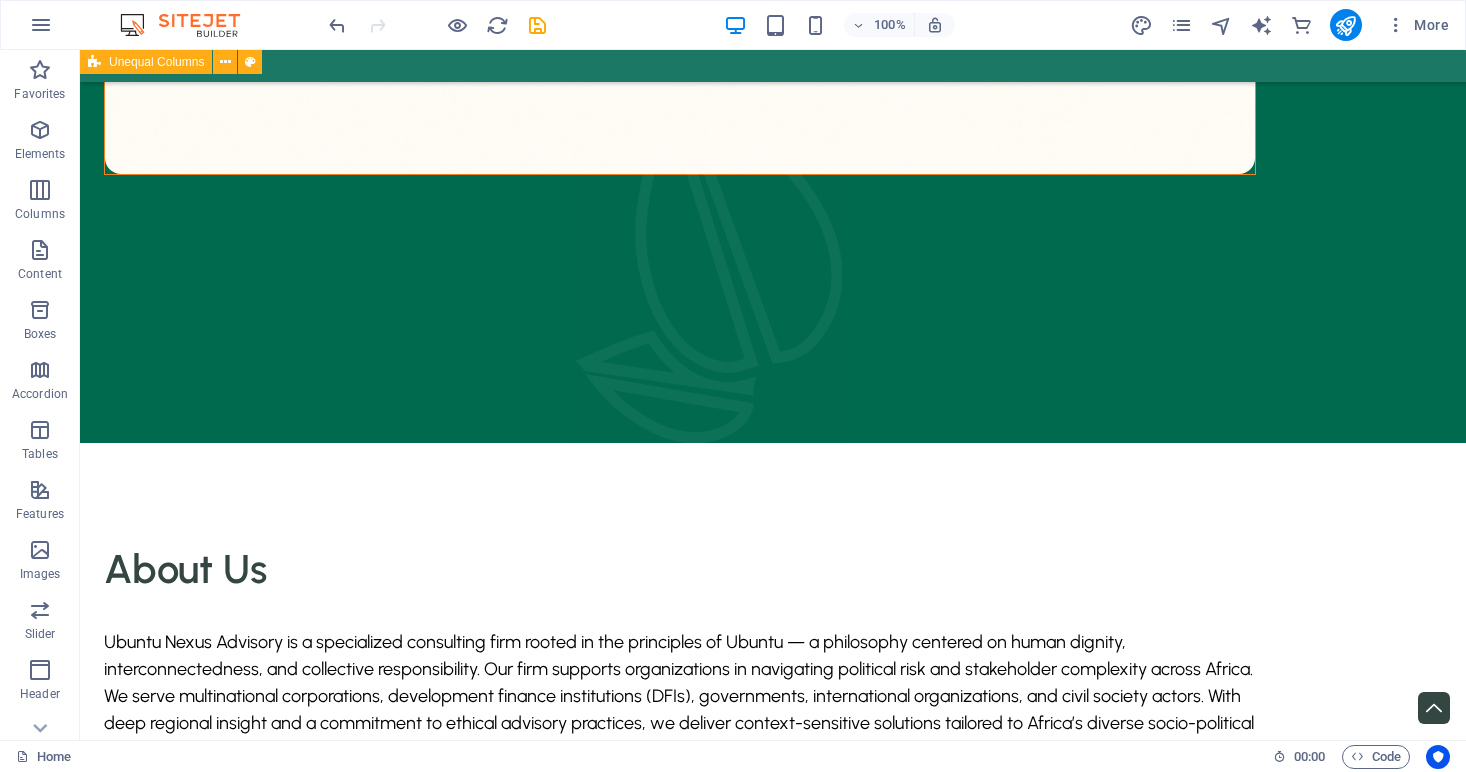 scroll, scrollTop: 2135, scrollLeft: 0, axis: vertical 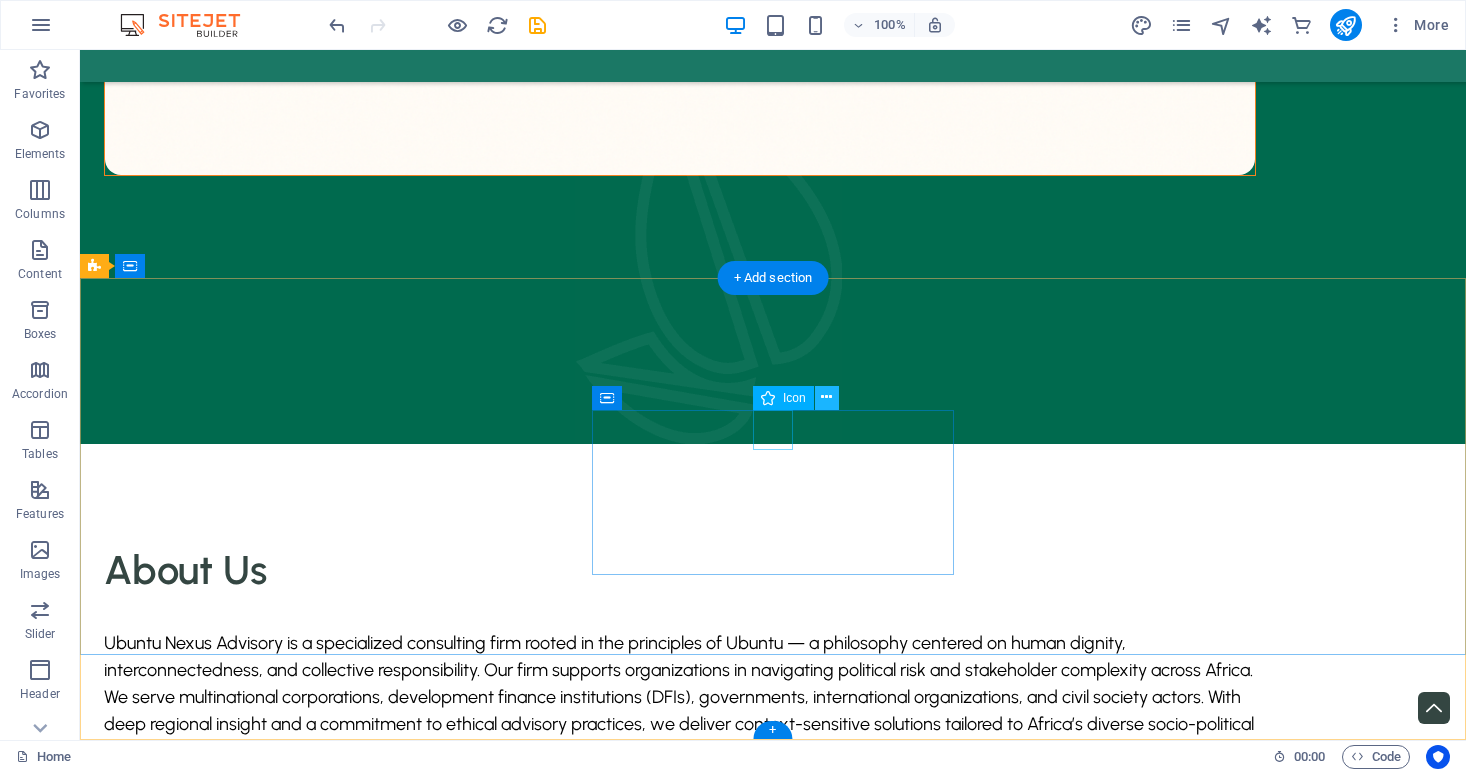 click at bounding box center [826, 397] 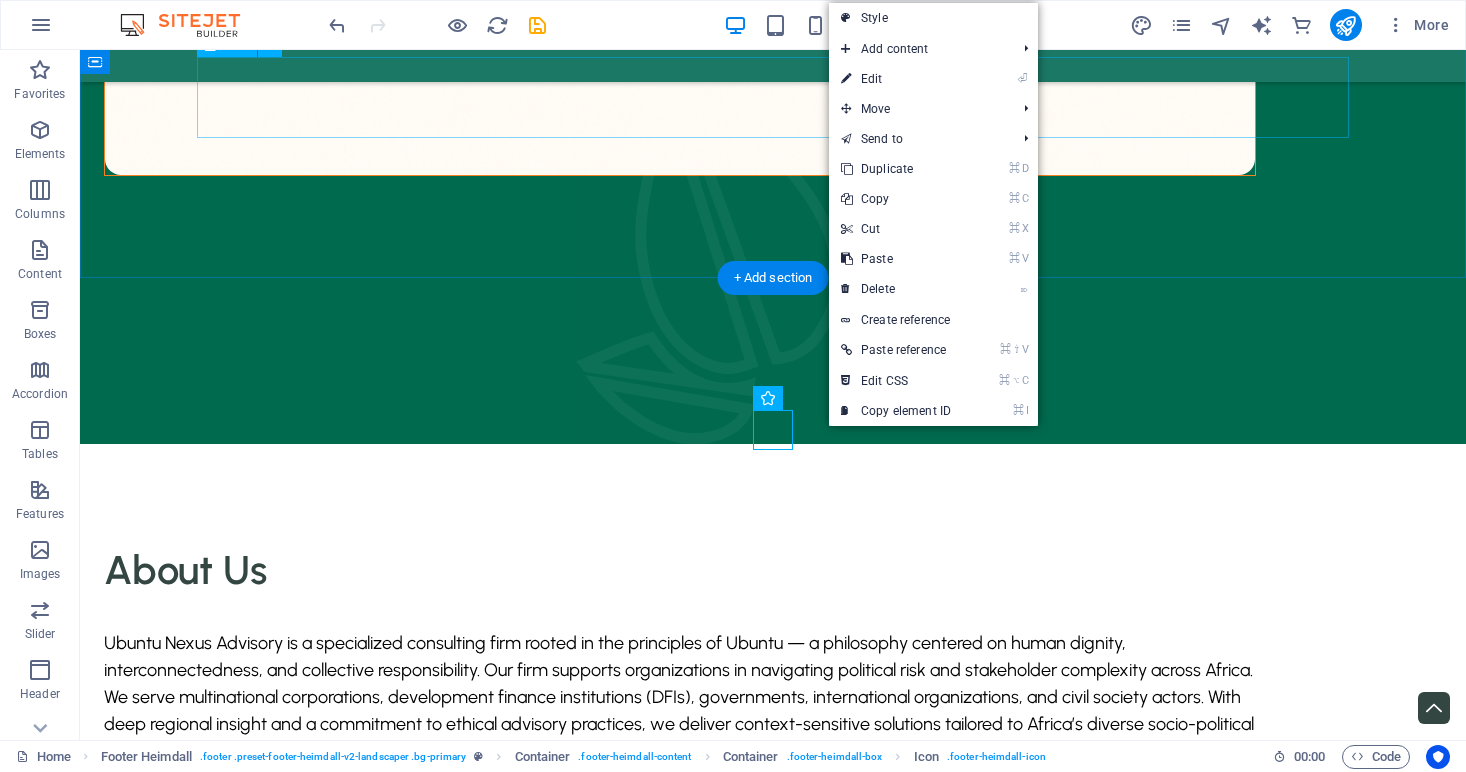 click on "Ubuntu Nexus Advisory offers tailored political risk analysis, stakeholder mapping, and engagement strategies—delivered through retainer-based support, project-specific assignments, or rapid response services—designed to meet the unique needs and priorities of each client operating in Africa." at bounding box center (773, 2145) 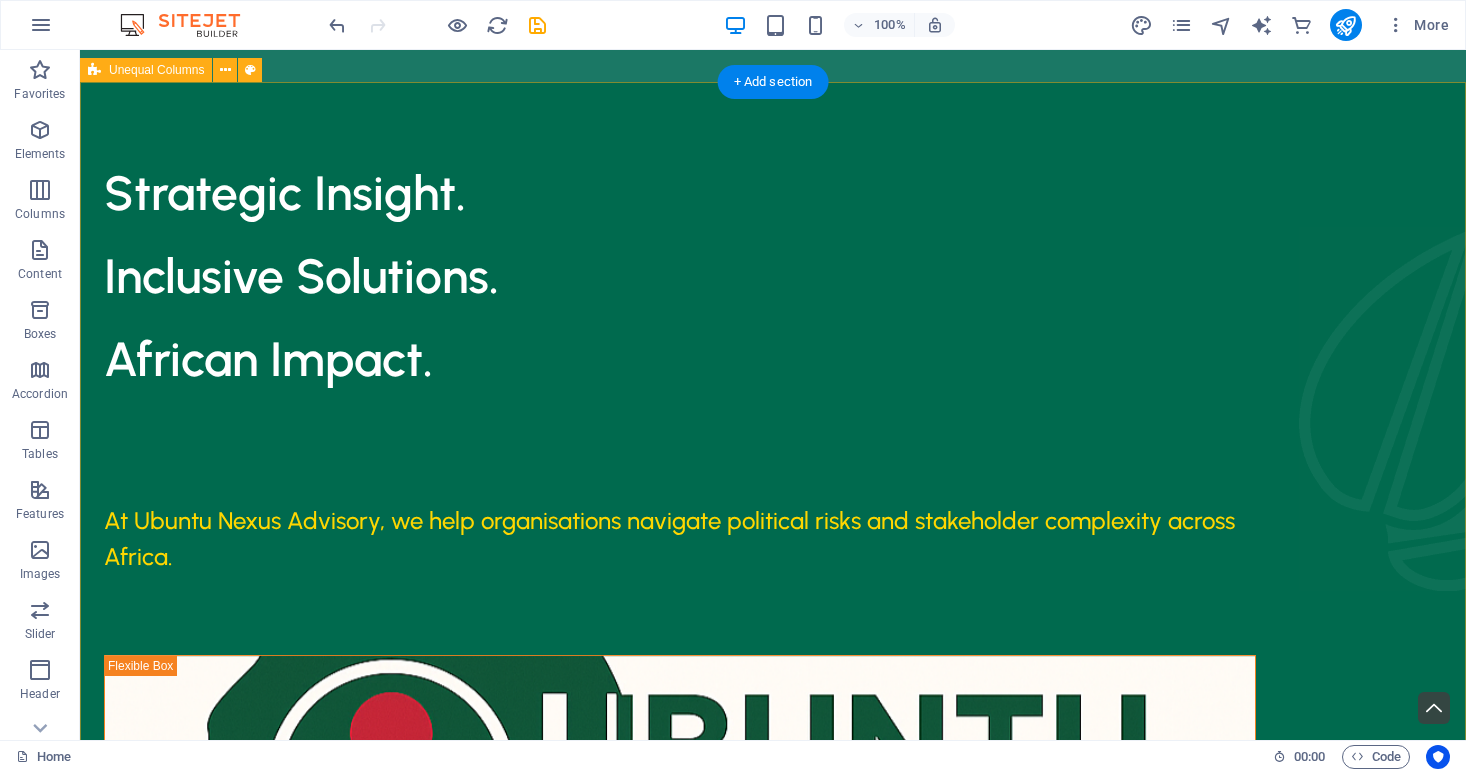 scroll, scrollTop: 0, scrollLeft: 0, axis: both 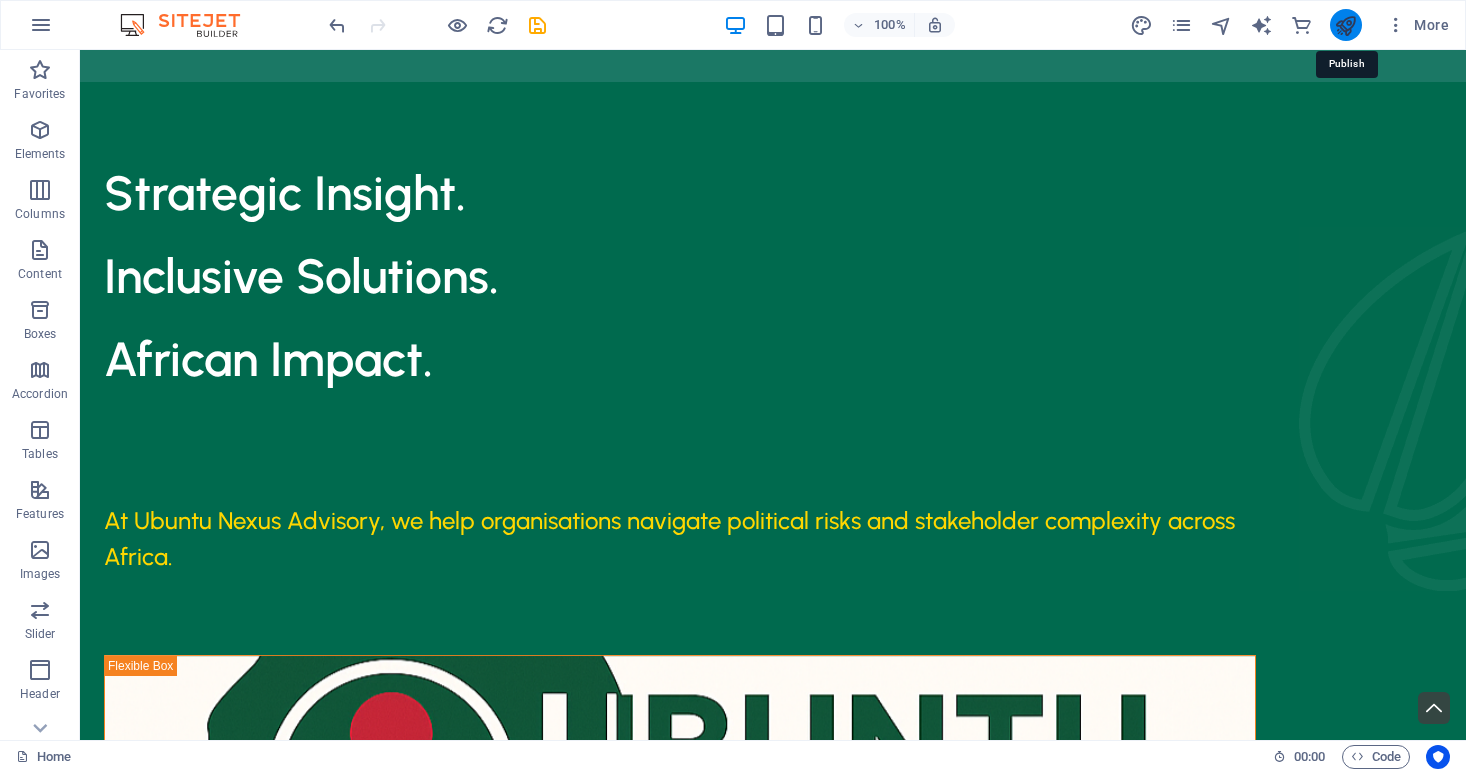 click at bounding box center [1345, 25] 